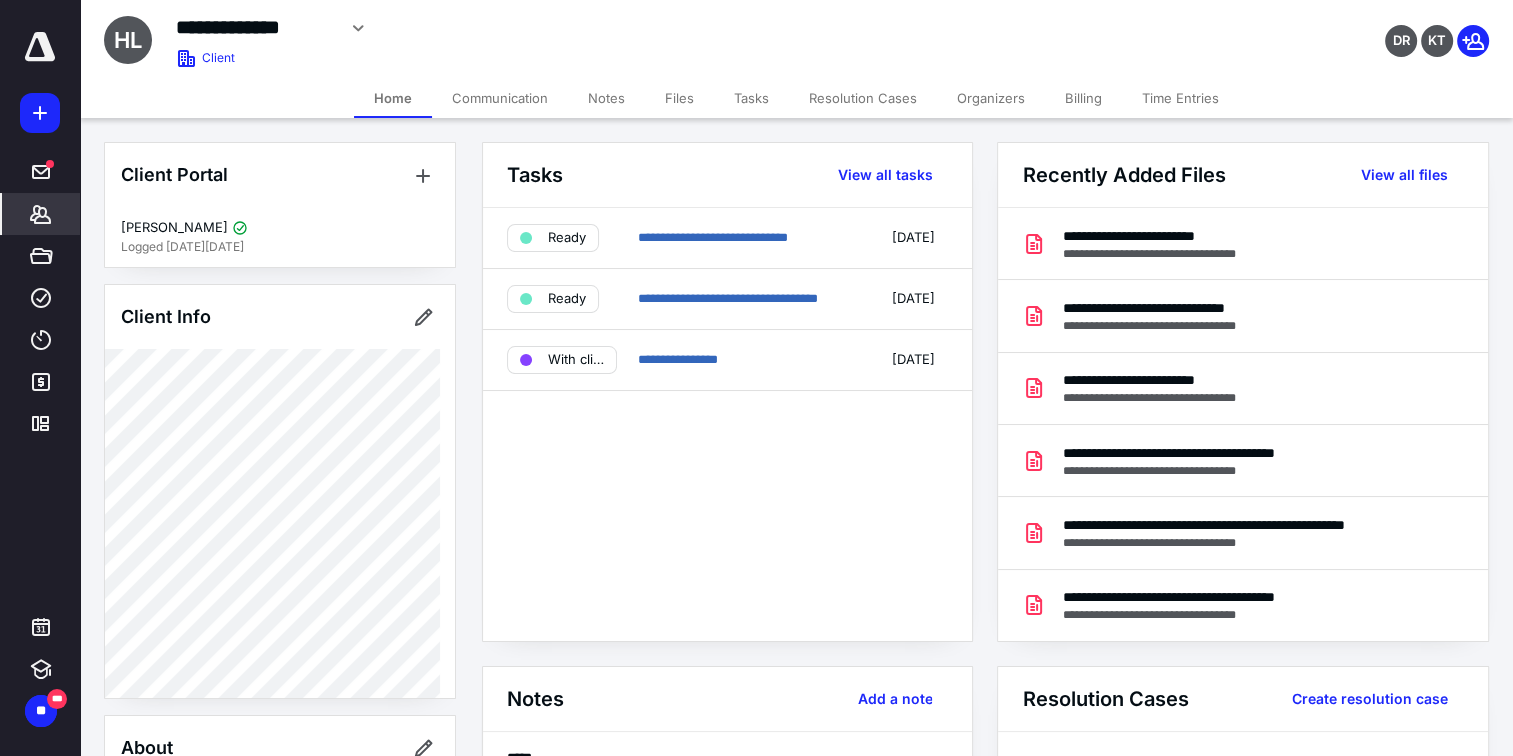scroll, scrollTop: 0, scrollLeft: 0, axis: both 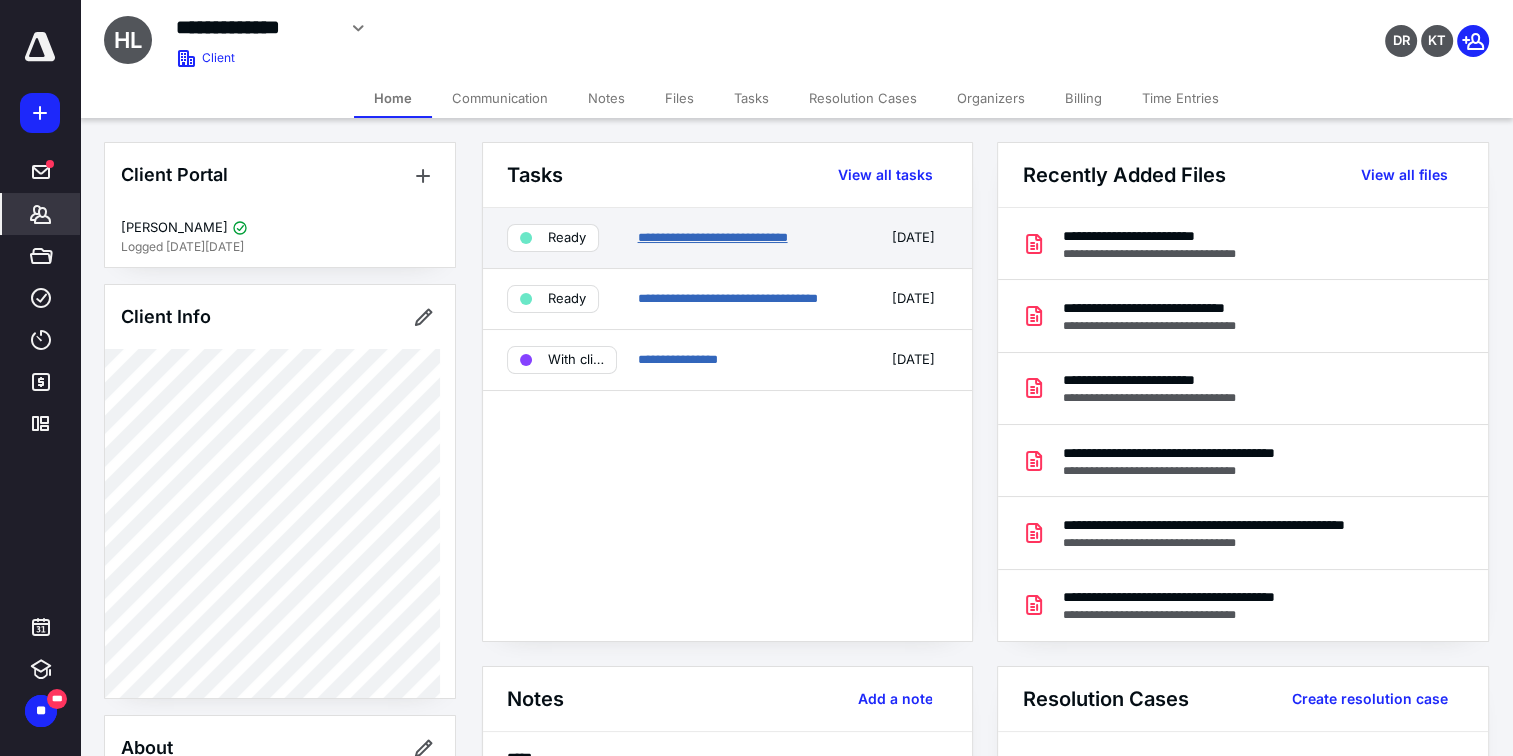 click on "**********" at bounding box center [712, 237] 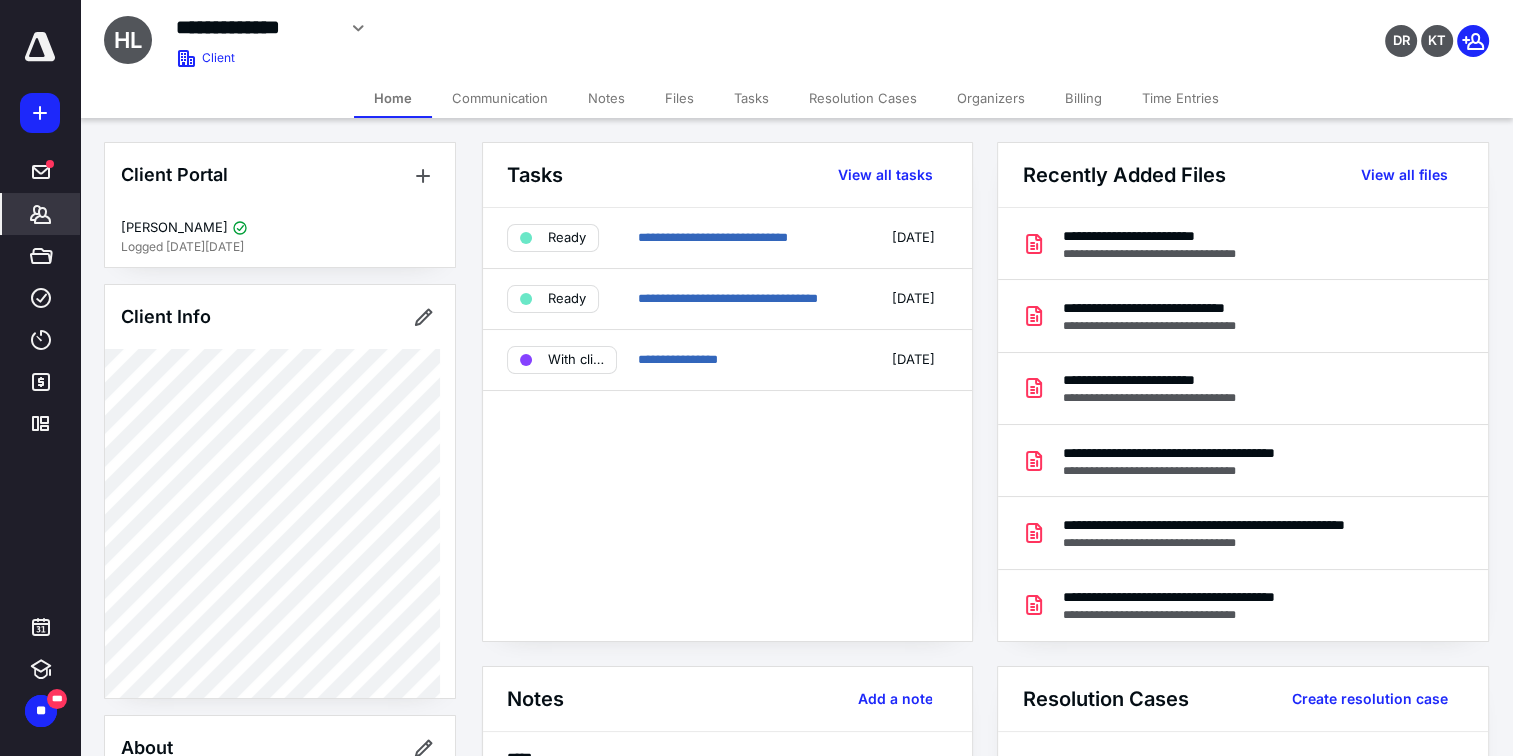 click on "**********" at bounding box center (756, 378) 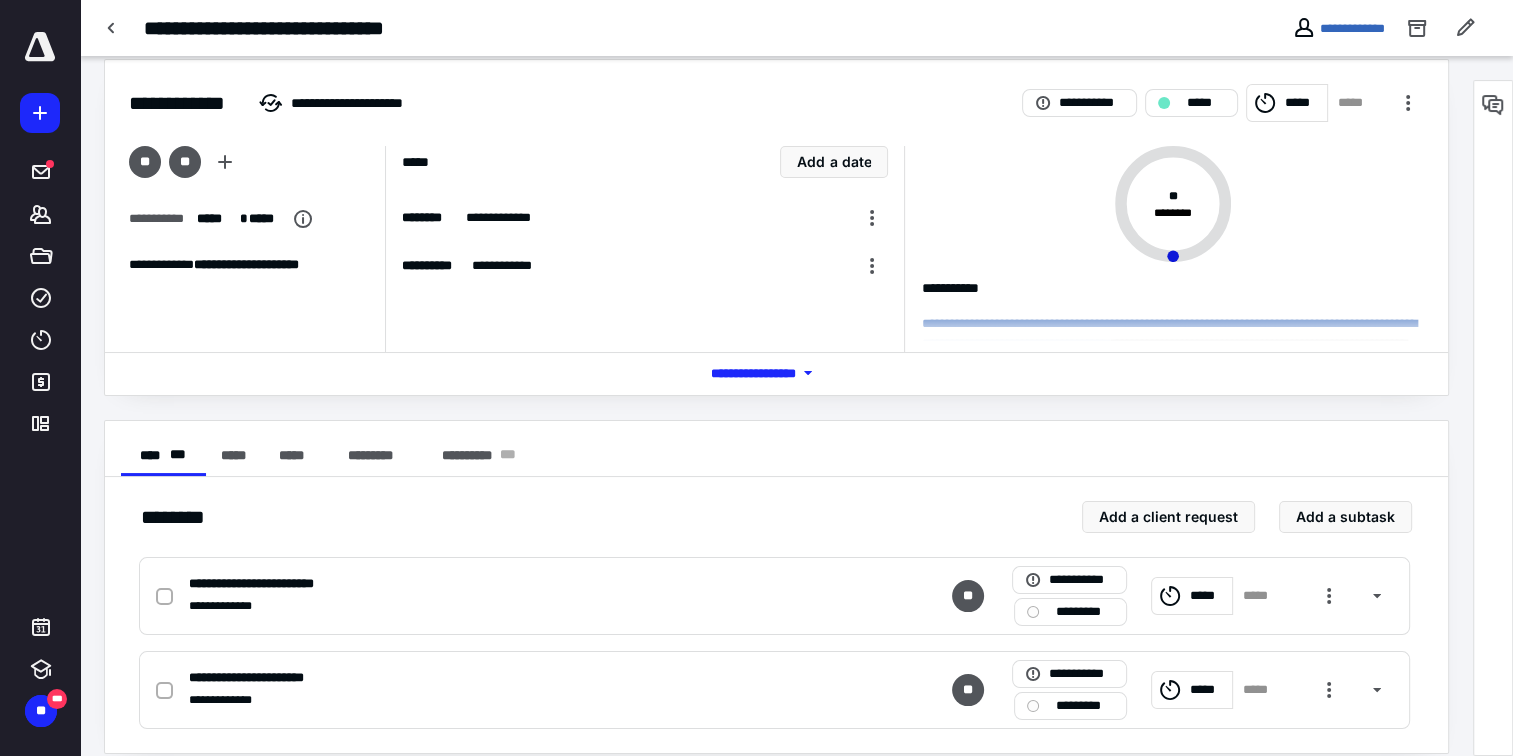 scroll, scrollTop: 42, scrollLeft: 0, axis: vertical 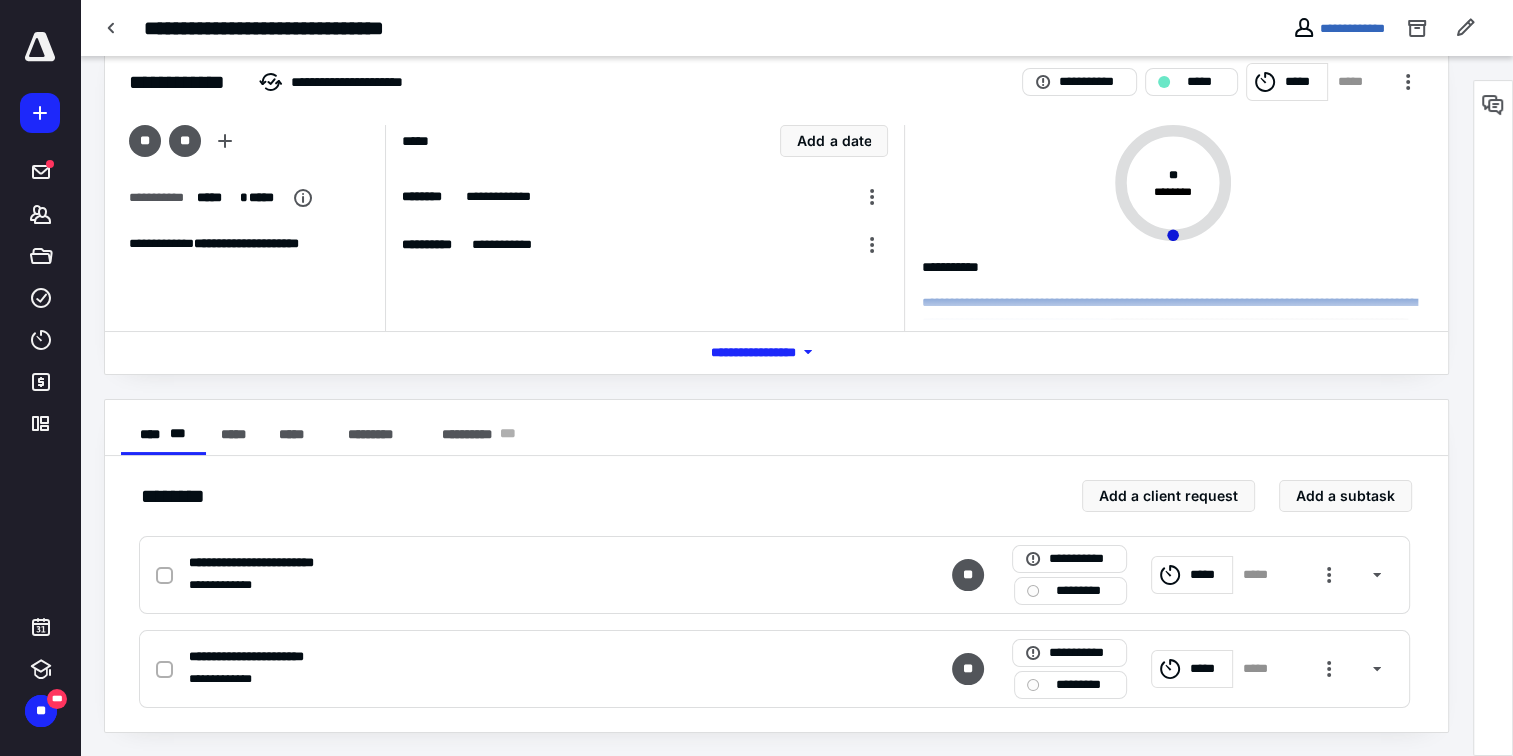 click 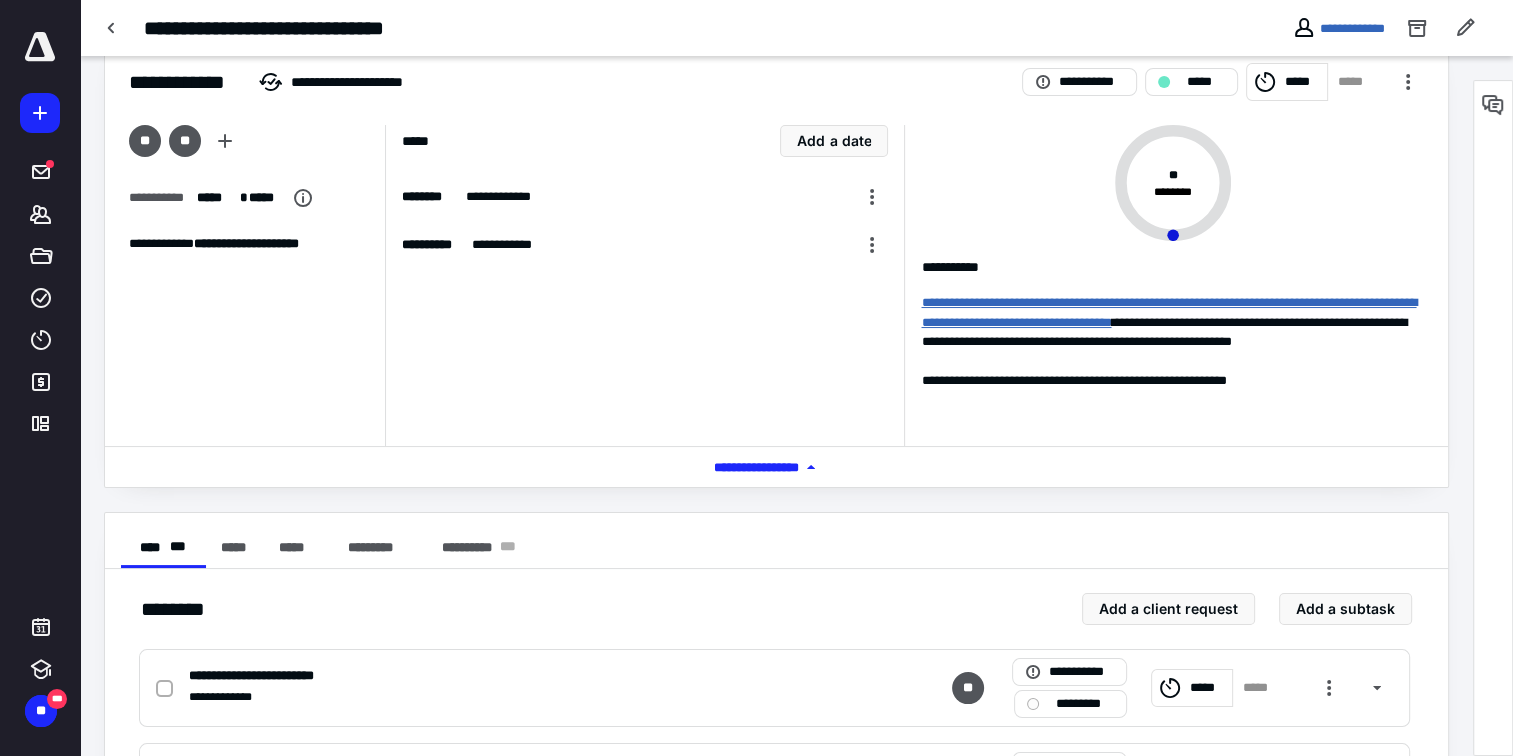 click on "**********" at bounding box center [1168, 312] 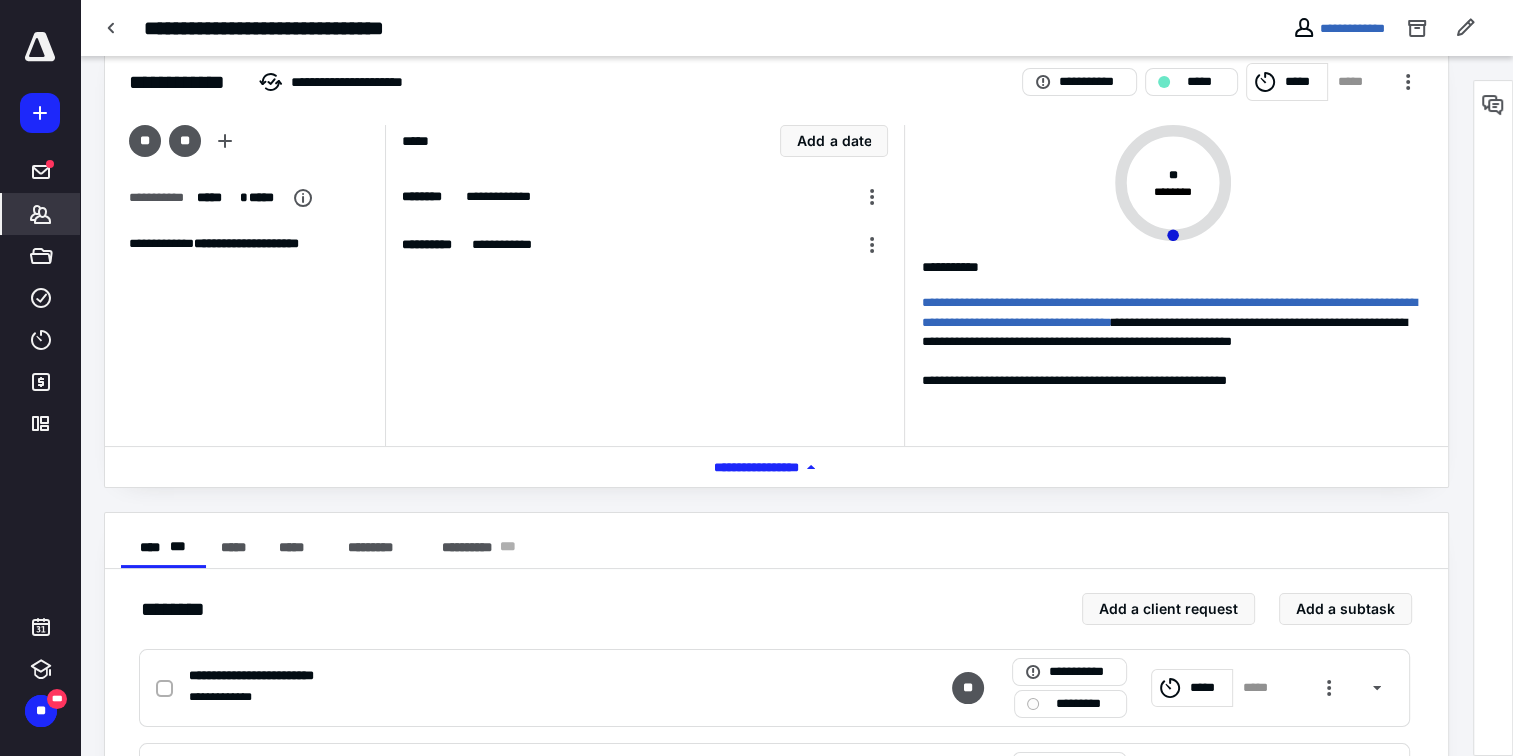 click 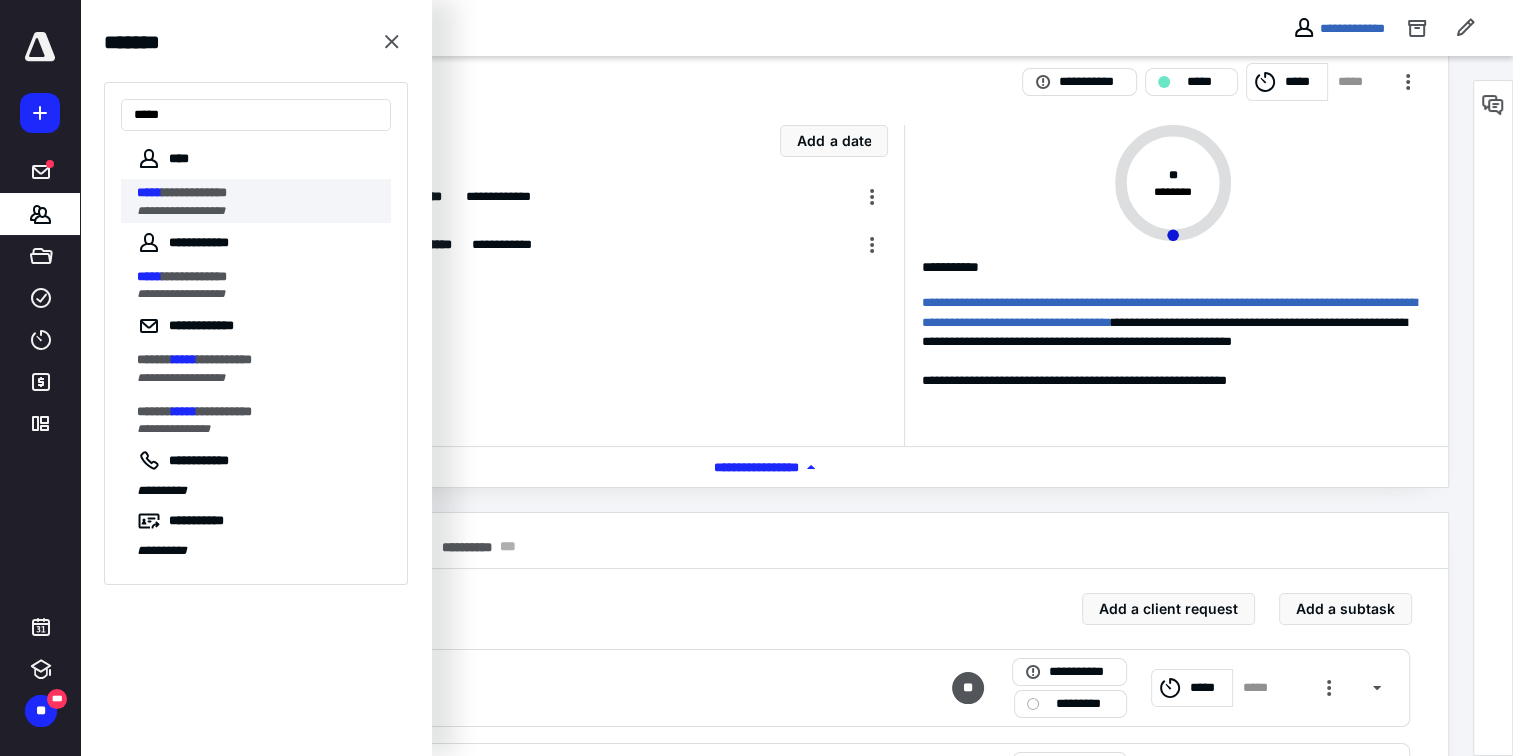 type on "*****" 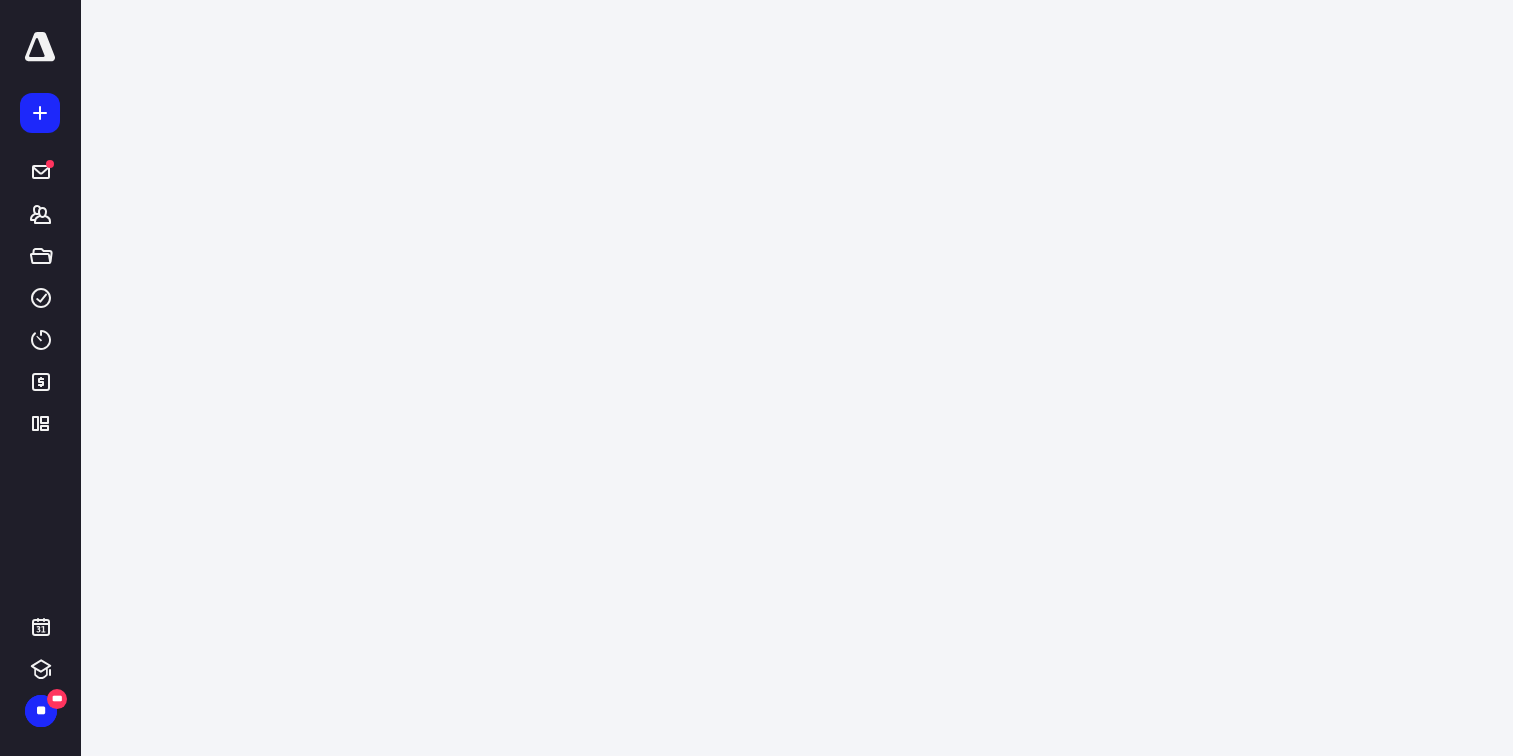 scroll, scrollTop: 0, scrollLeft: 0, axis: both 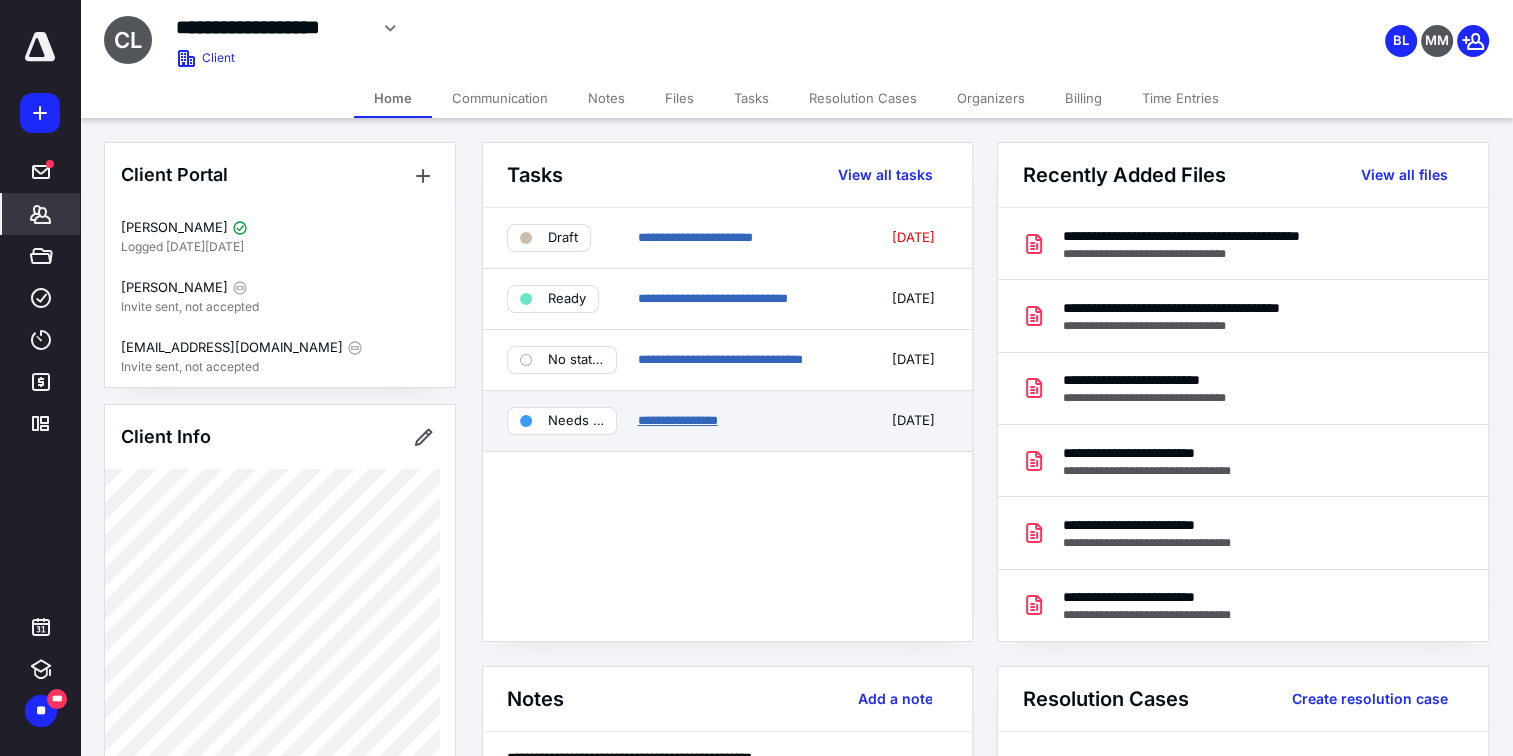 click on "**********" at bounding box center [677, 420] 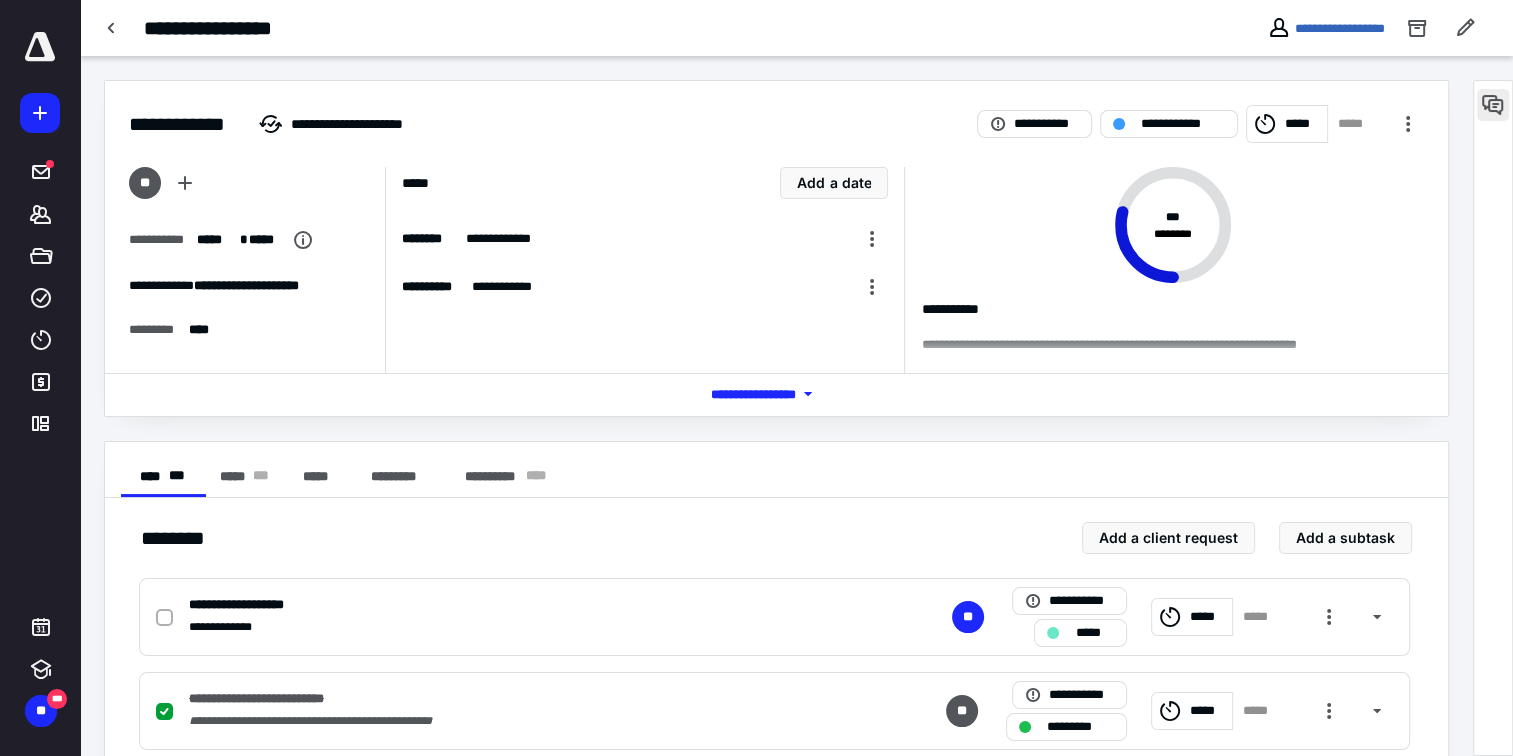 click at bounding box center (1493, 105) 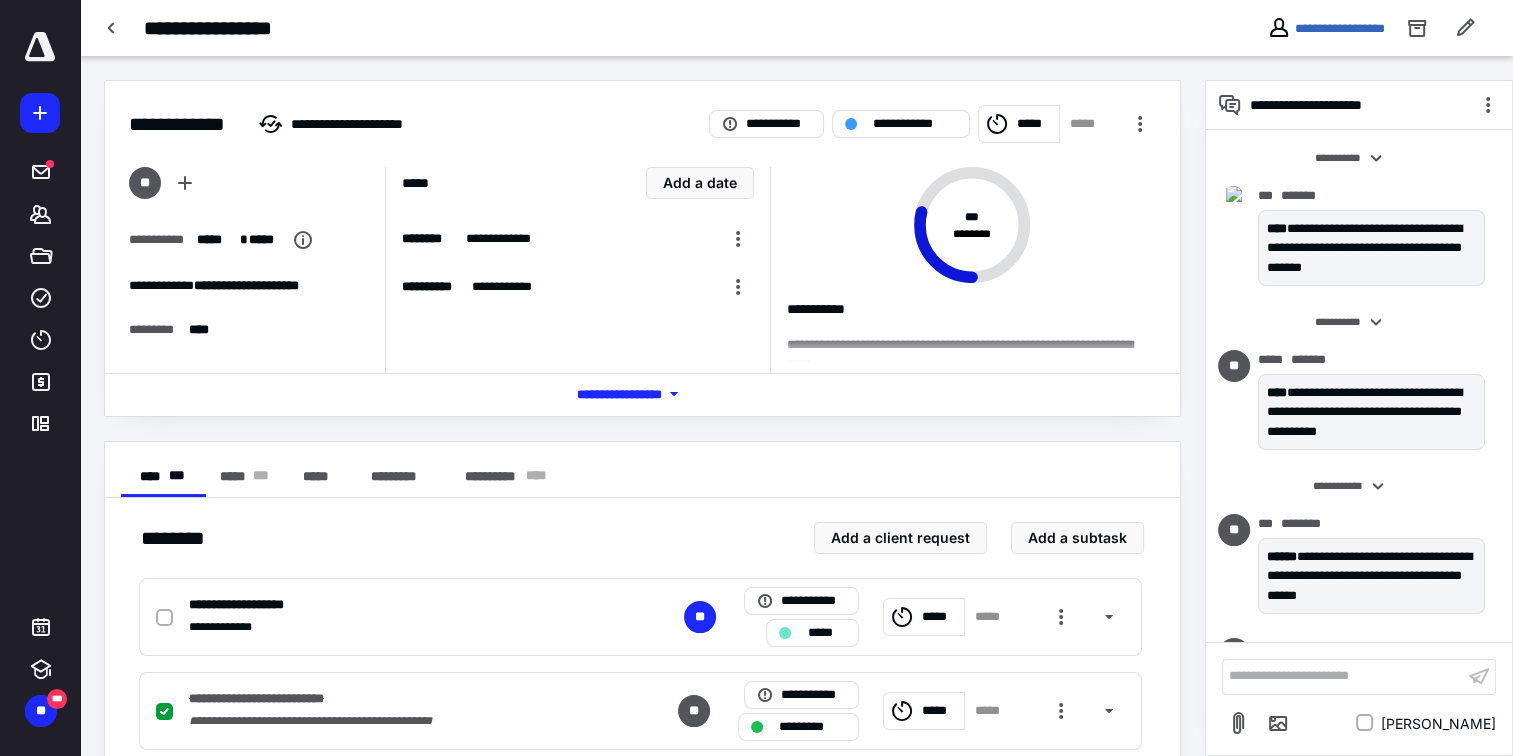 scroll, scrollTop: 129, scrollLeft: 0, axis: vertical 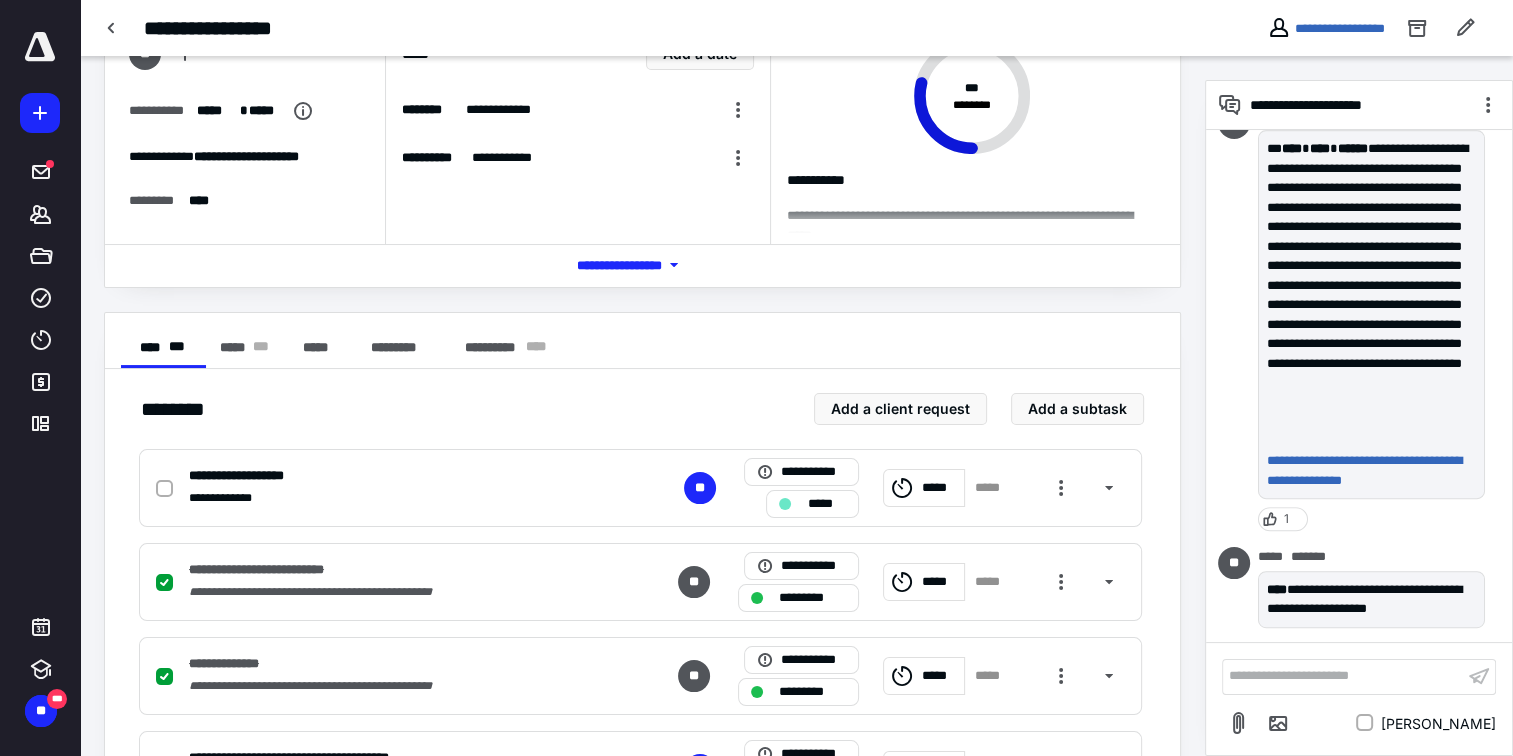 click 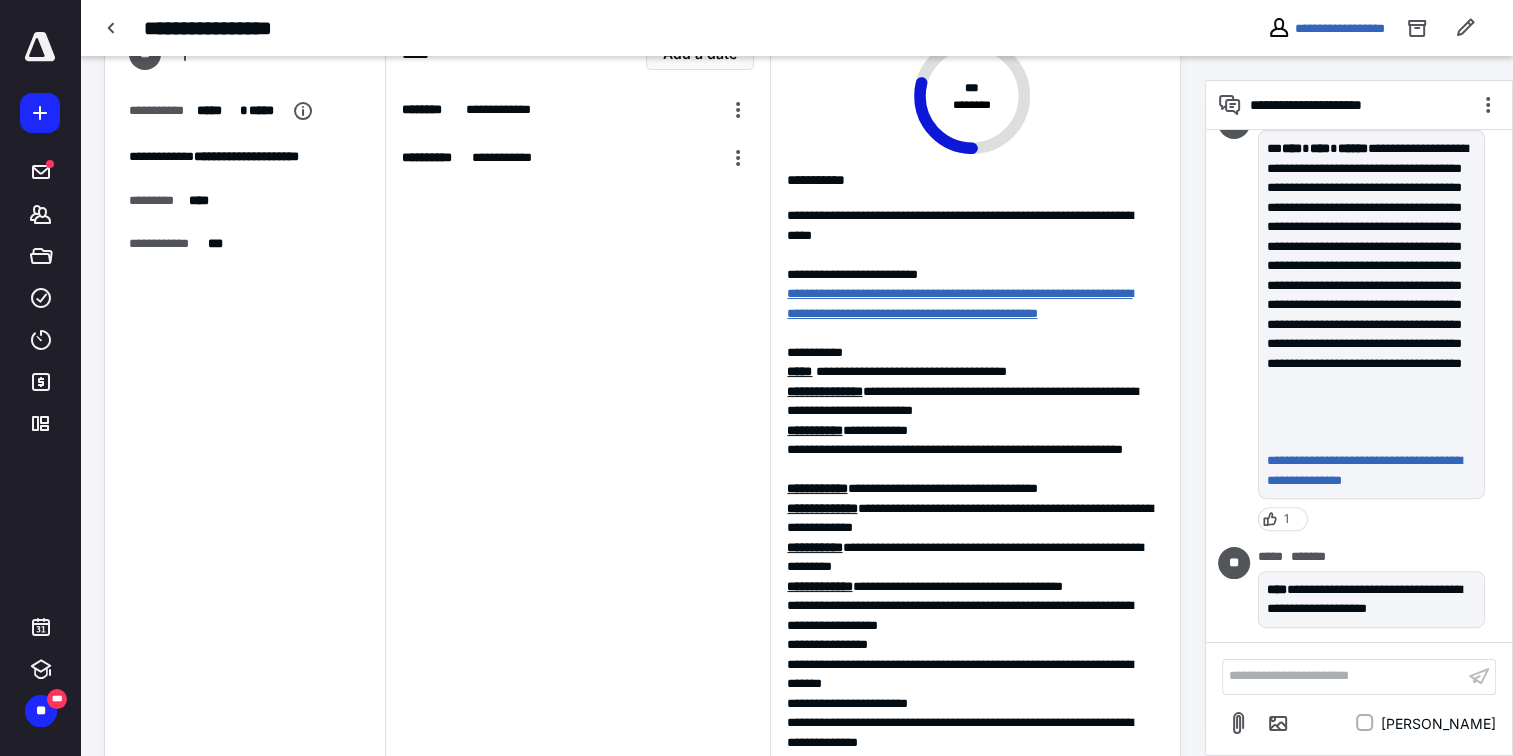 click on "**********" at bounding box center [959, 303] 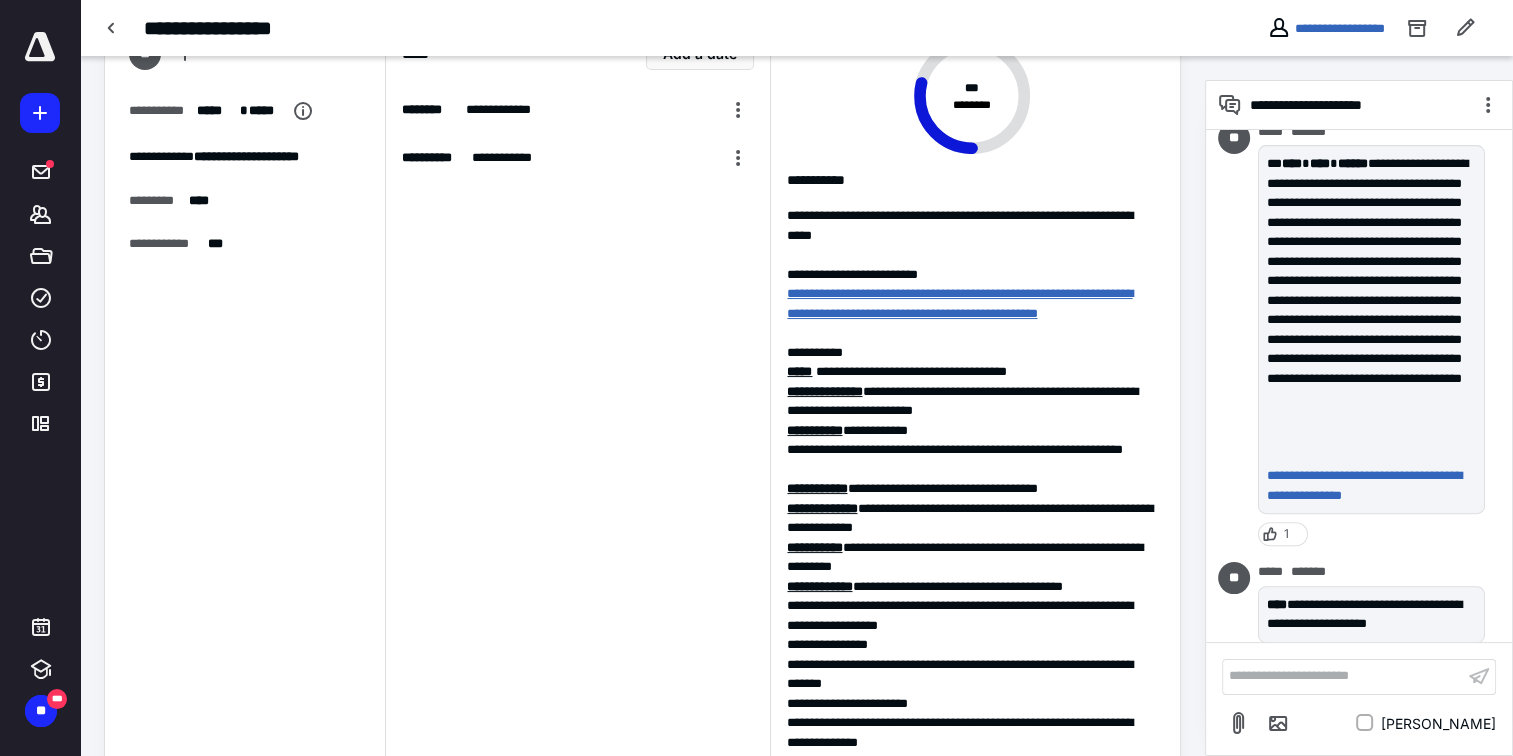 scroll, scrollTop: 945, scrollLeft: 0, axis: vertical 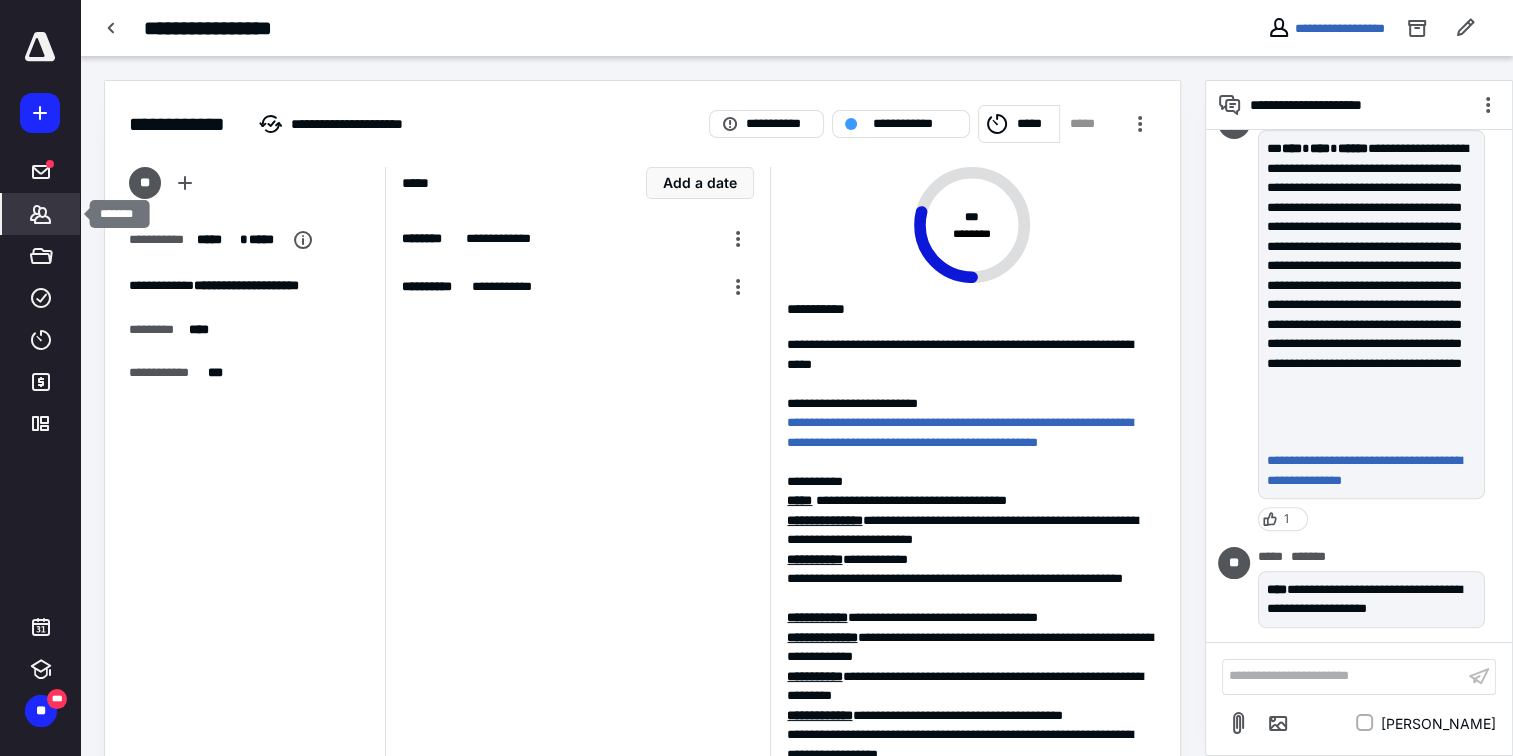 click 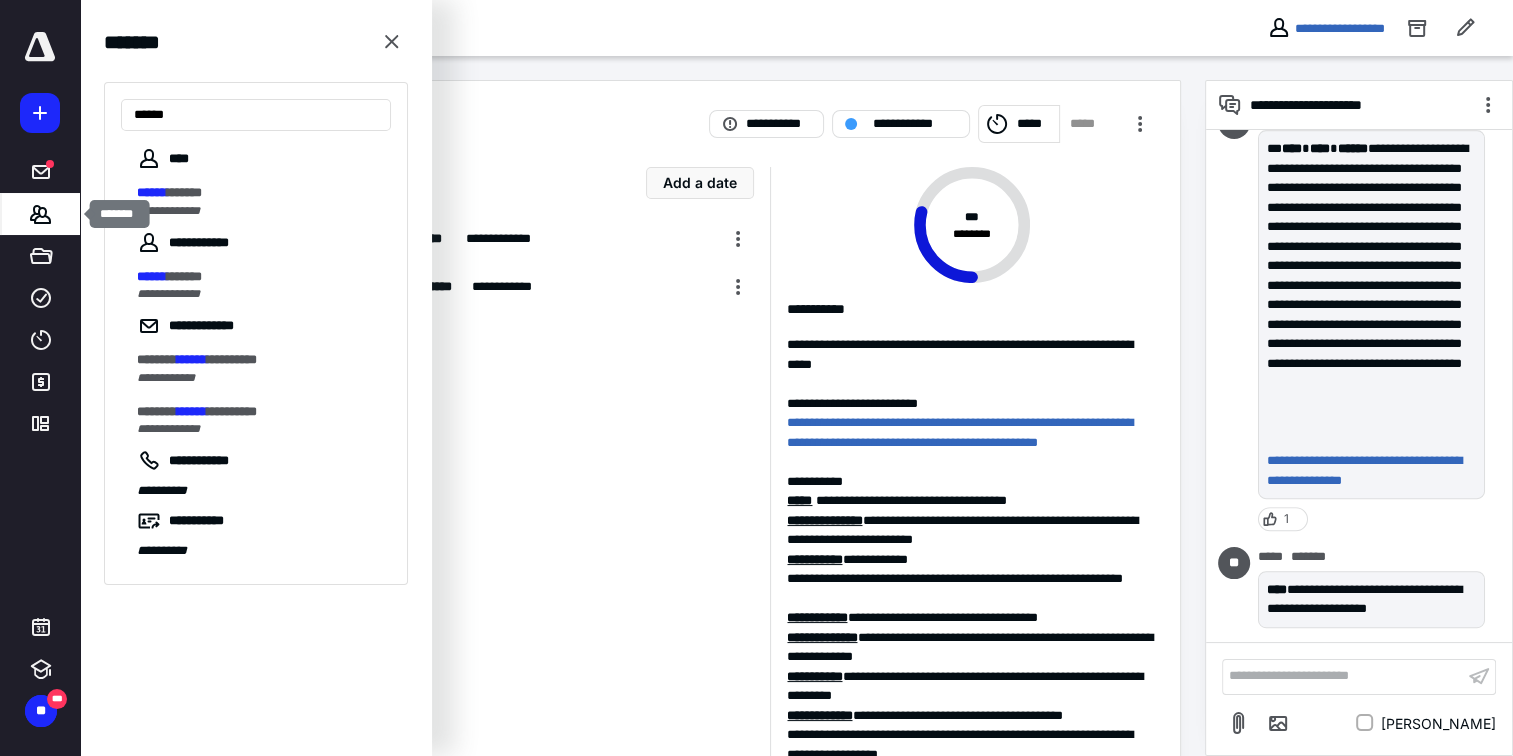 type on "******" 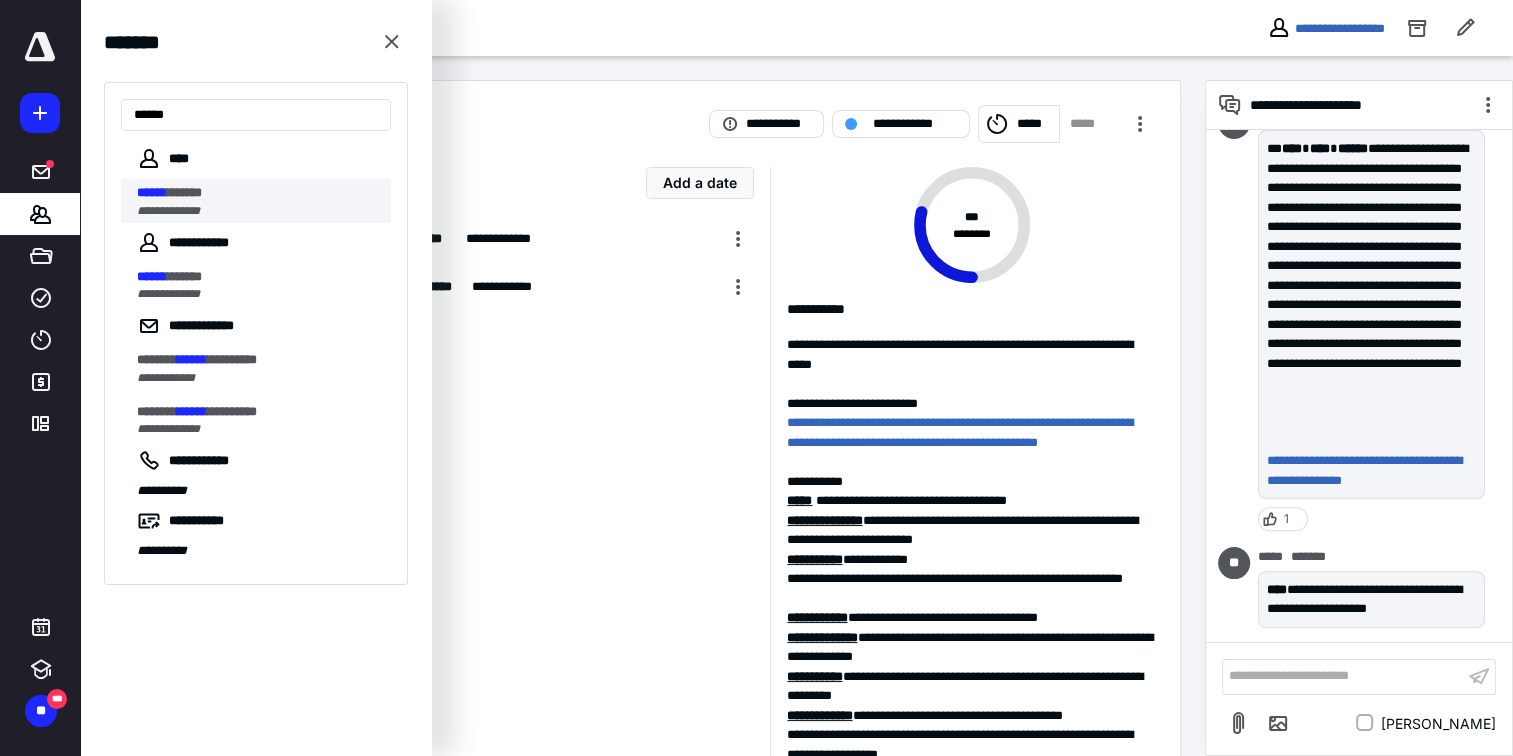 click on "**********" at bounding box center [168, 211] 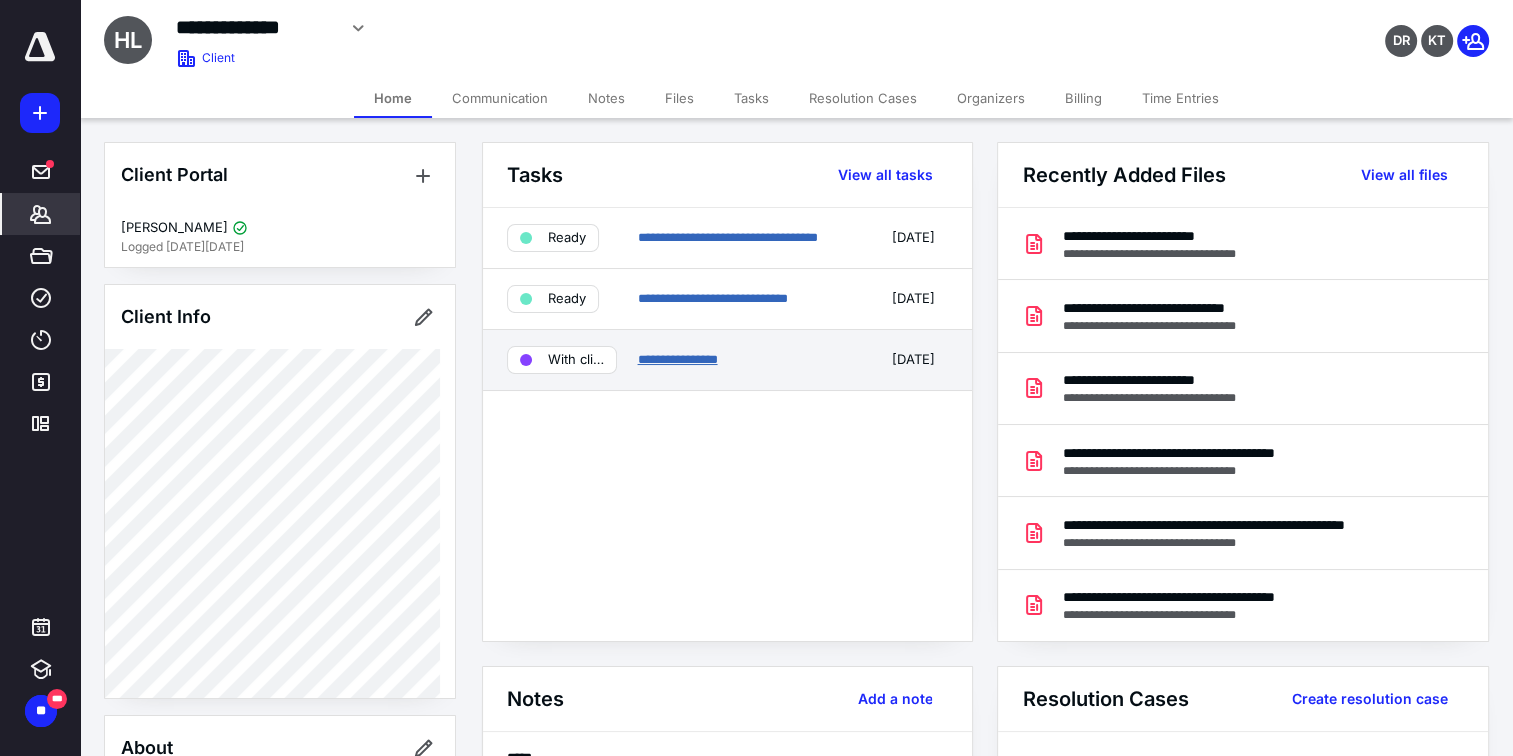 click on "**********" at bounding box center (677, 359) 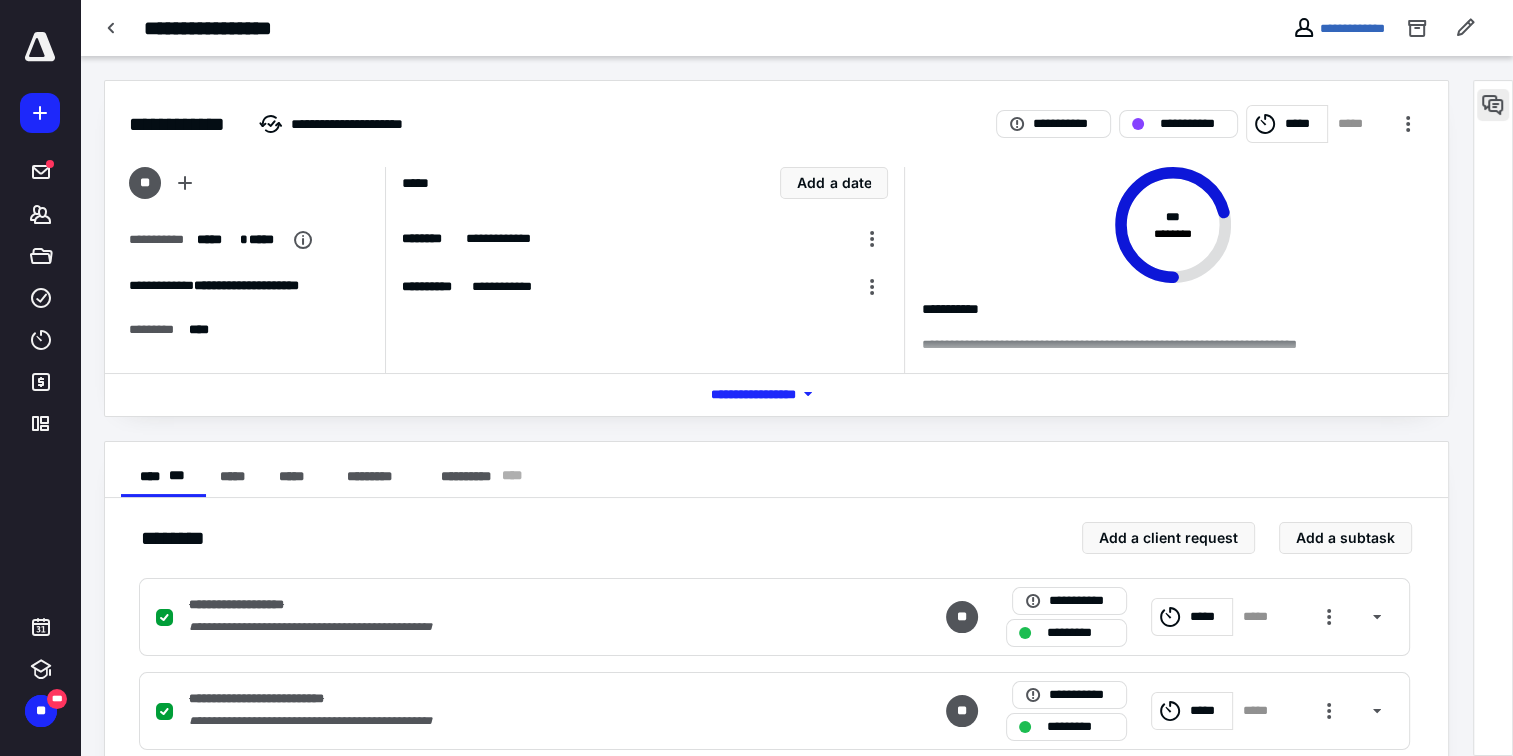 click at bounding box center [1493, 105] 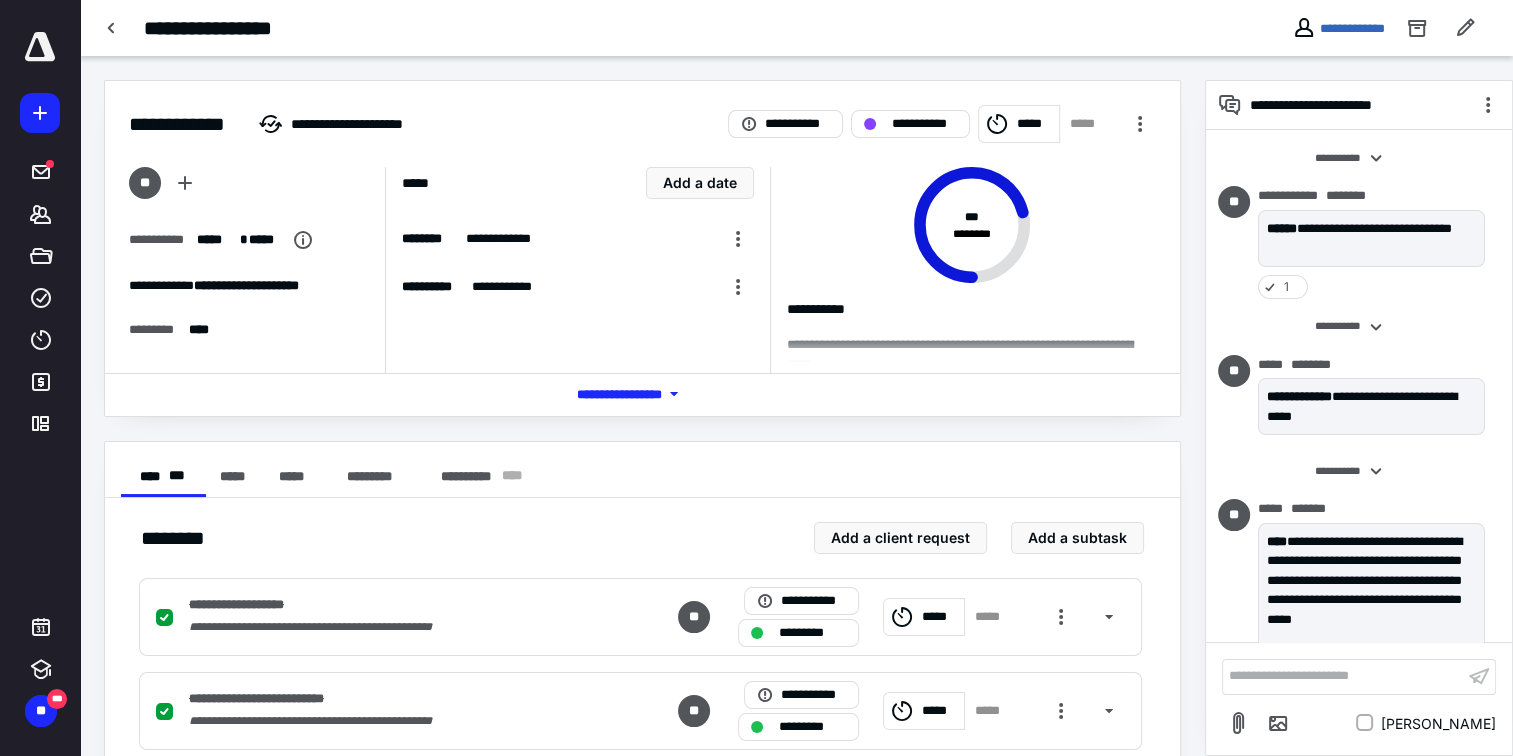 scroll, scrollTop: 32, scrollLeft: 0, axis: vertical 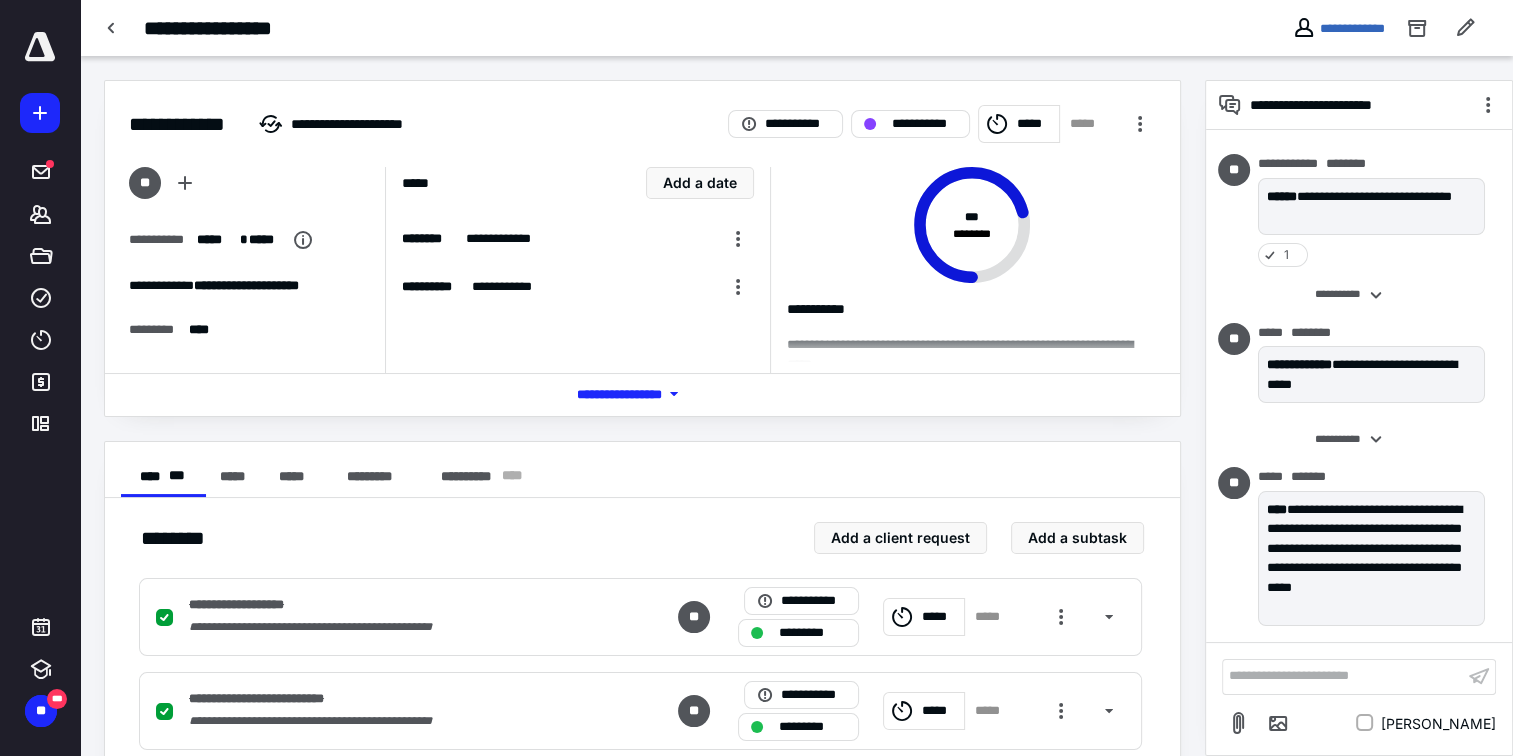 click 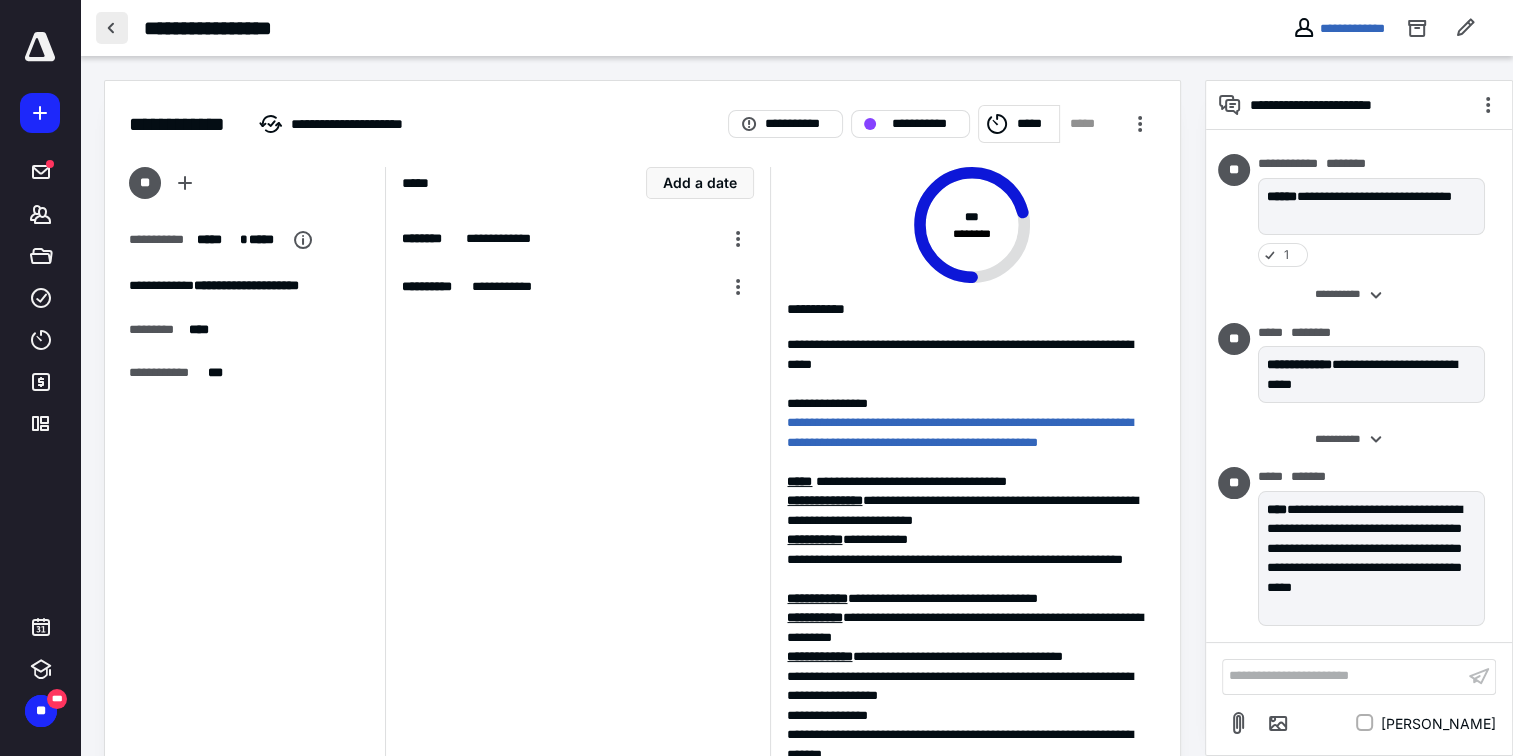 click at bounding box center [112, 28] 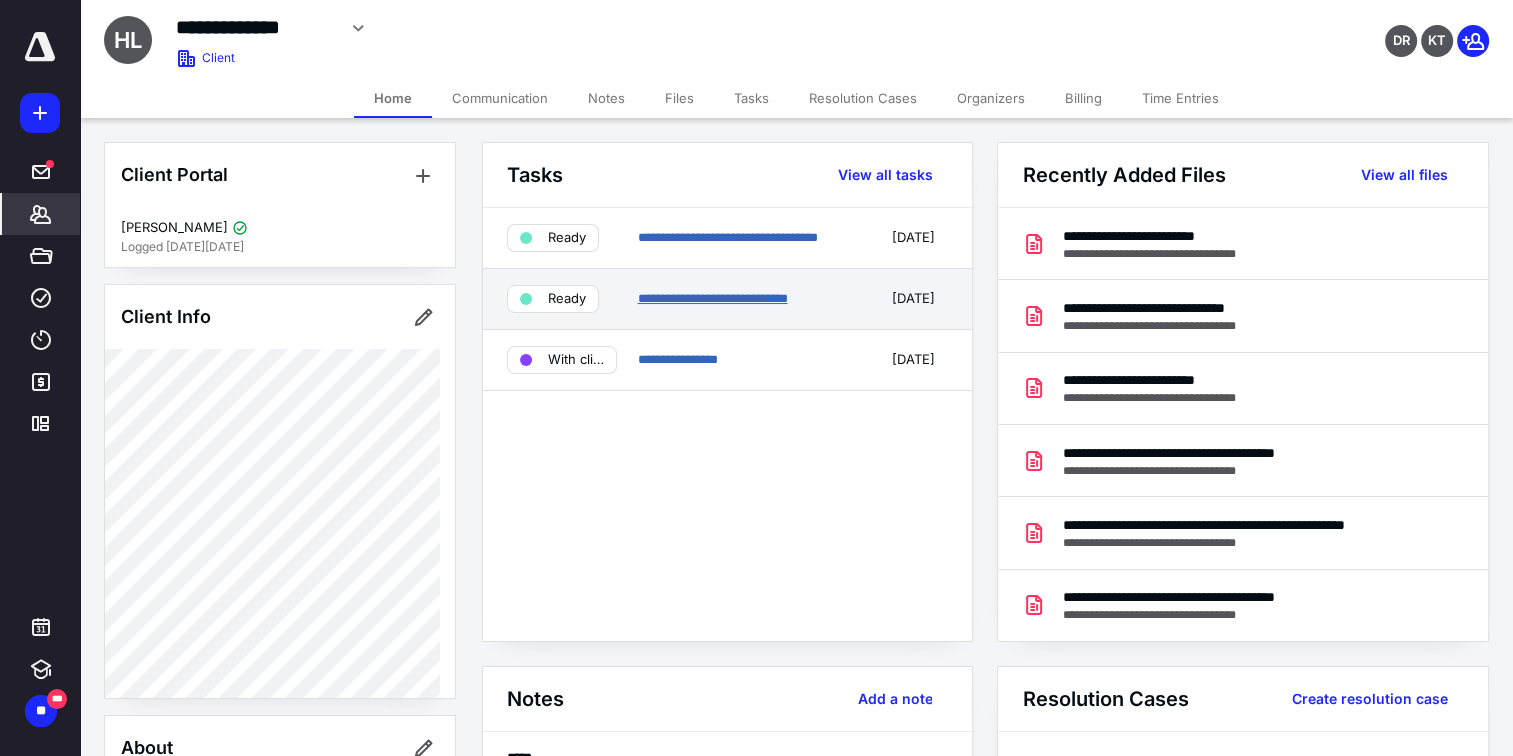 click on "**********" at bounding box center [712, 298] 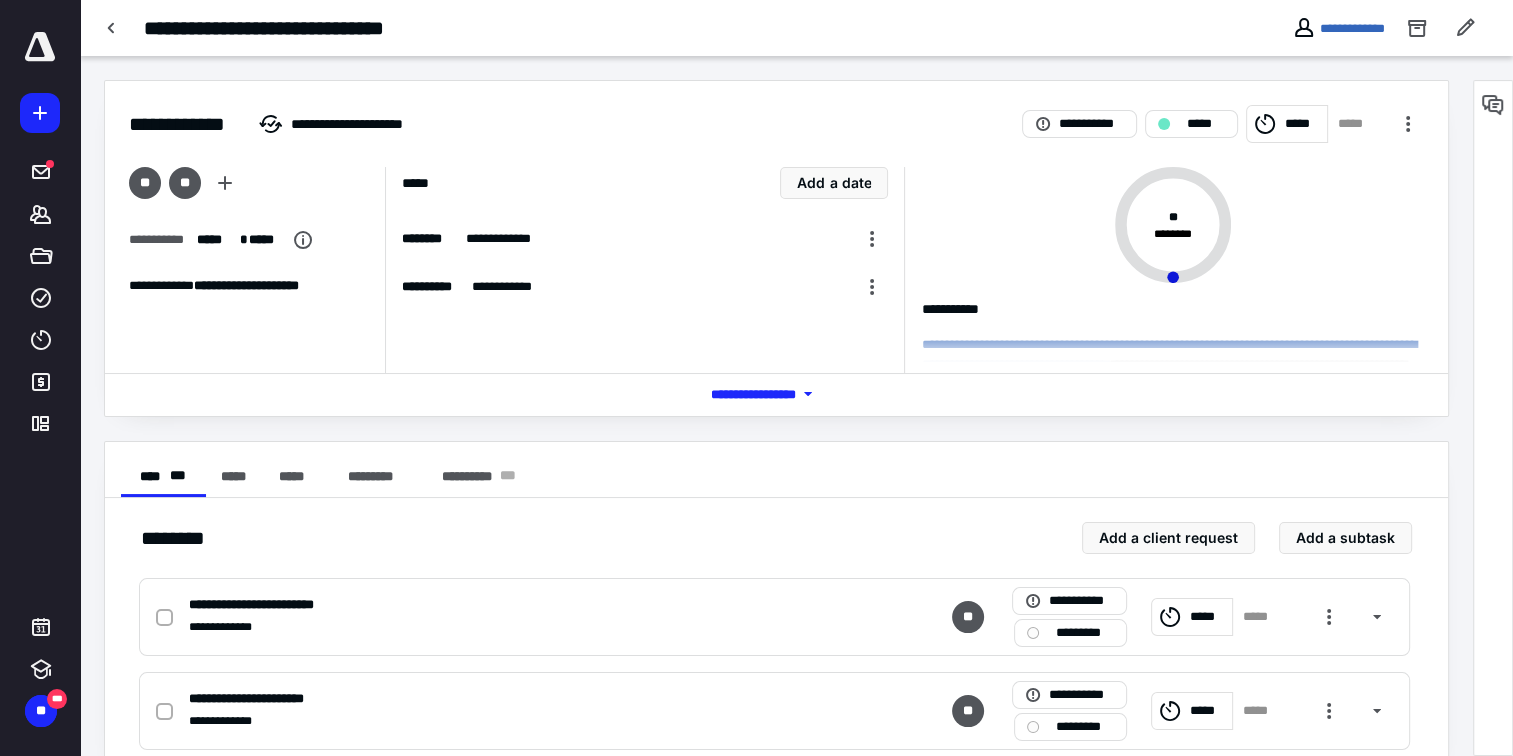 click 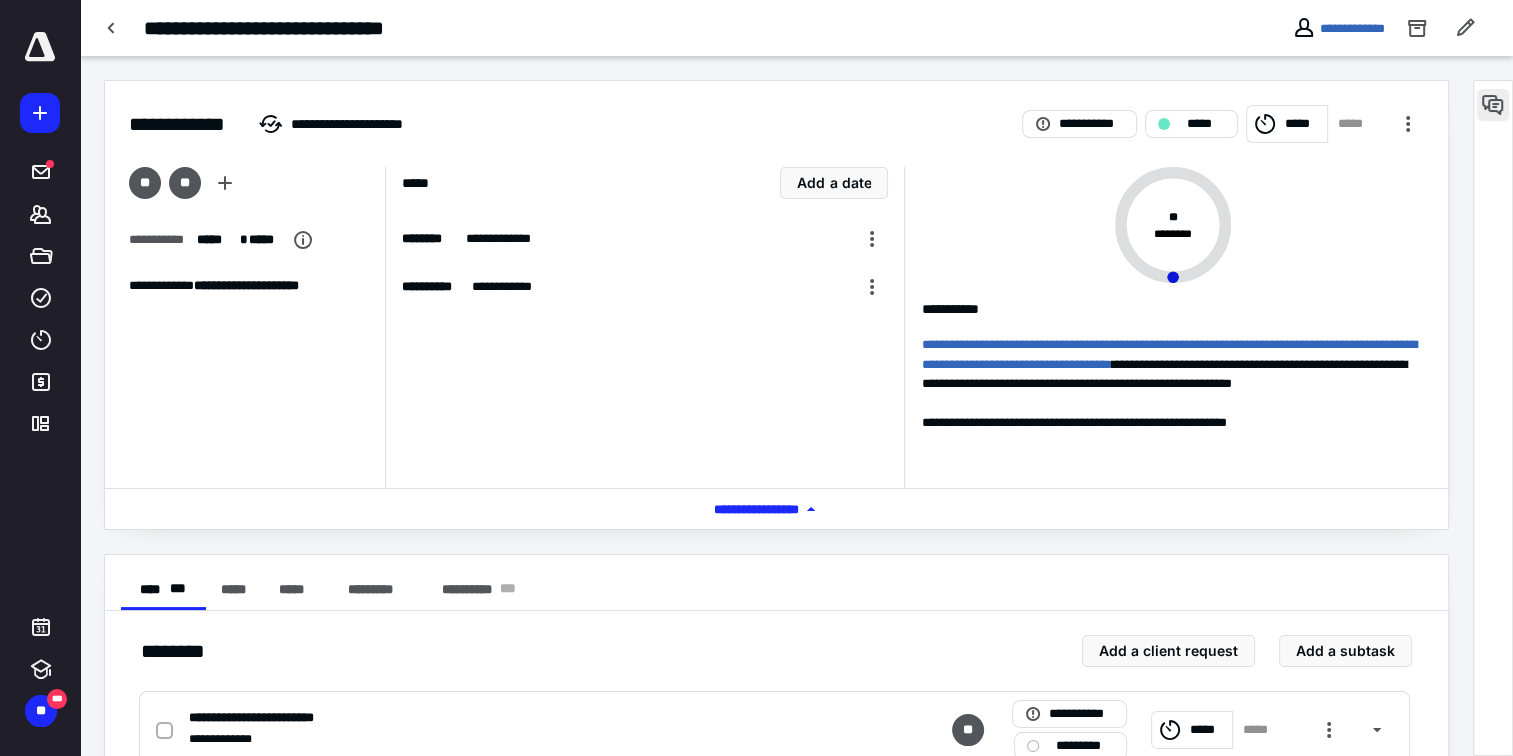 click at bounding box center (1493, 105) 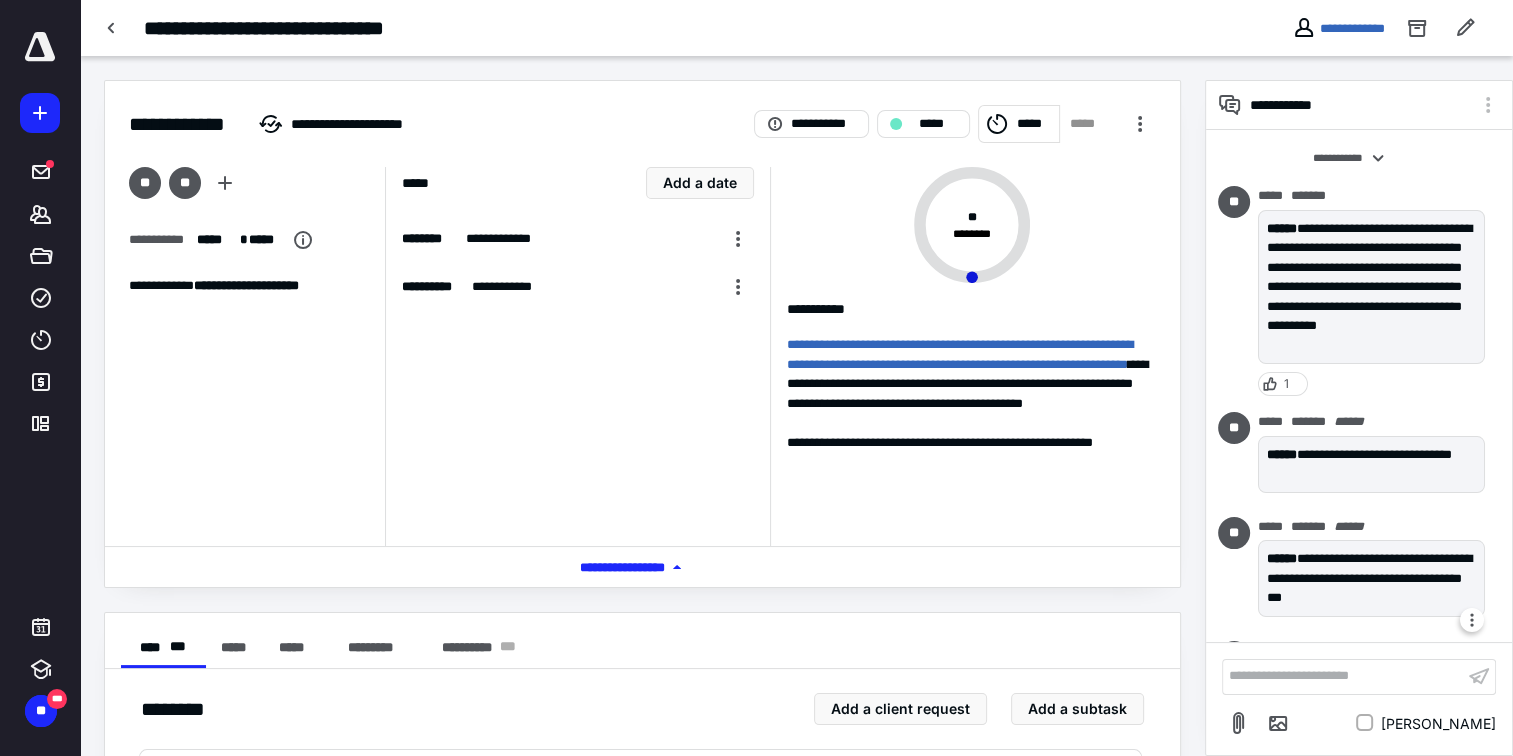 scroll, scrollTop: 135, scrollLeft: 0, axis: vertical 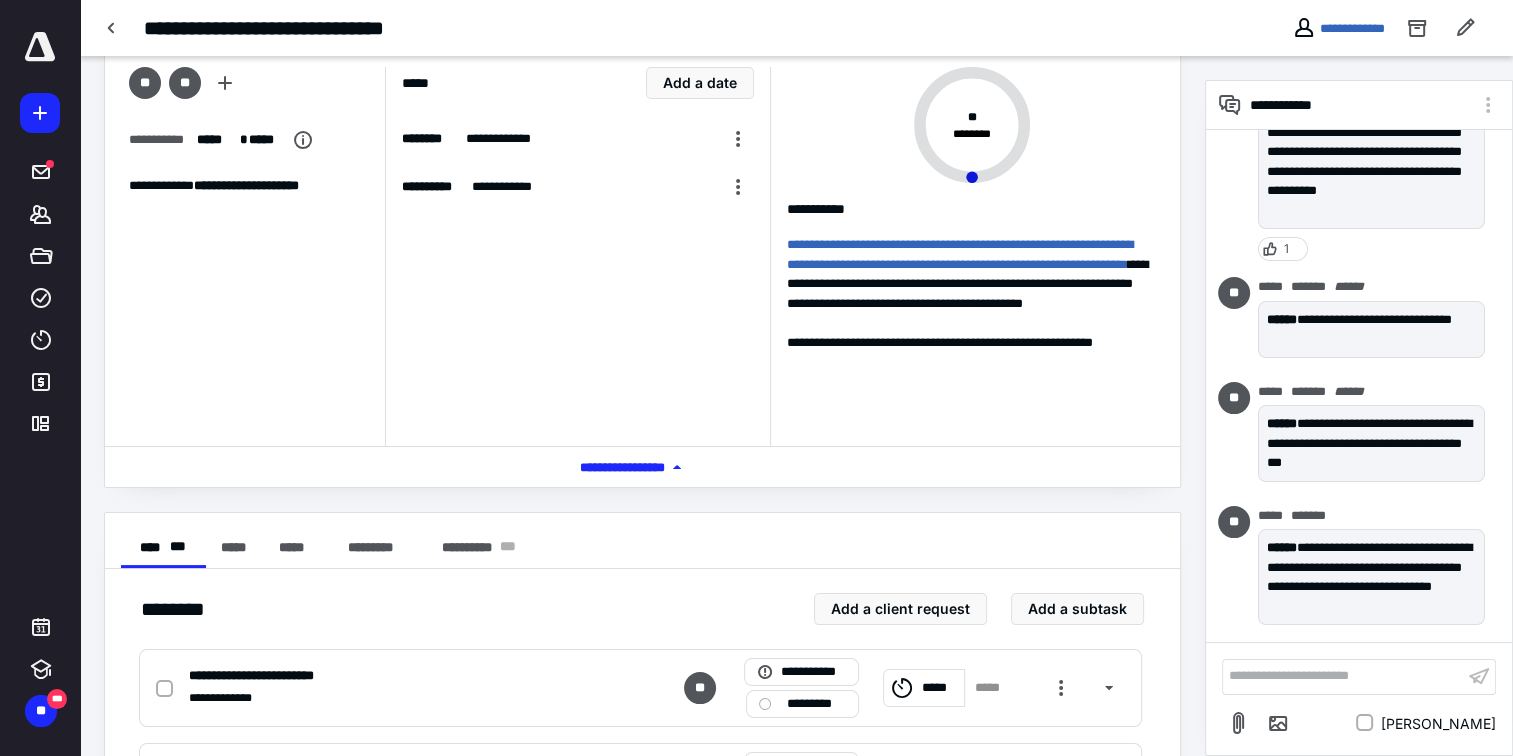 click on "**********" at bounding box center (1343, 676) 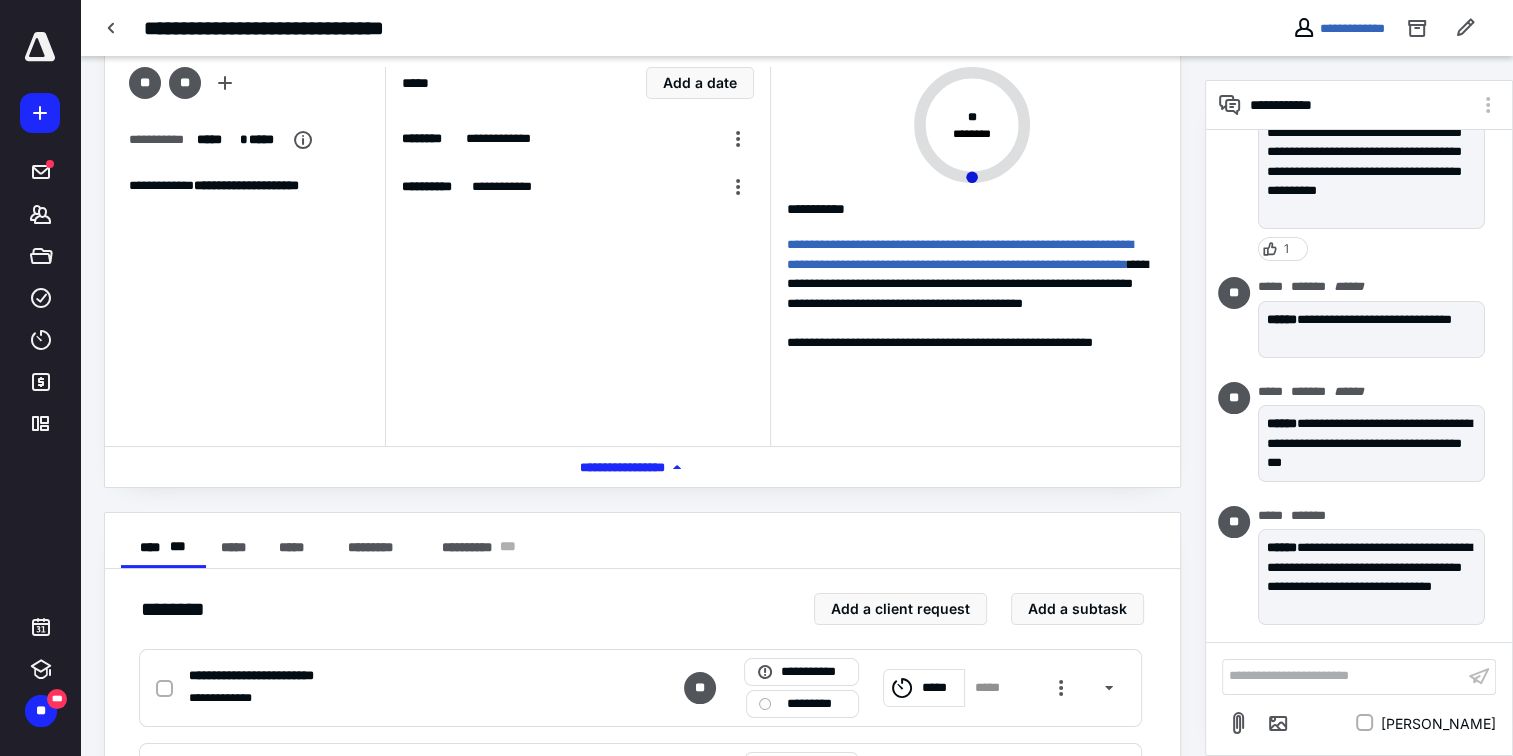 scroll, scrollTop: 0, scrollLeft: 0, axis: both 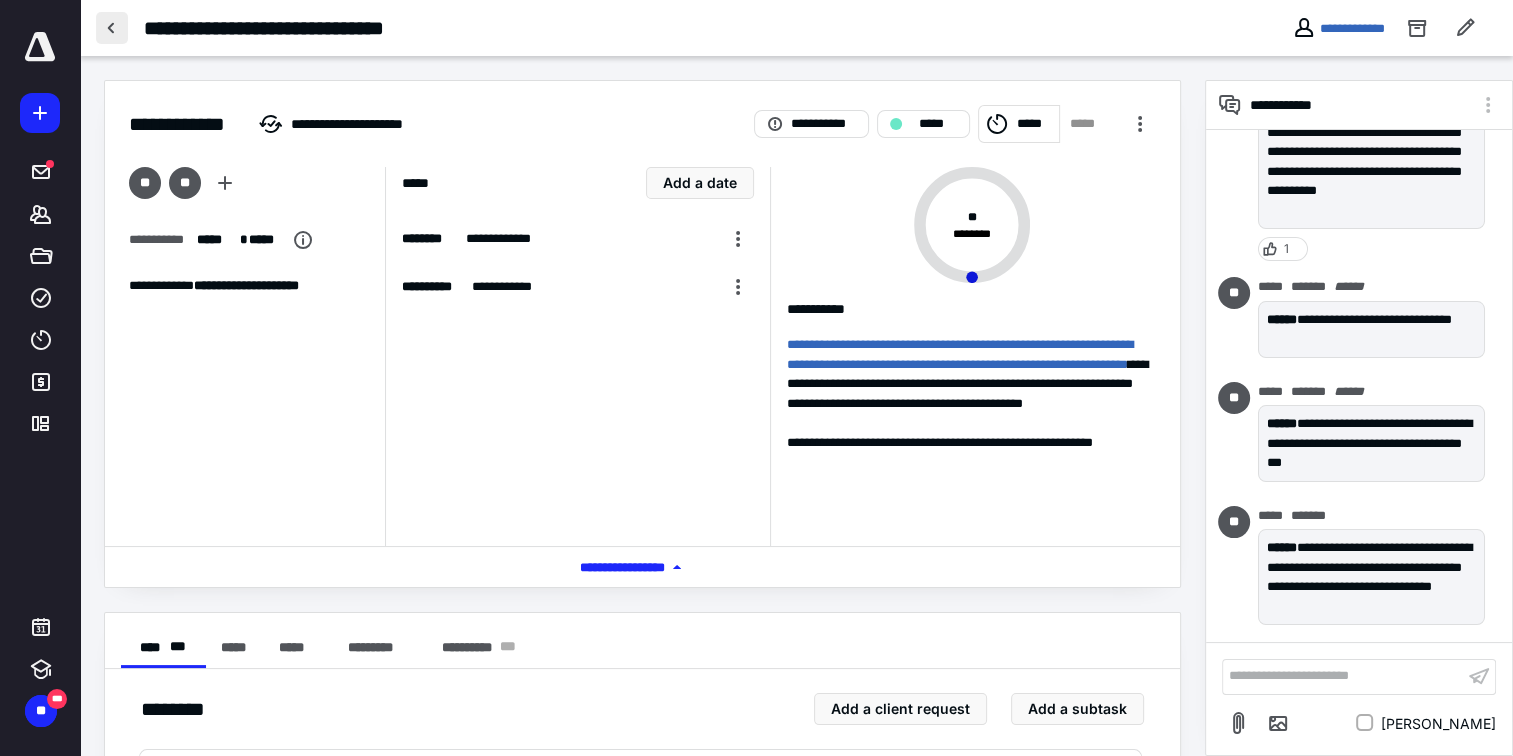 click at bounding box center (112, 28) 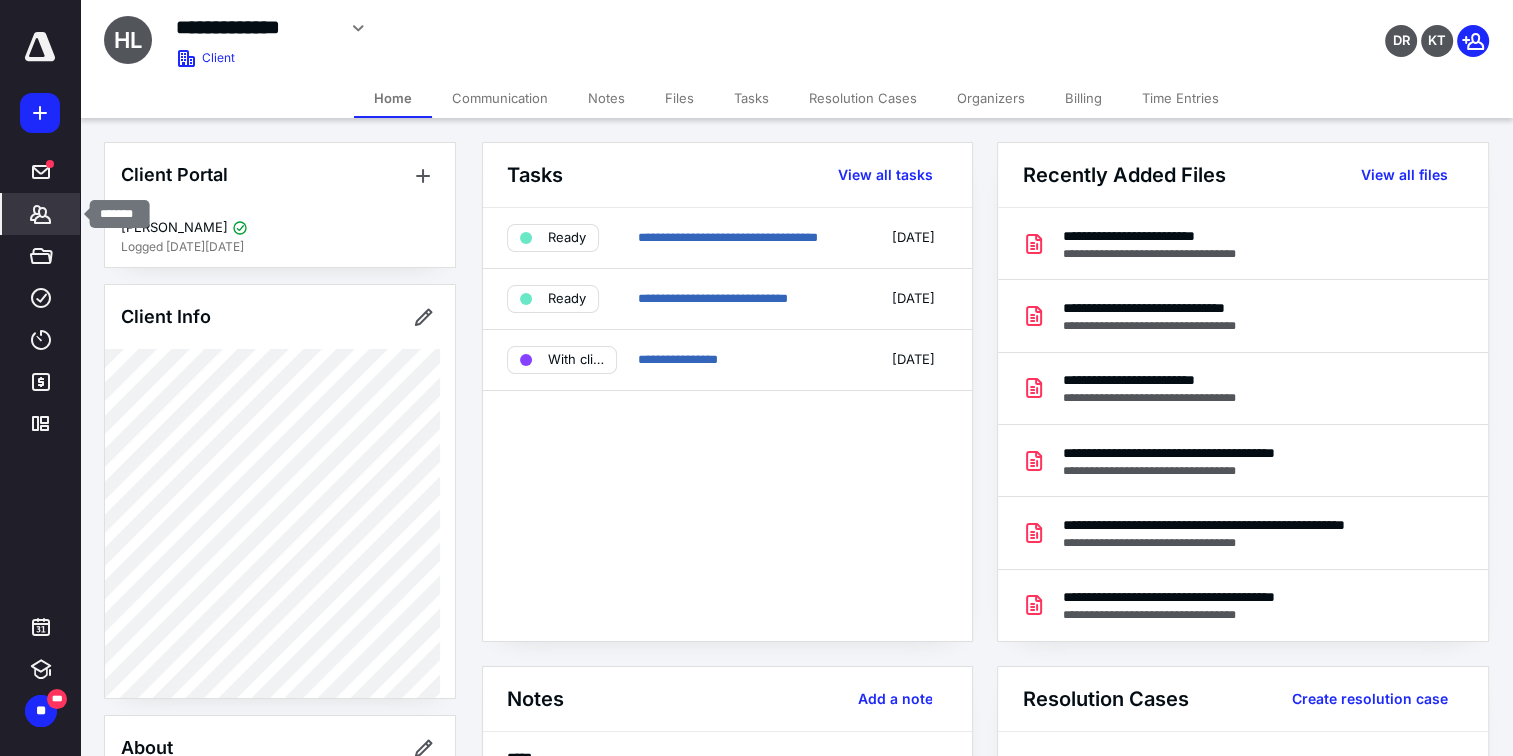 click 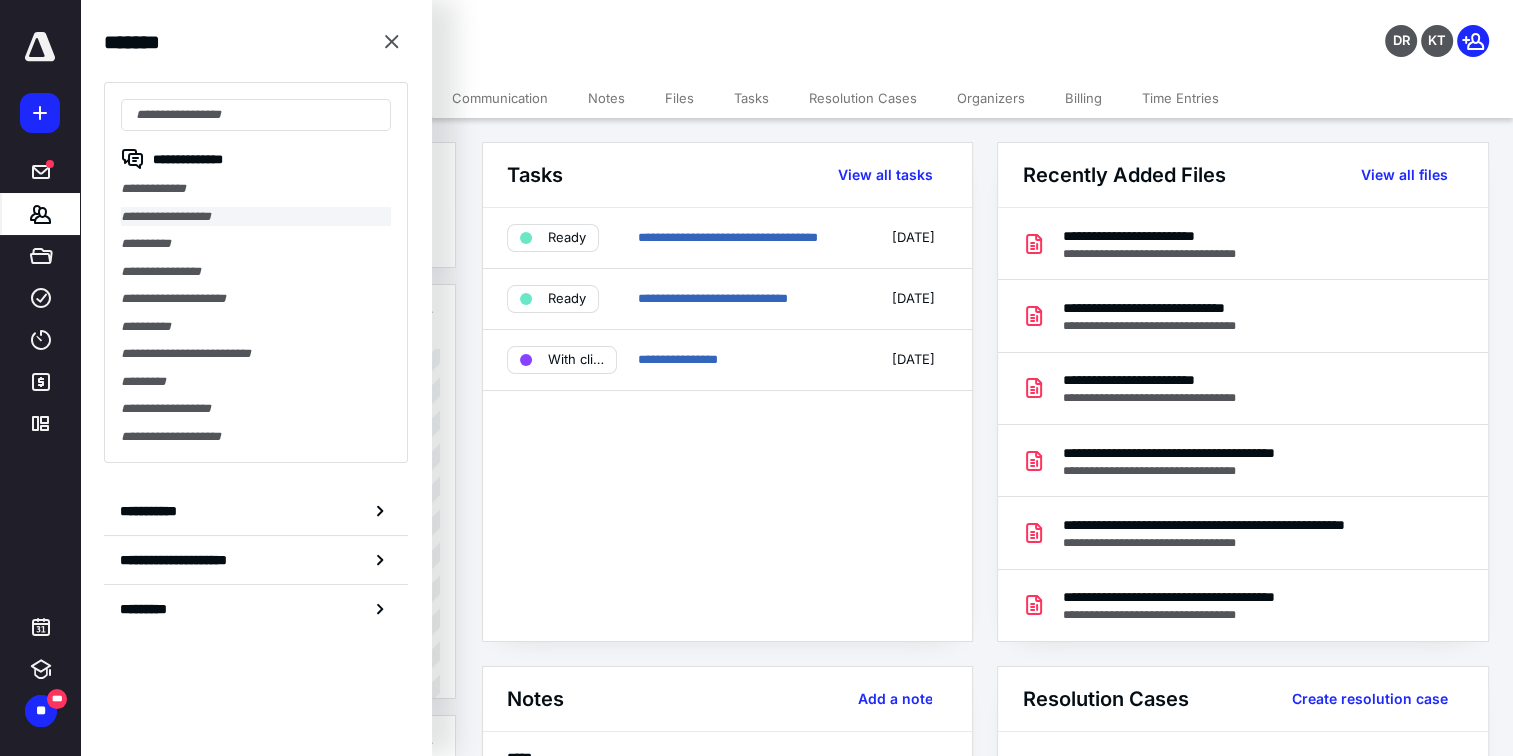 click on "**********" at bounding box center [256, 217] 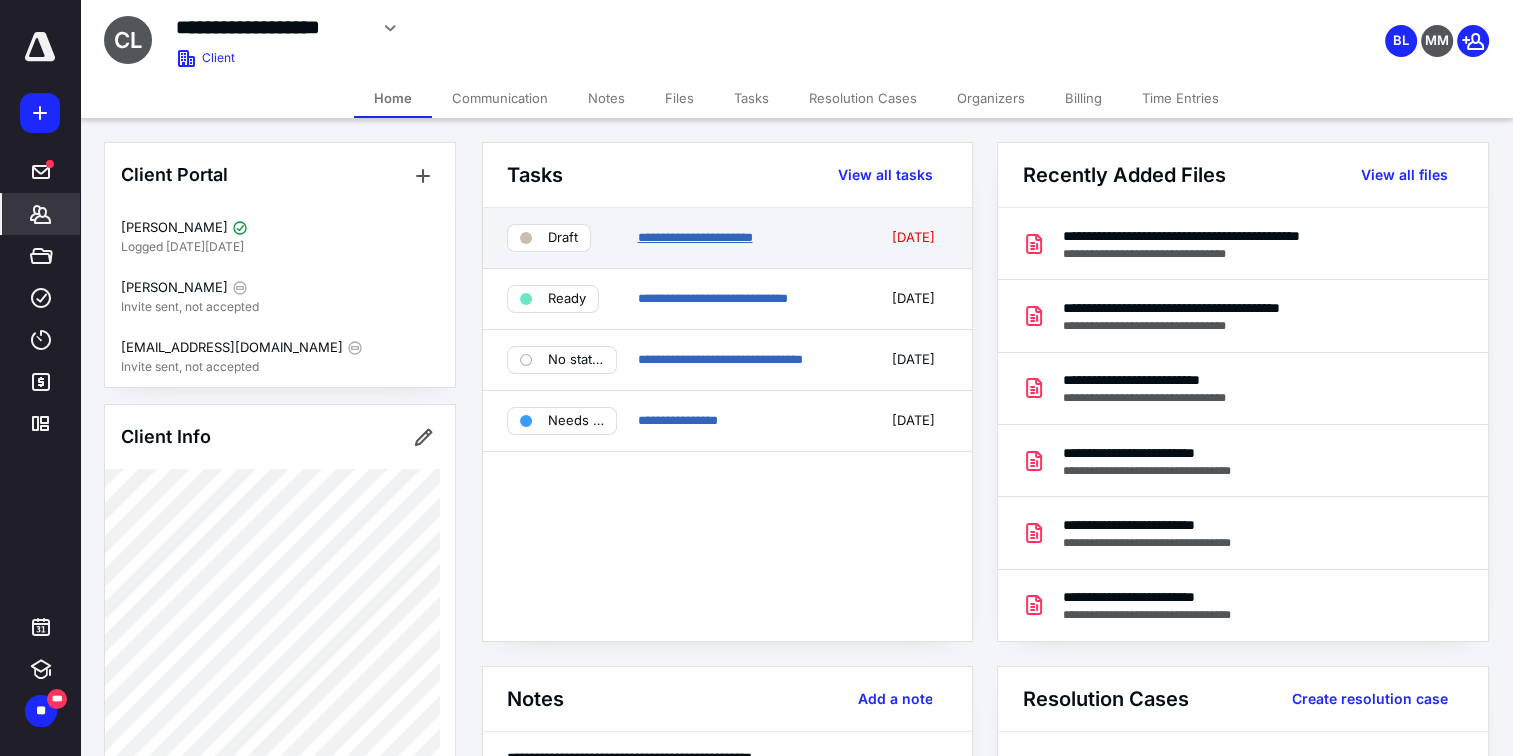 click on "**********" at bounding box center (694, 237) 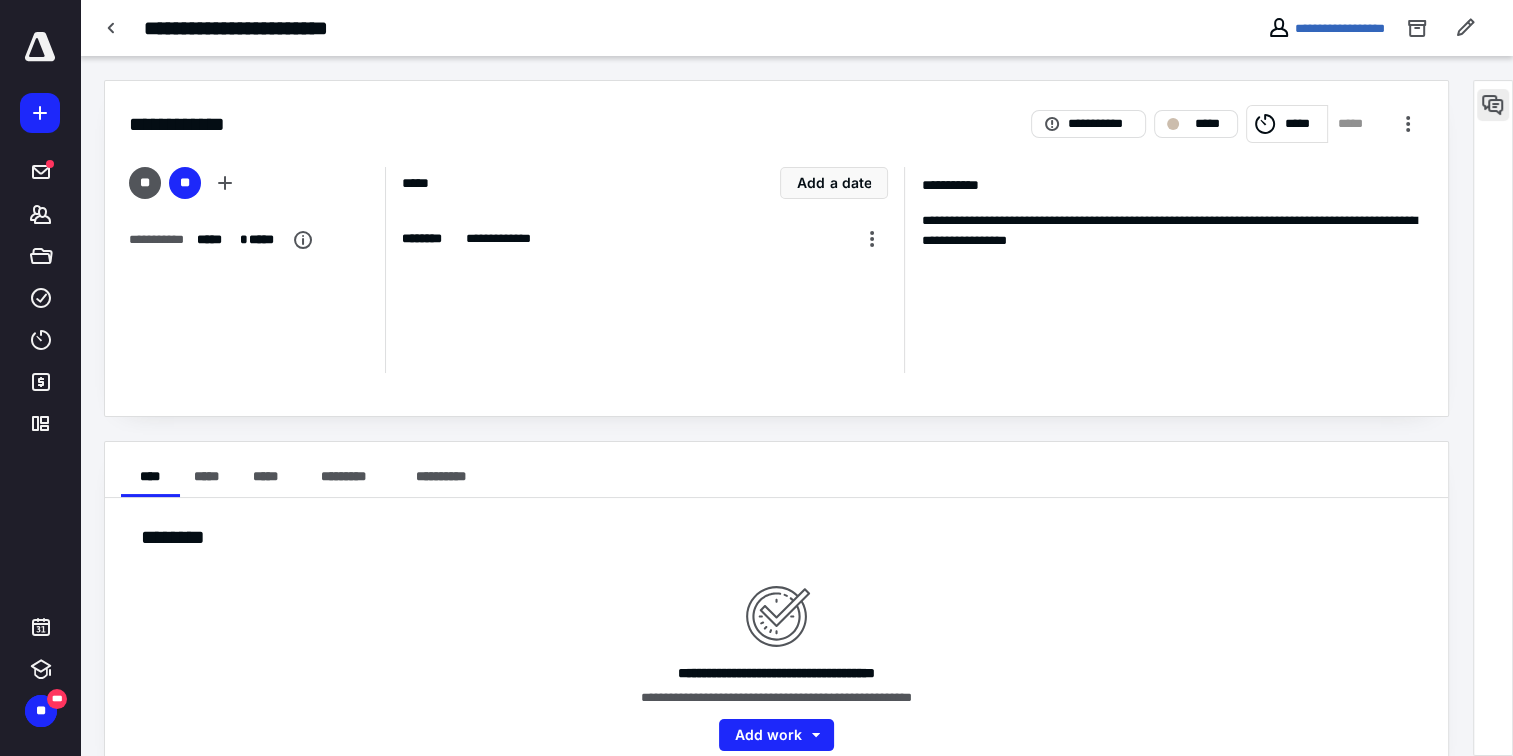 click at bounding box center [1493, 105] 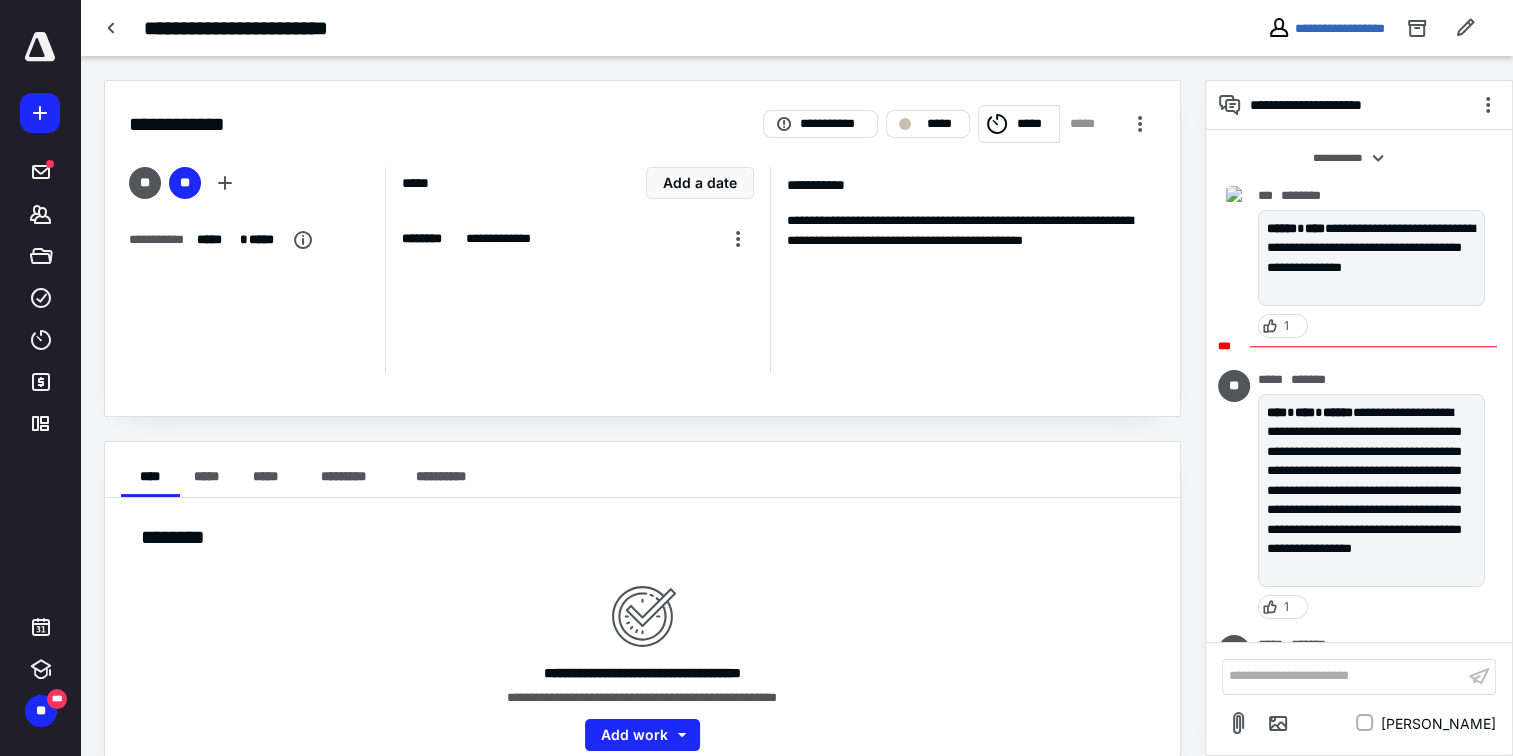 scroll, scrollTop: 42, scrollLeft: 0, axis: vertical 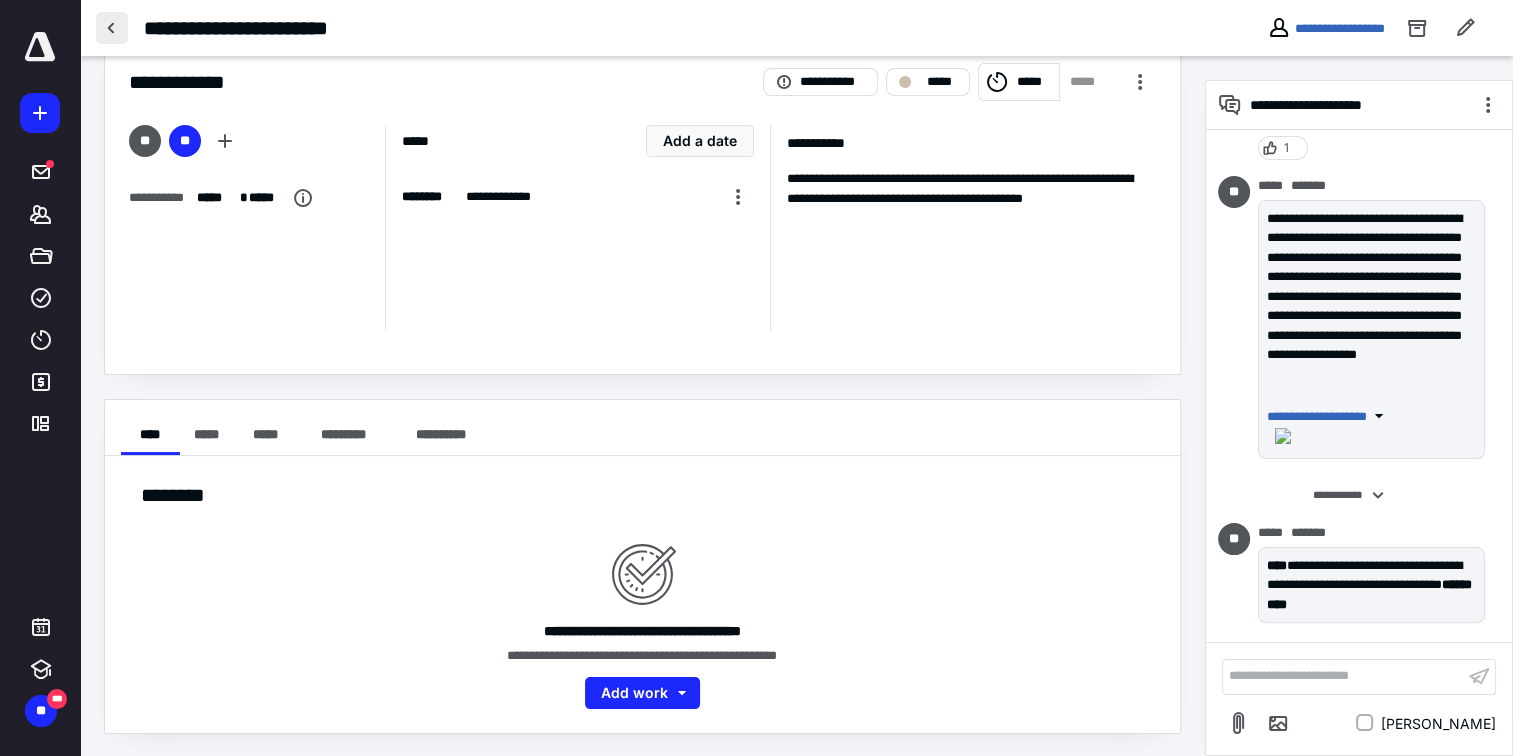 click at bounding box center [112, 28] 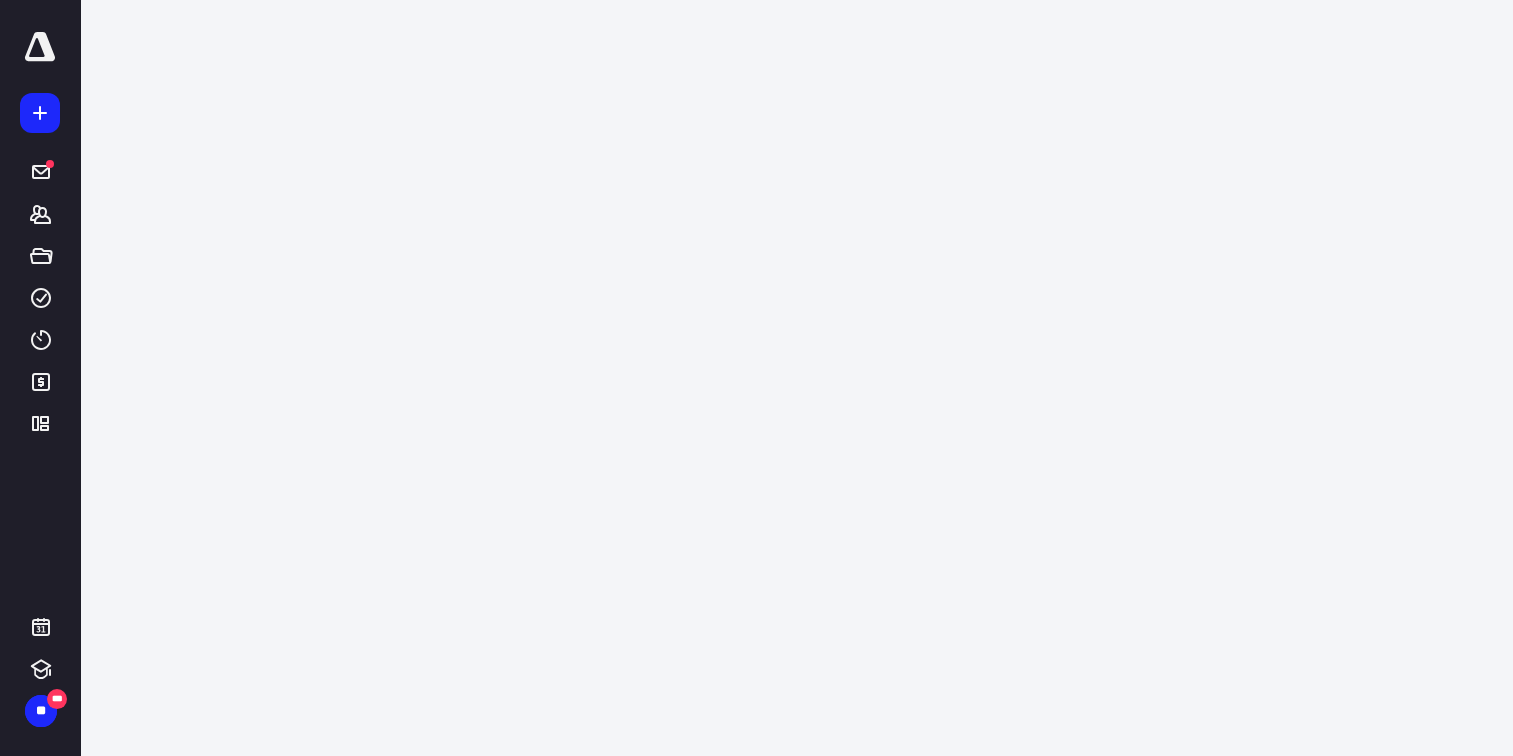 scroll, scrollTop: 0, scrollLeft: 0, axis: both 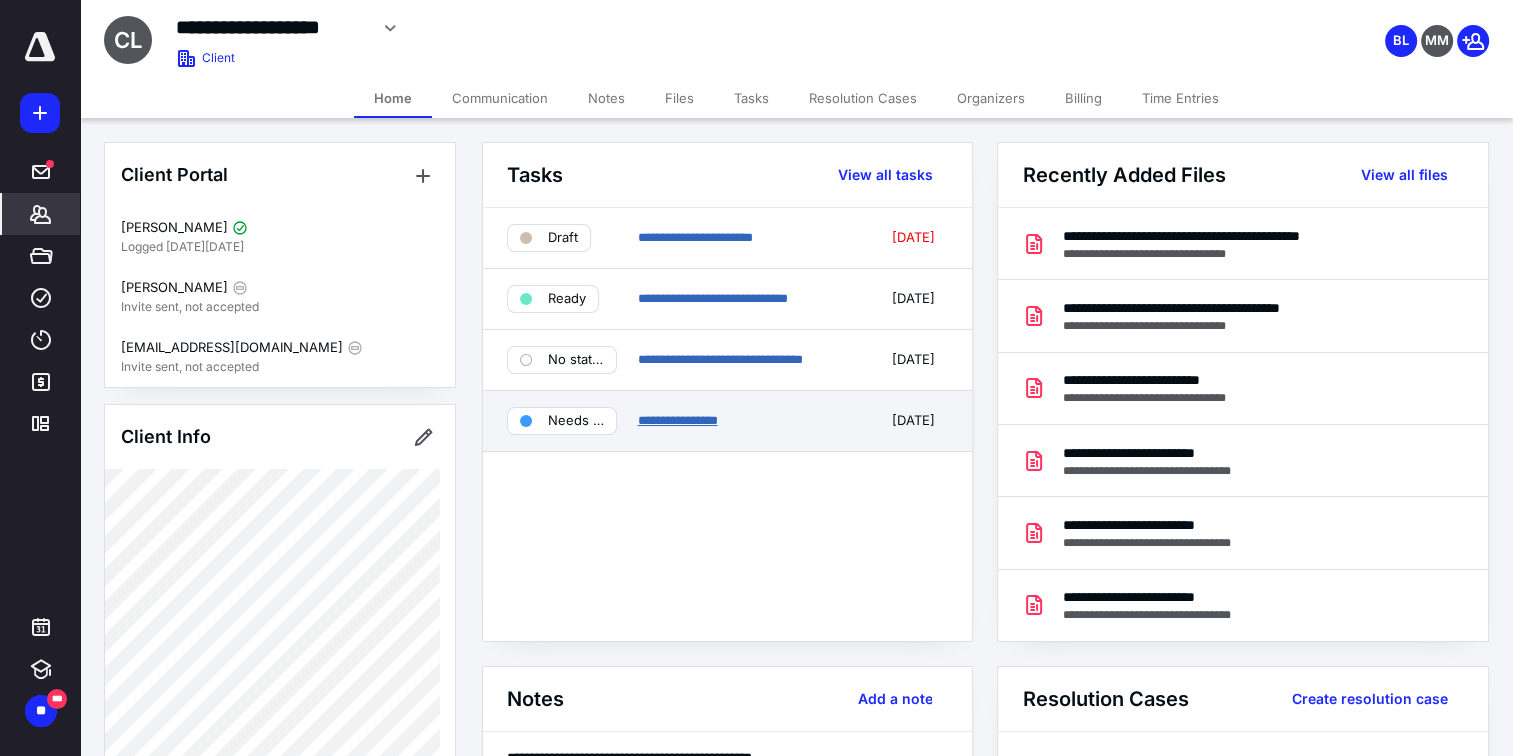 click on "**********" at bounding box center (677, 420) 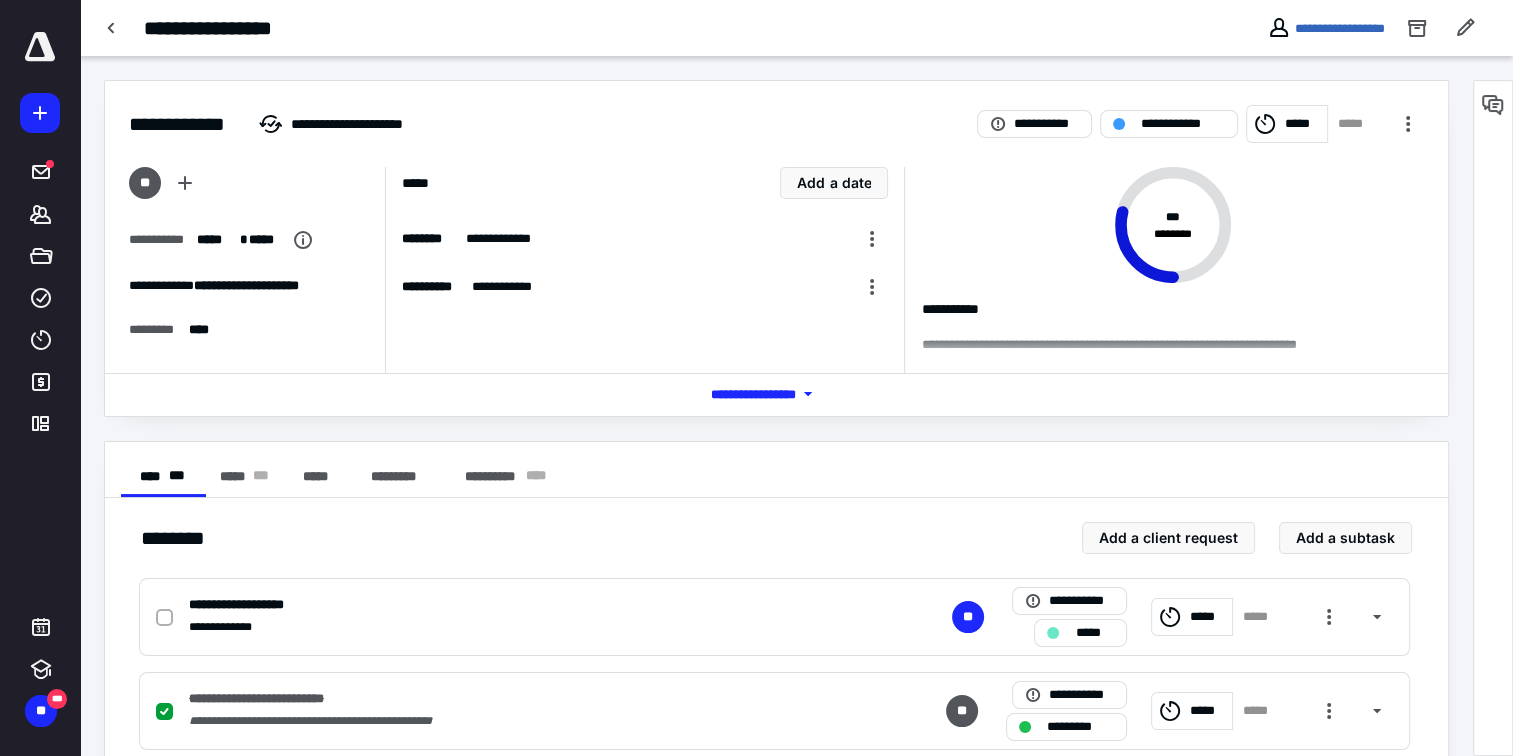 click 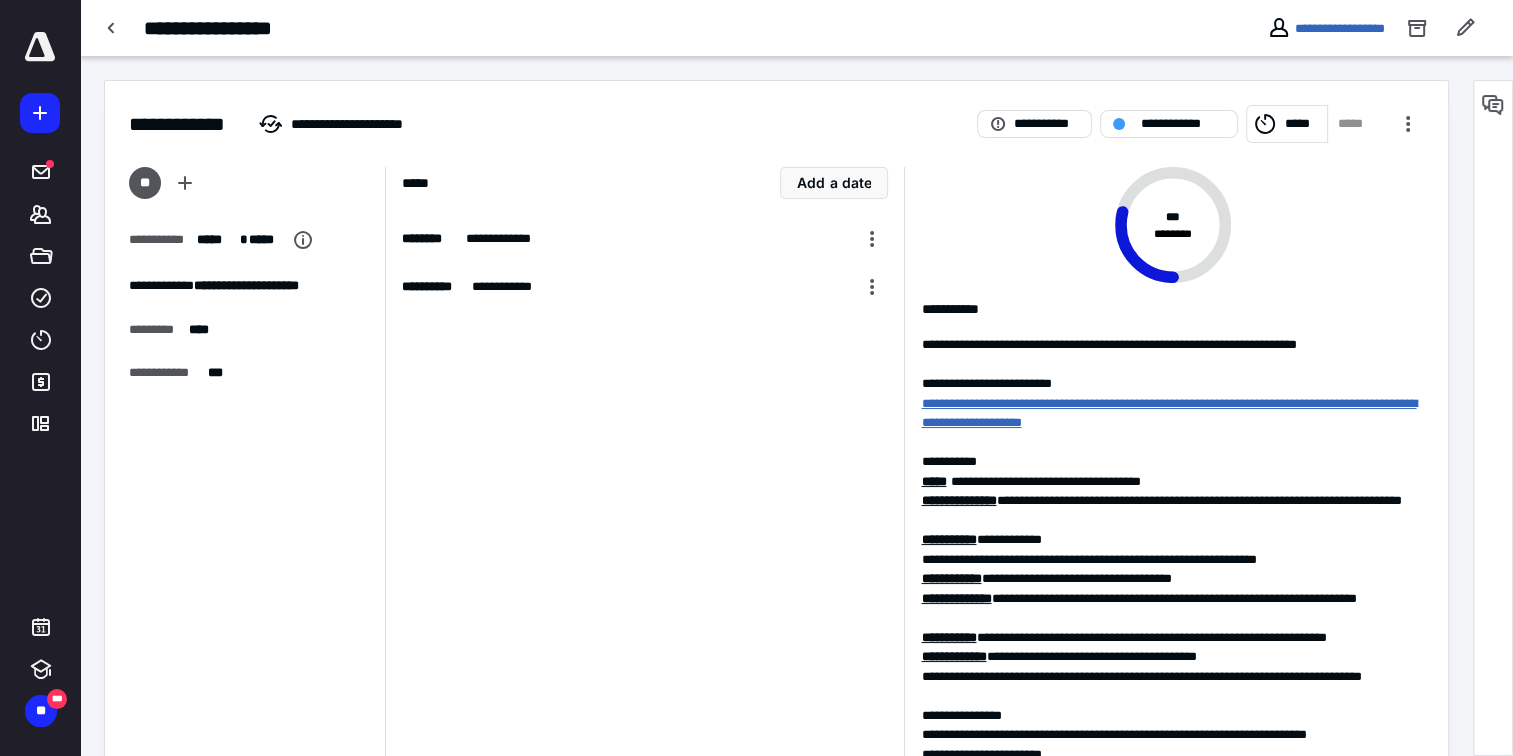 click on "**********" at bounding box center [1168, 413] 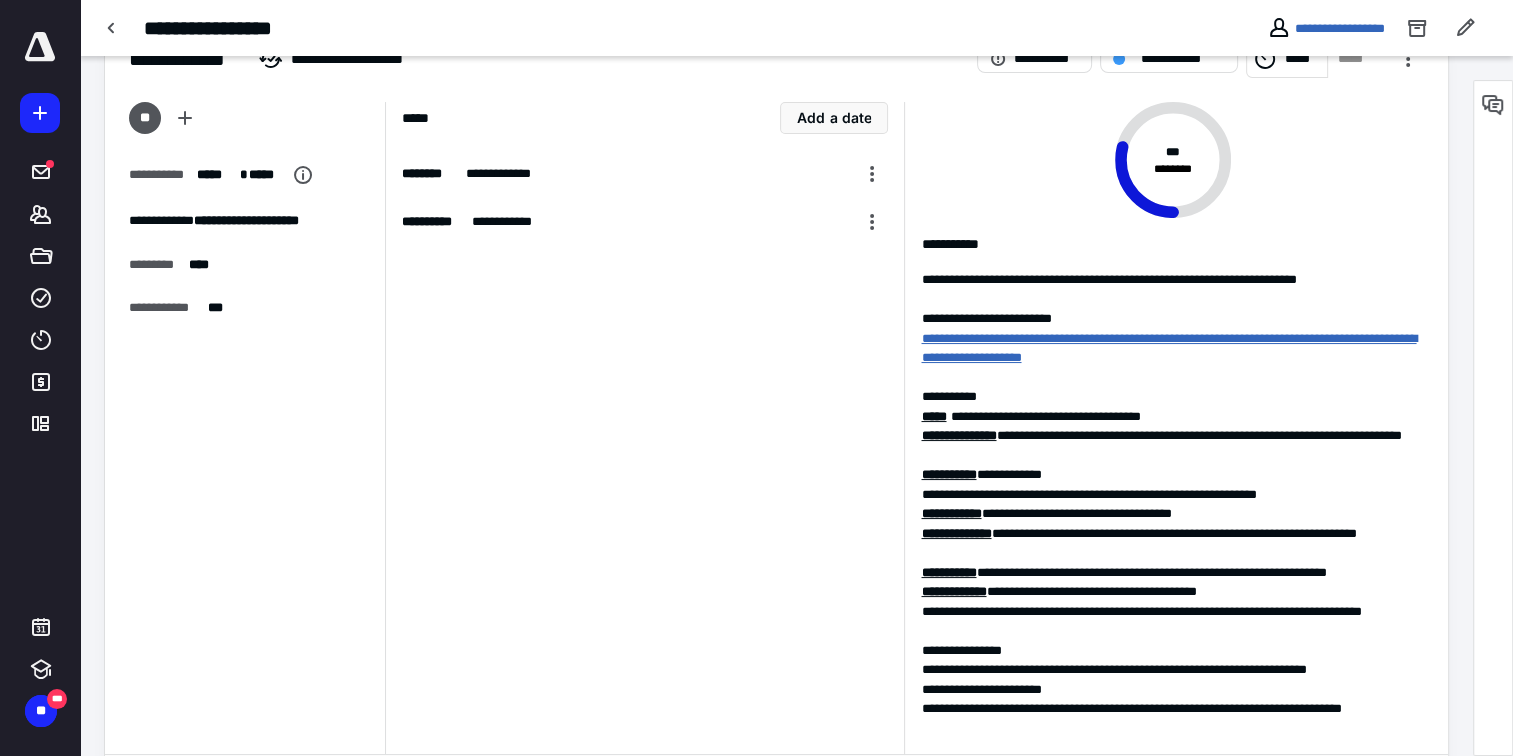scroll, scrollTop: 0, scrollLeft: 0, axis: both 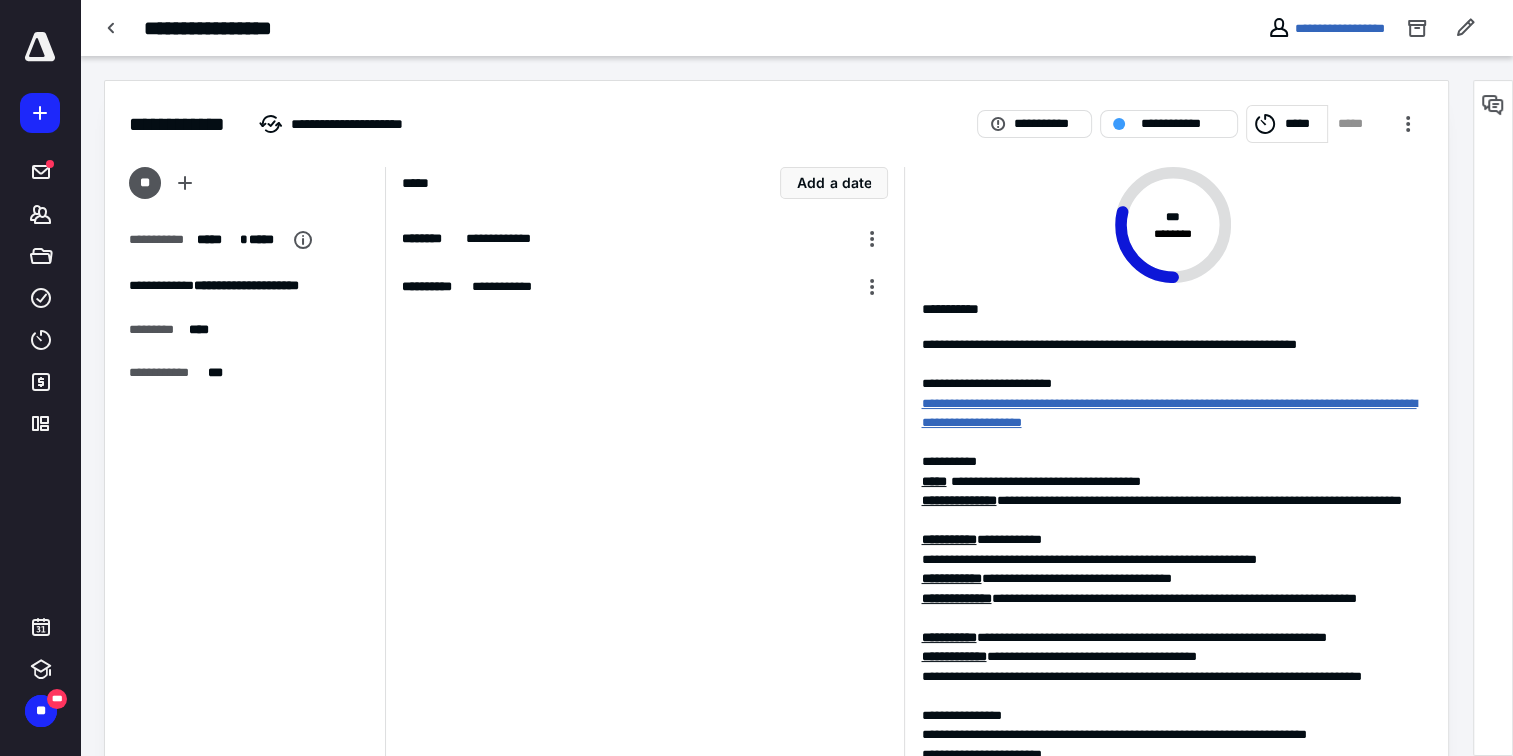 click on "**********" at bounding box center (1168, 413) 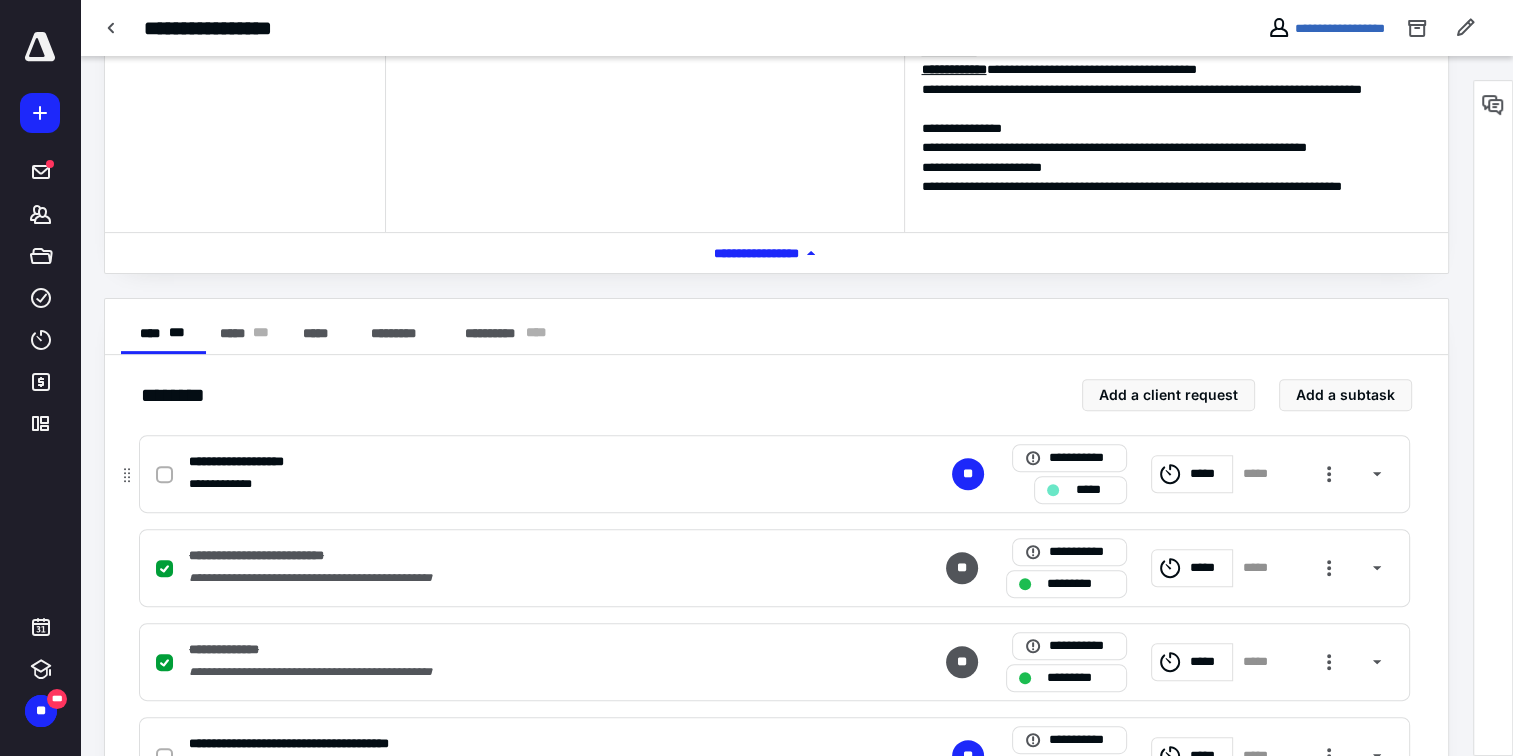 scroll, scrollTop: 556, scrollLeft: 0, axis: vertical 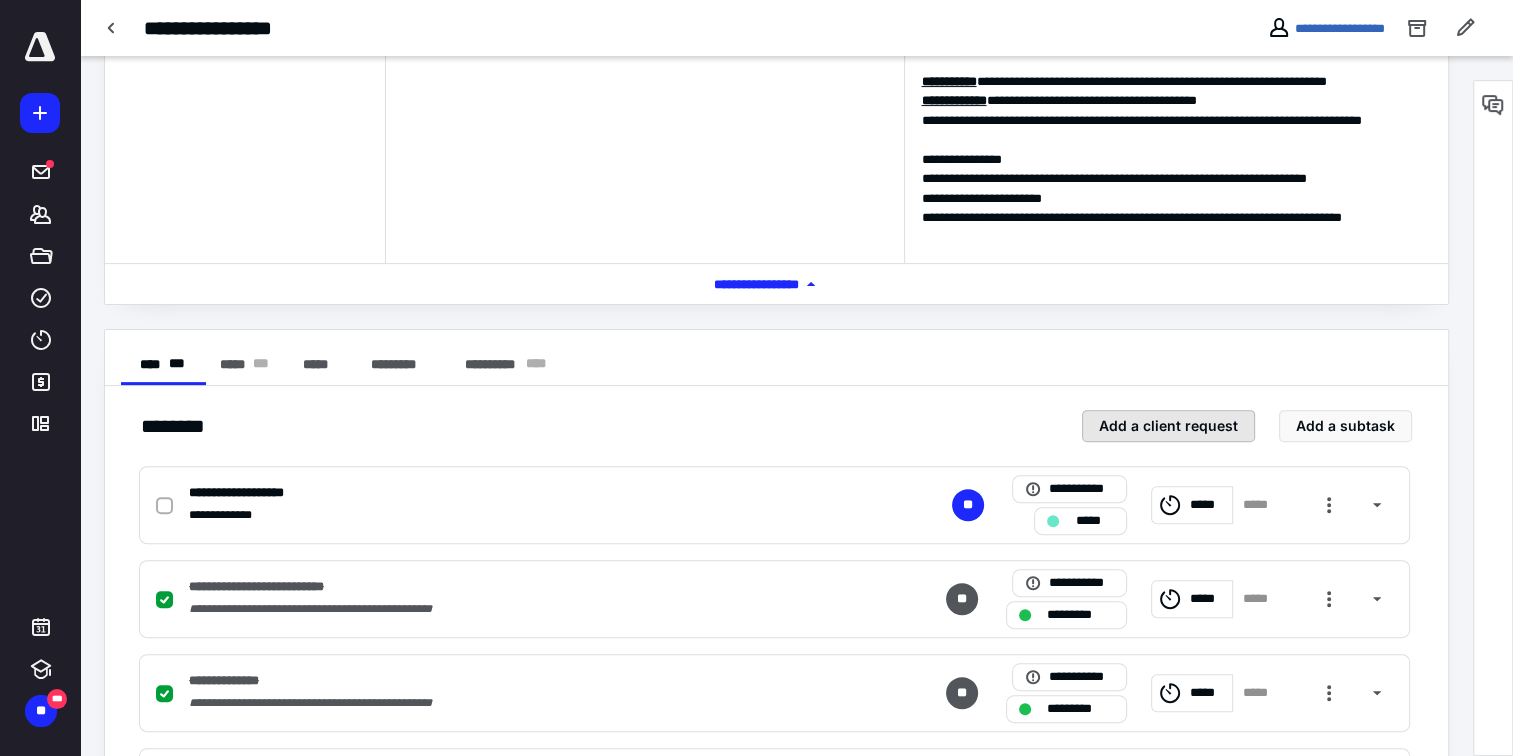click on "Add a client request" at bounding box center (1168, 426) 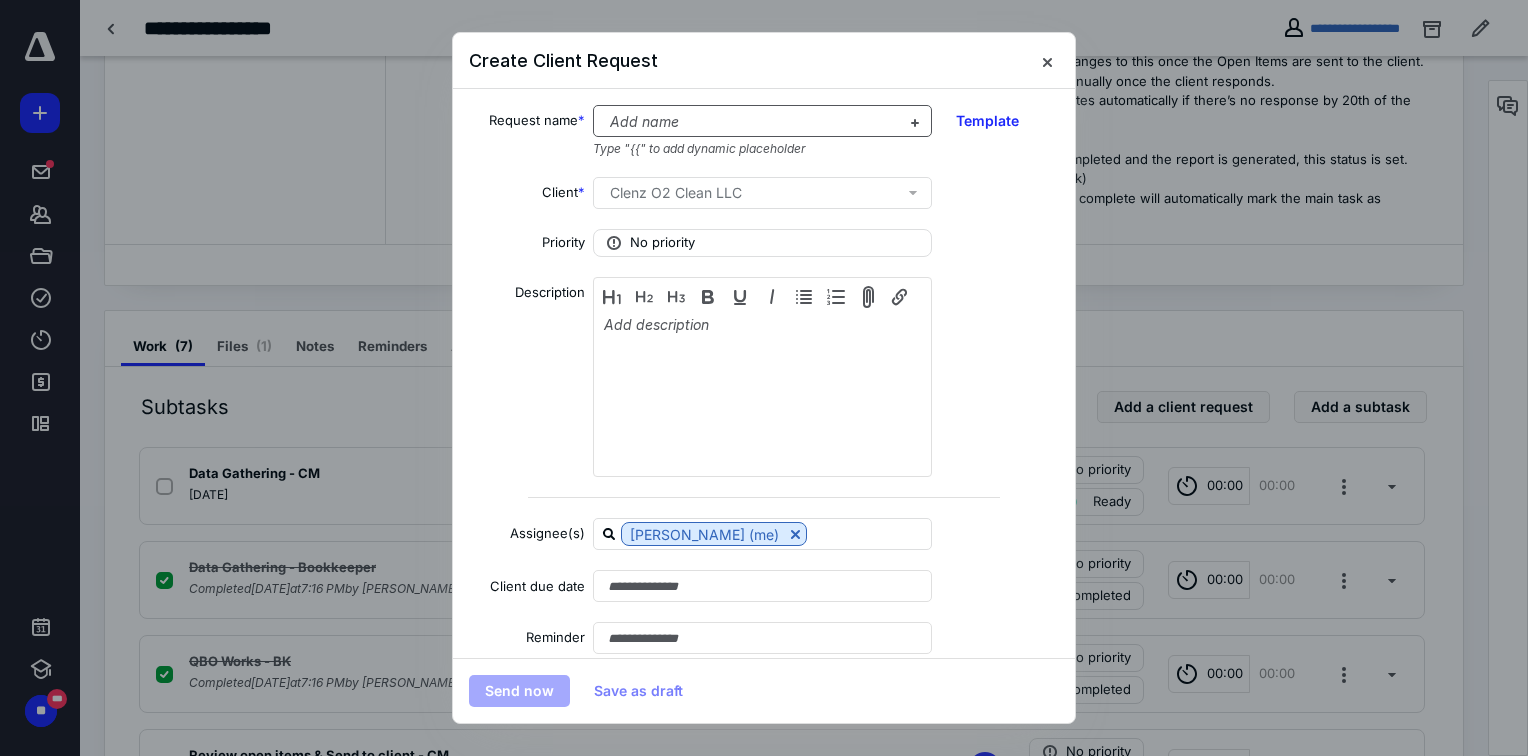click at bounding box center (750, 122) 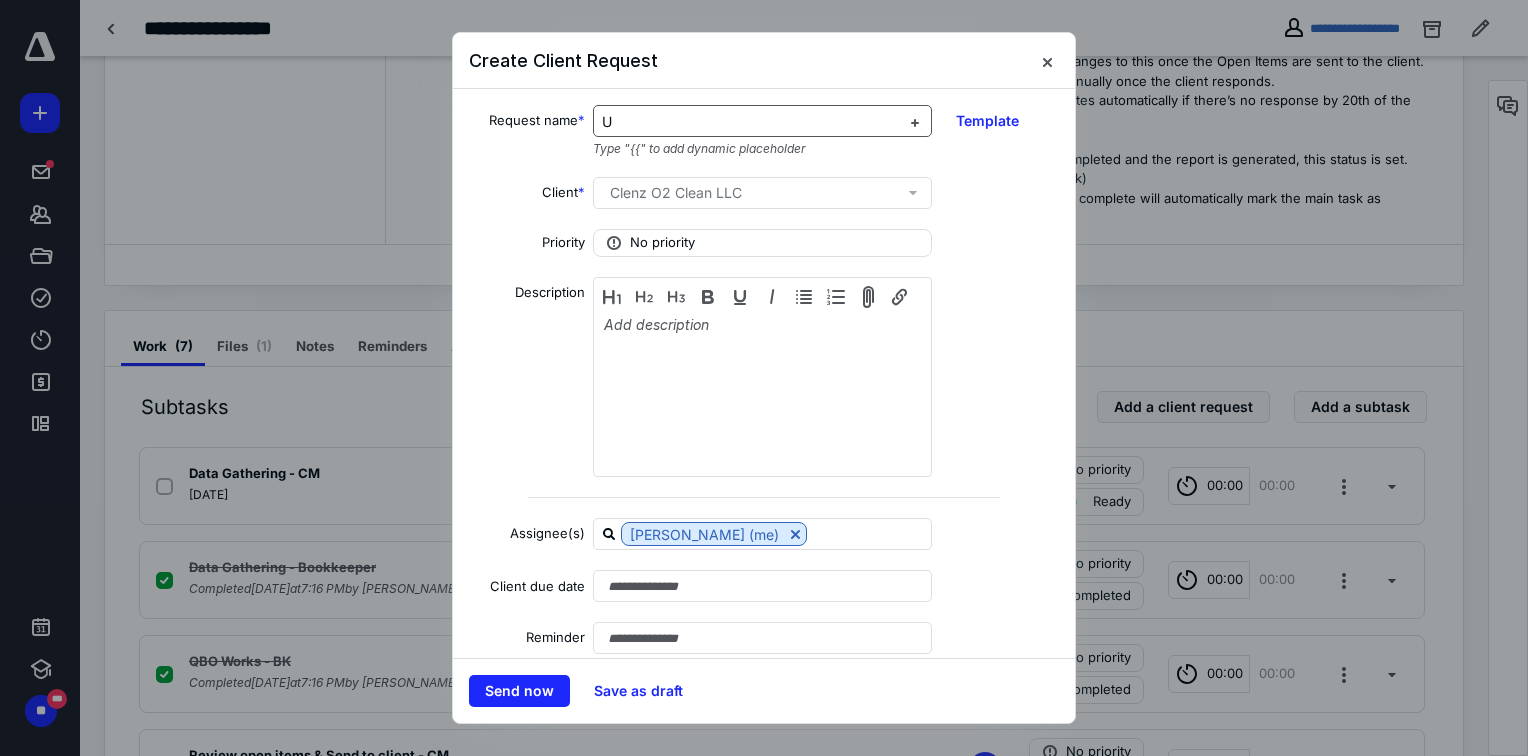 type 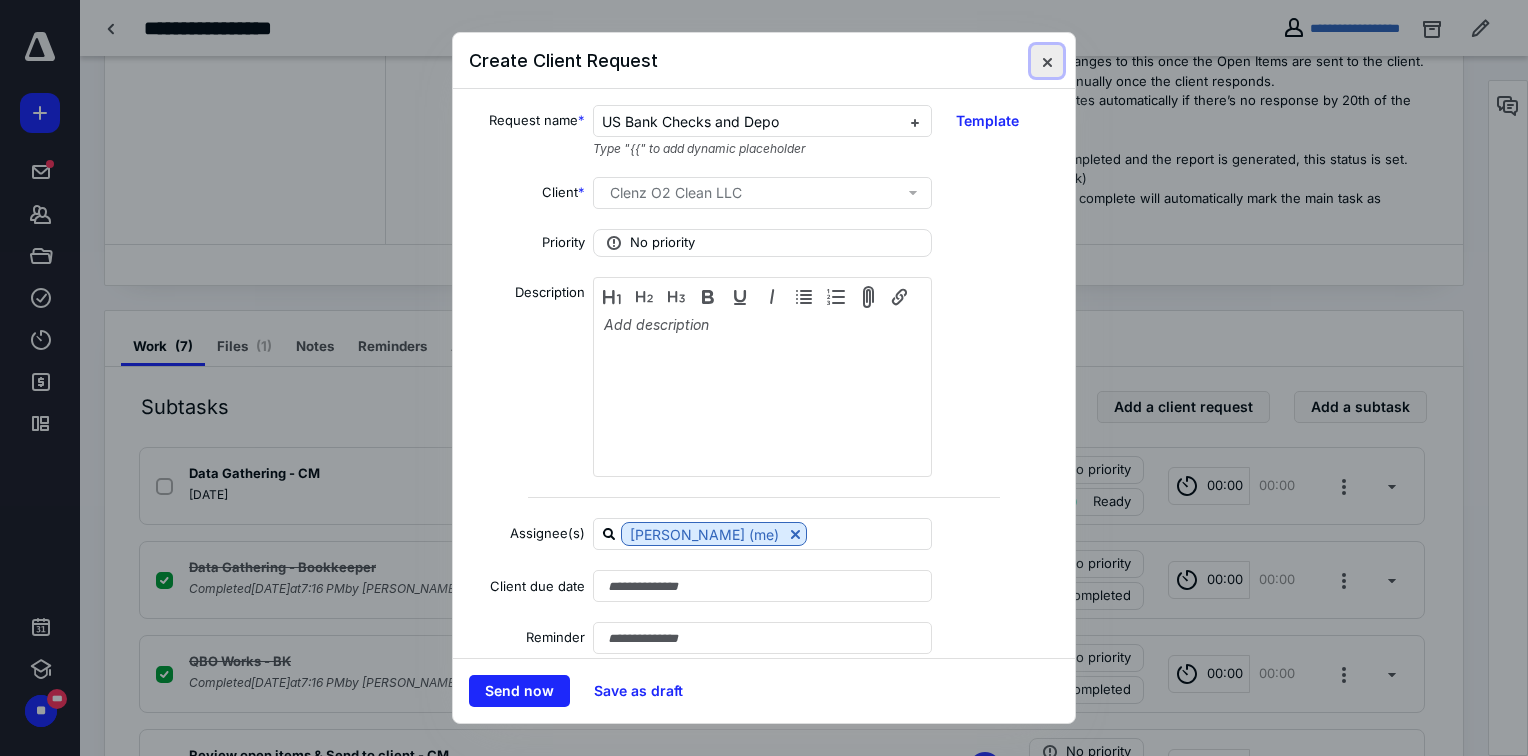 click at bounding box center (1047, 61) 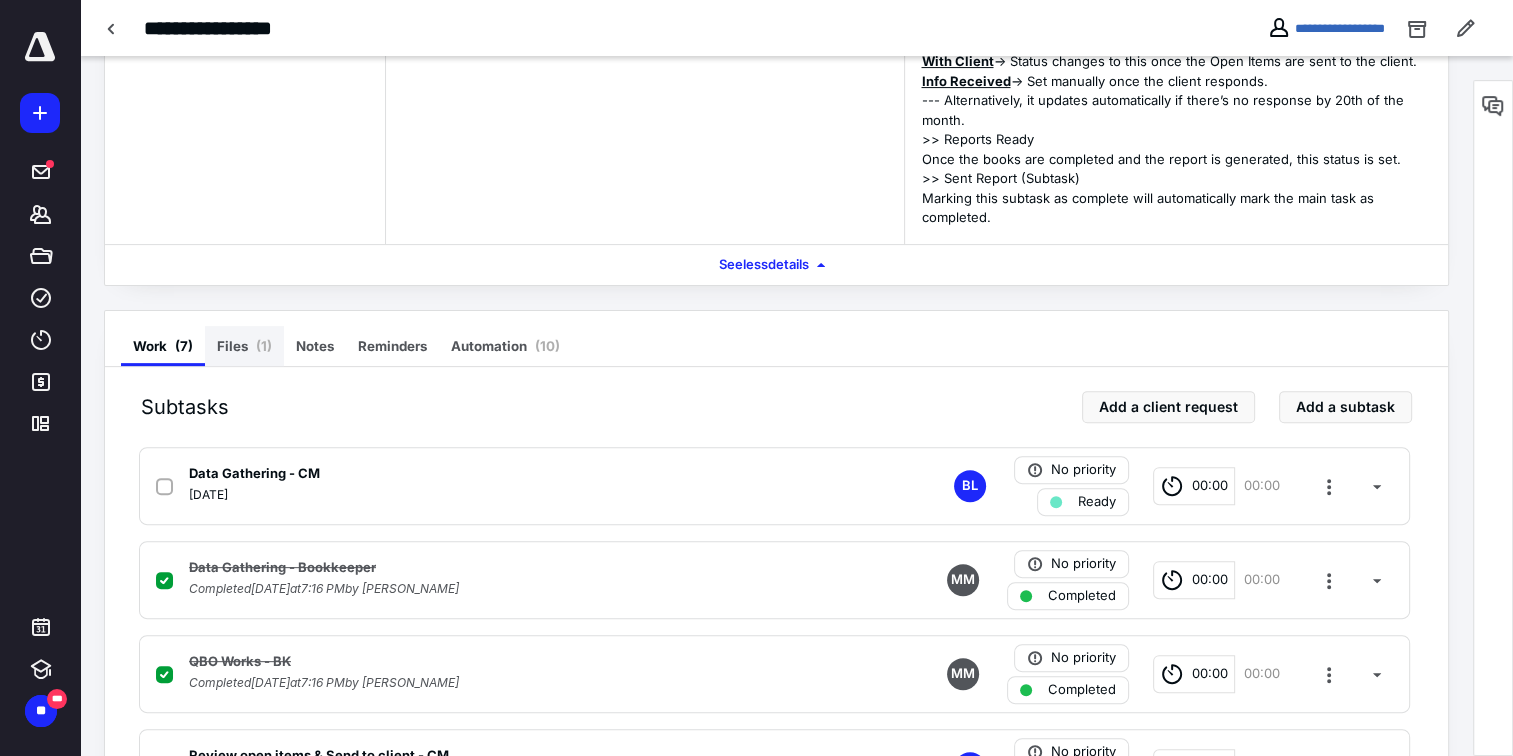 click on "( 1 )" at bounding box center (264, 346) 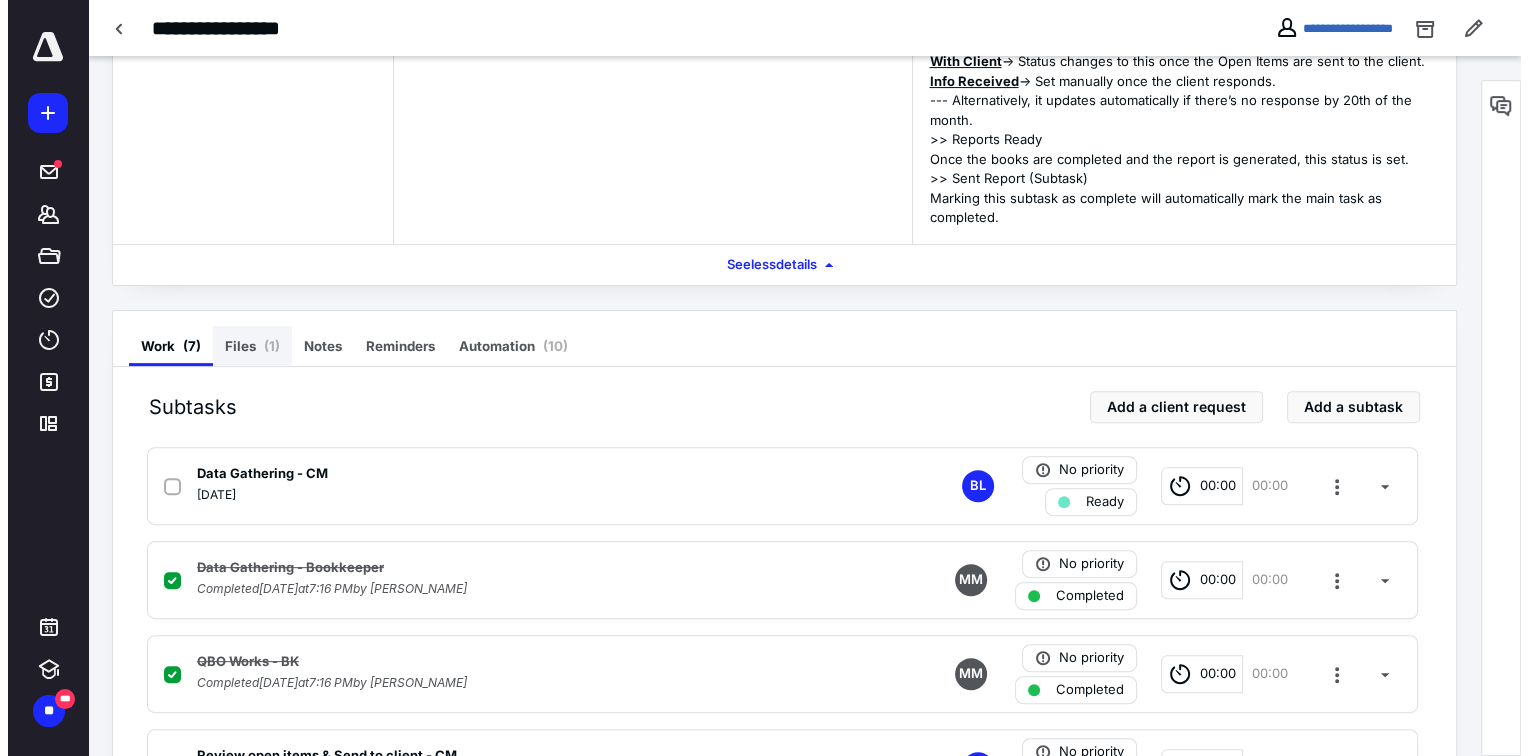 scroll, scrollTop: 380, scrollLeft: 0, axis: vertical 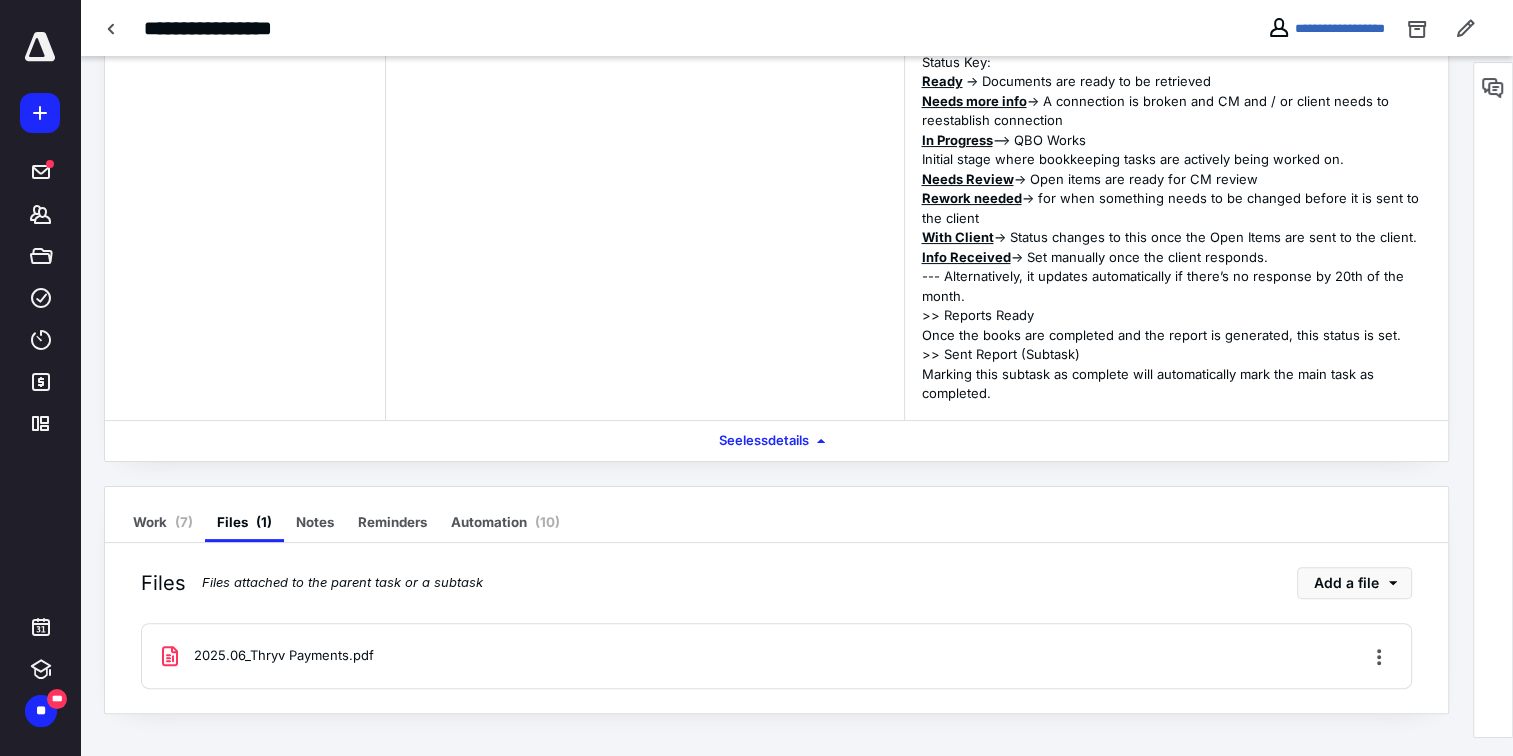 click on "2025.06_Thryv Payments.pdf" at bounding box center (284, 656) 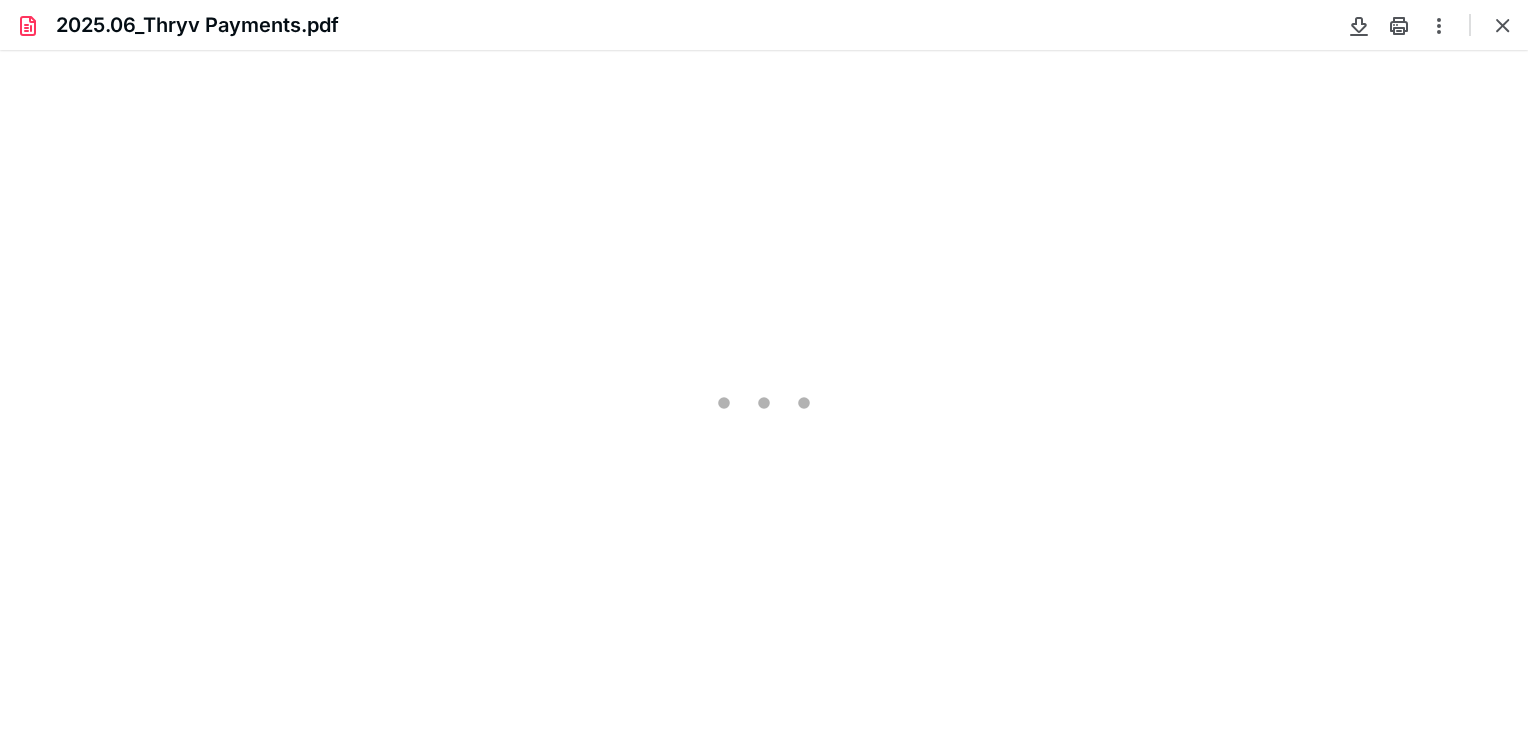 scroll, scrollTop: 0, scrollLeft: 0, axis: both 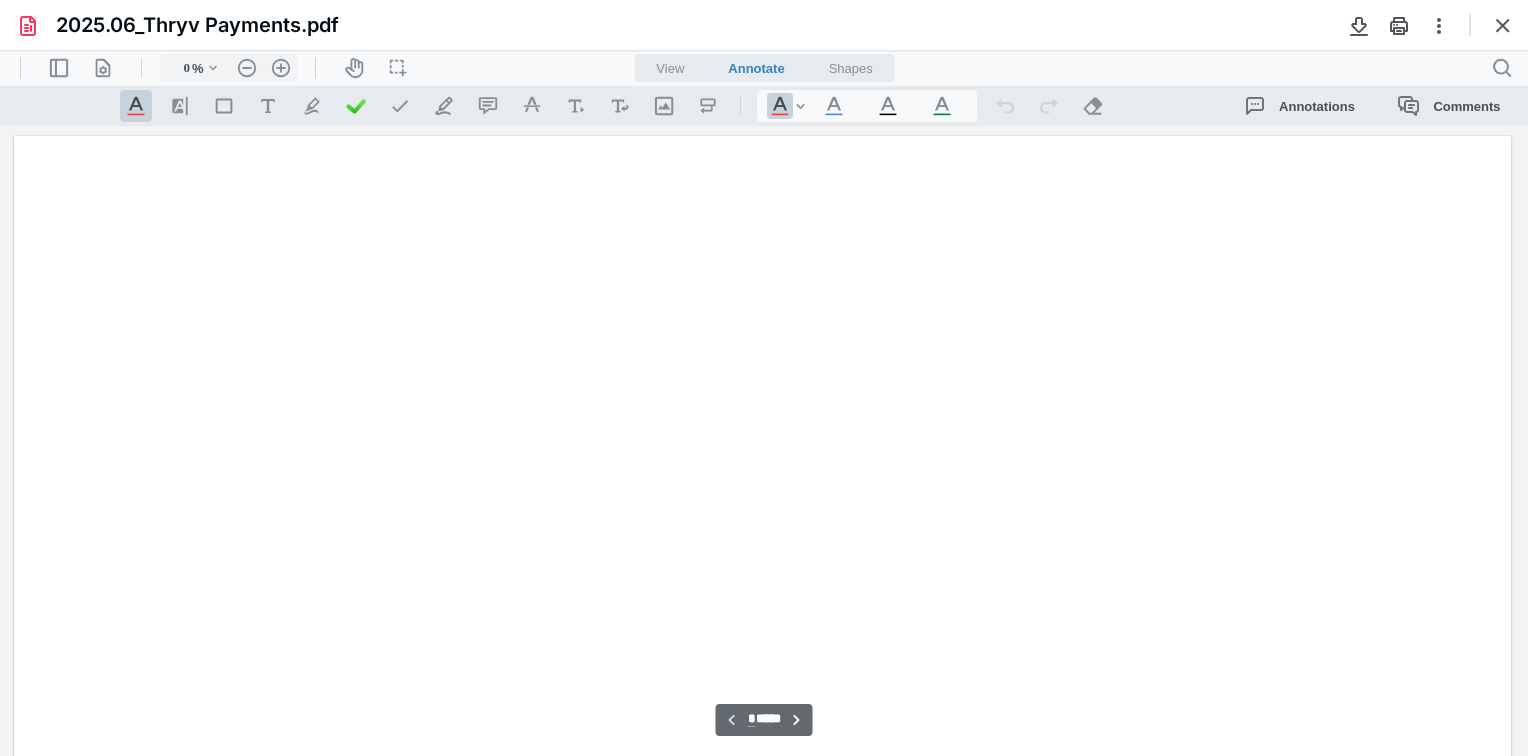 type on "252" 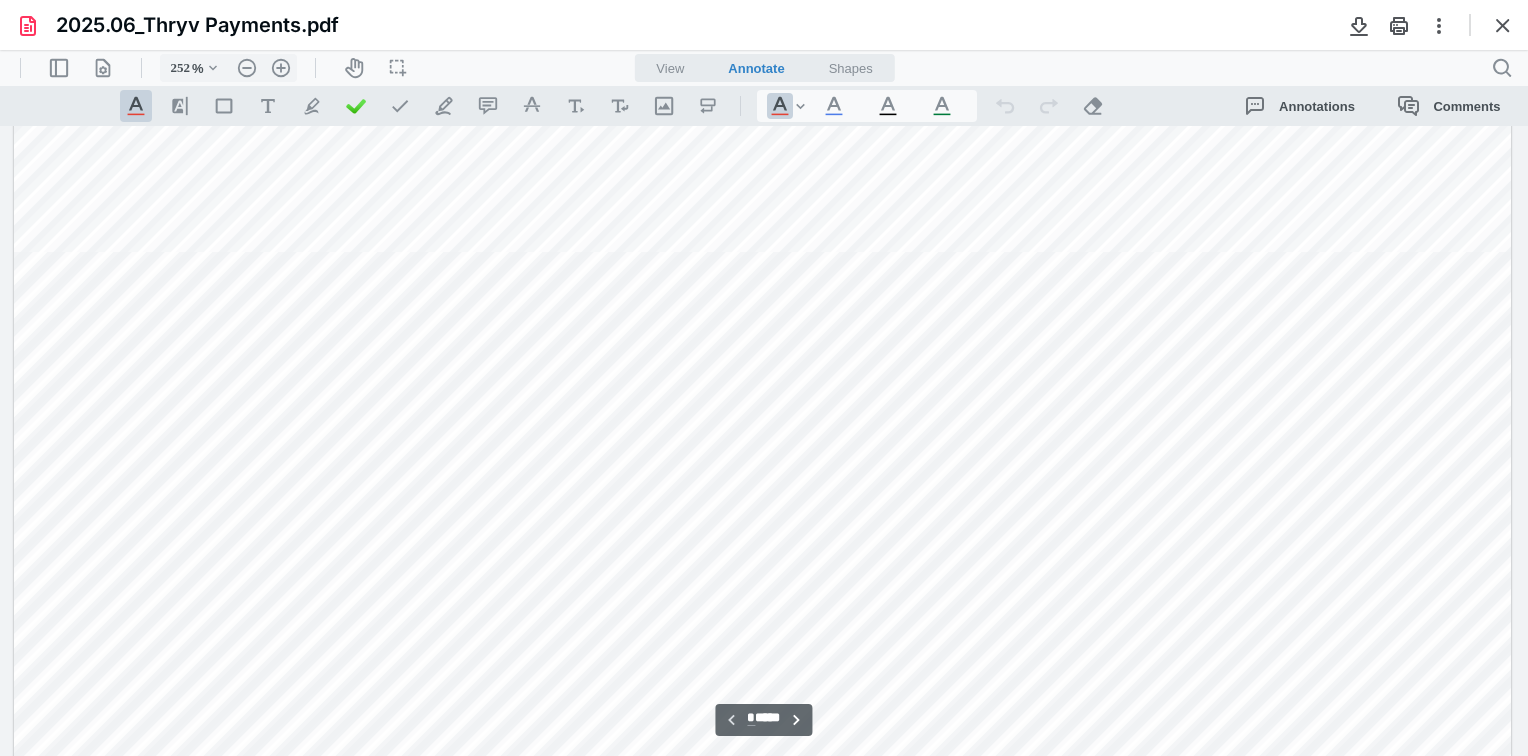 scroll, scrollTop: 0, scrollLeft: 0, axis: both 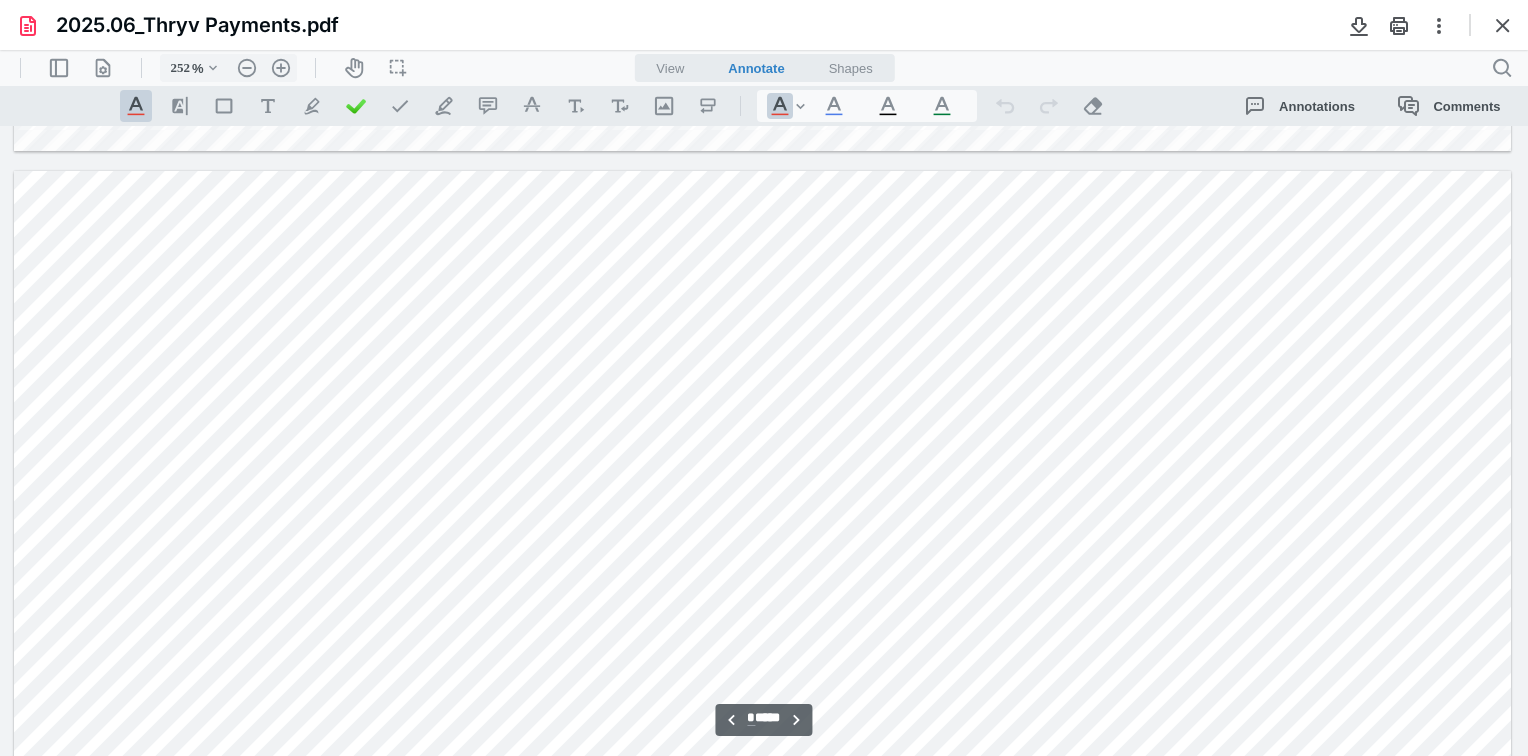 type on "*" 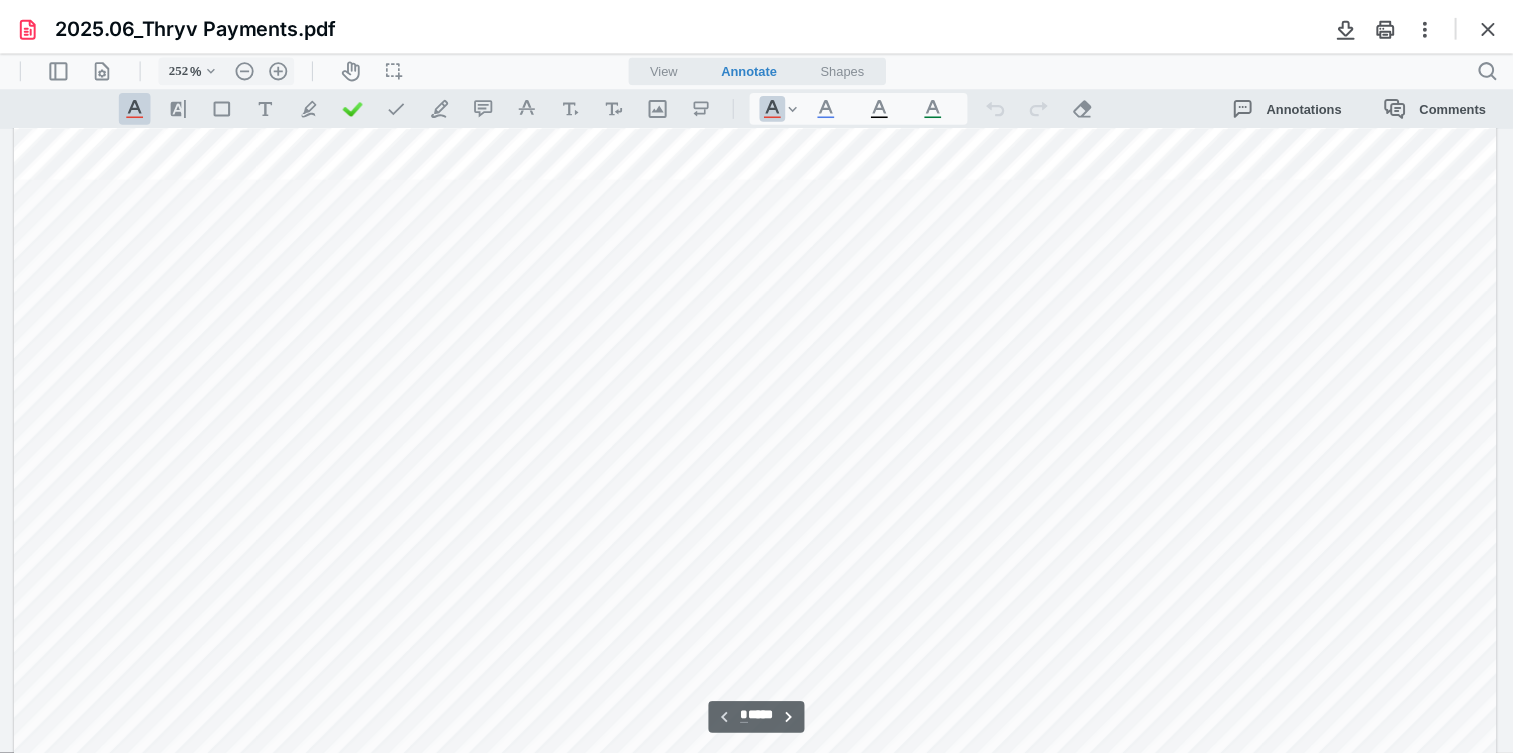 scroll, scrollTop: 0, scrollLeft: 0, axis: both 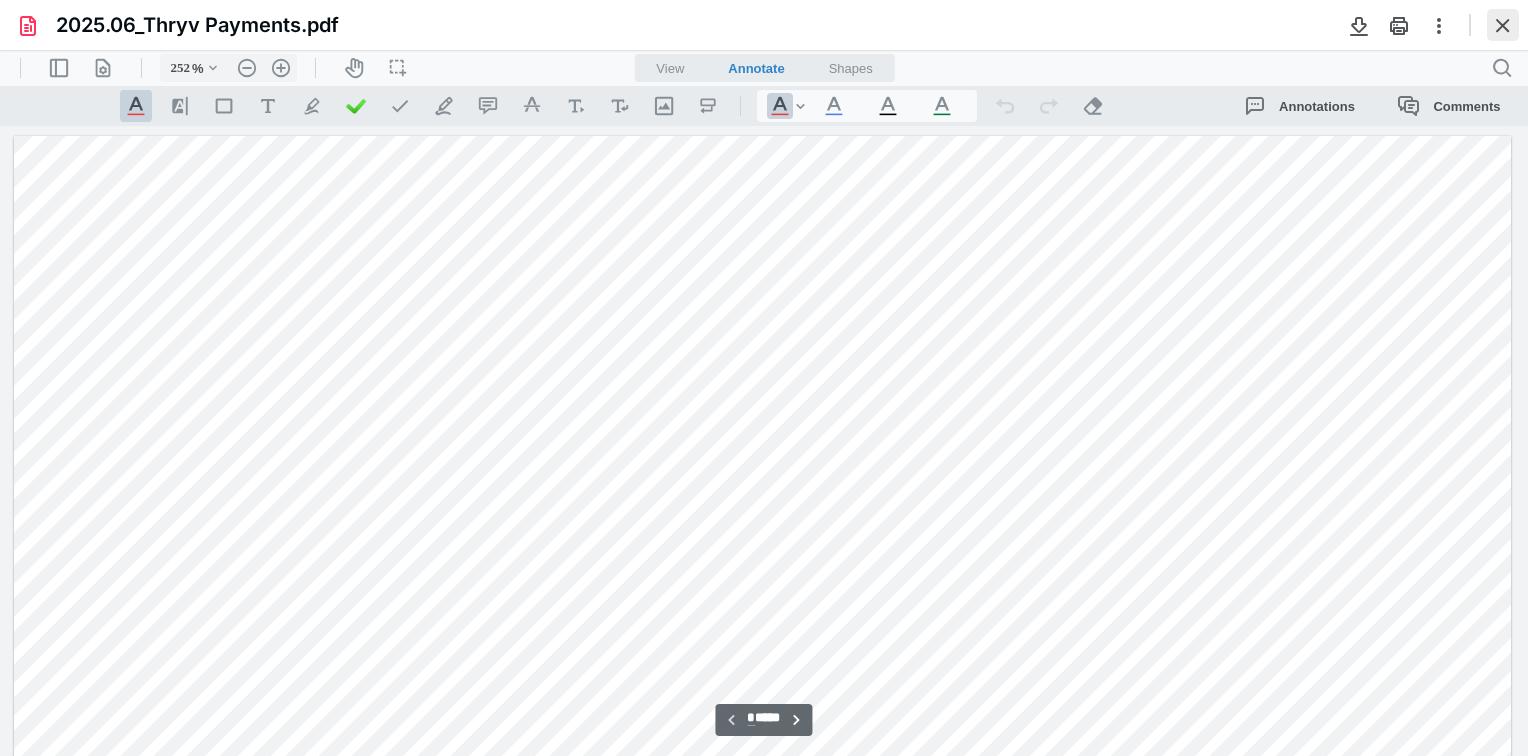 click at bounding box center [1503, 25] 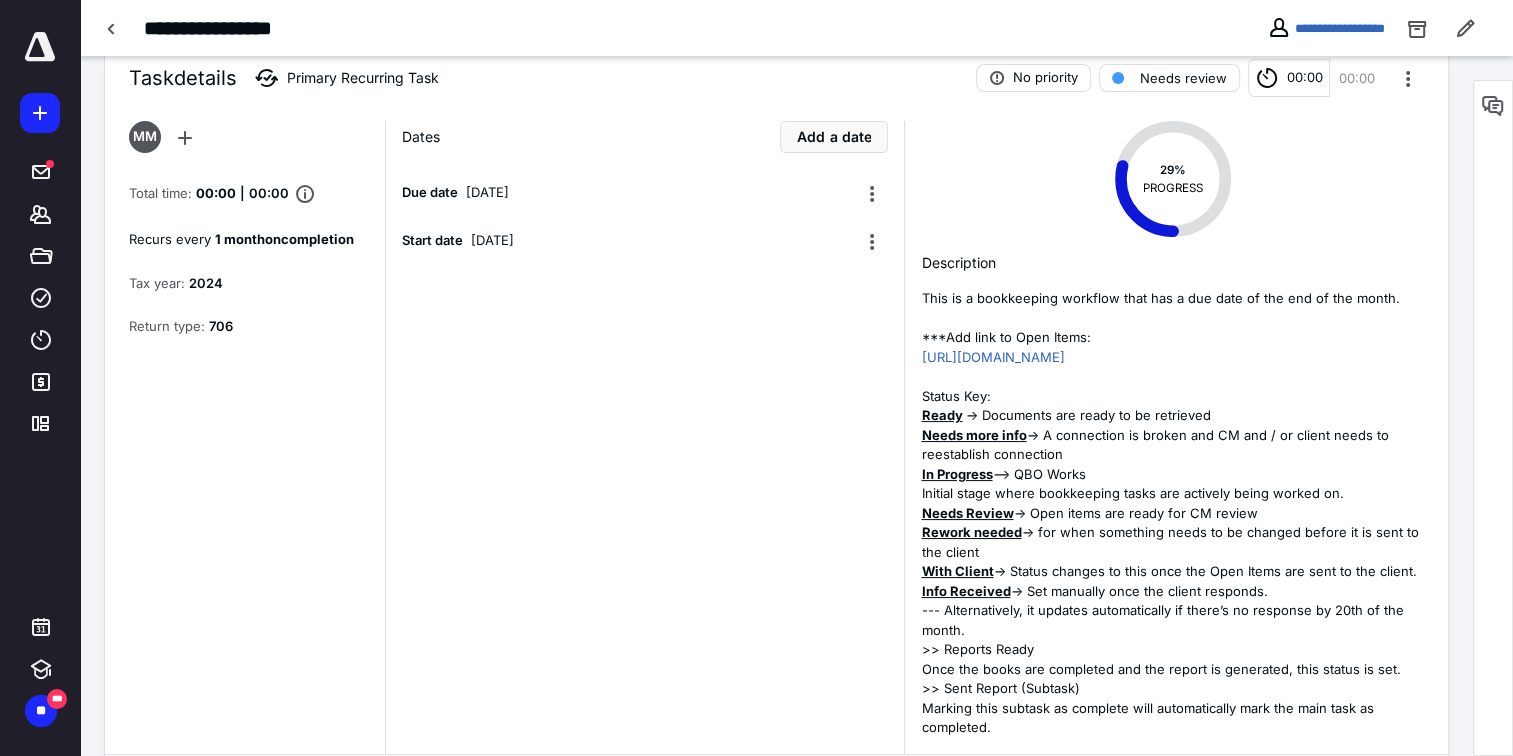 scroll, scrollTop: 0, scrollLeft: 0, axis: both 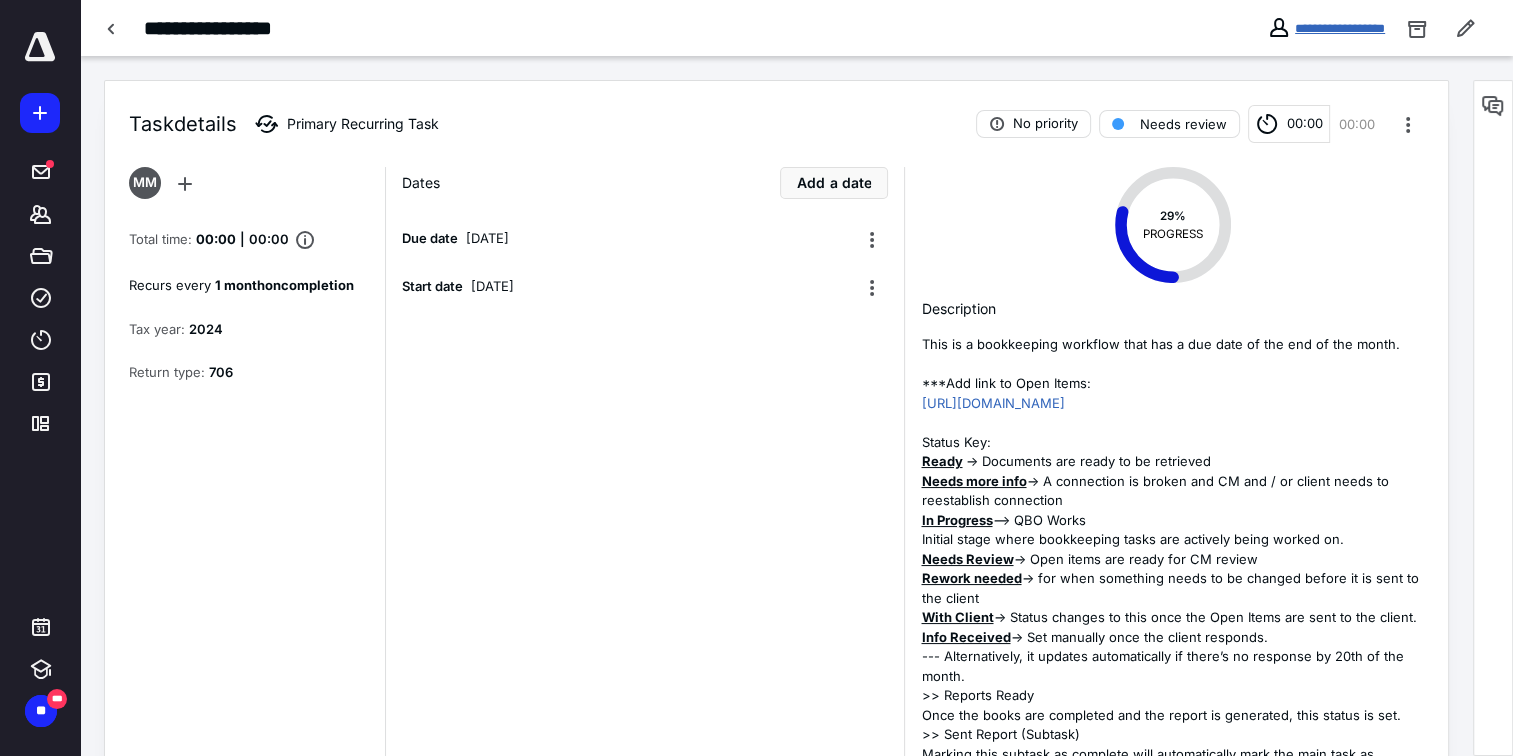 drag, startPoint x: 1293, startPoint y: 27, endPoint x: 1267, endPoint y: 44, distance: 31.06445 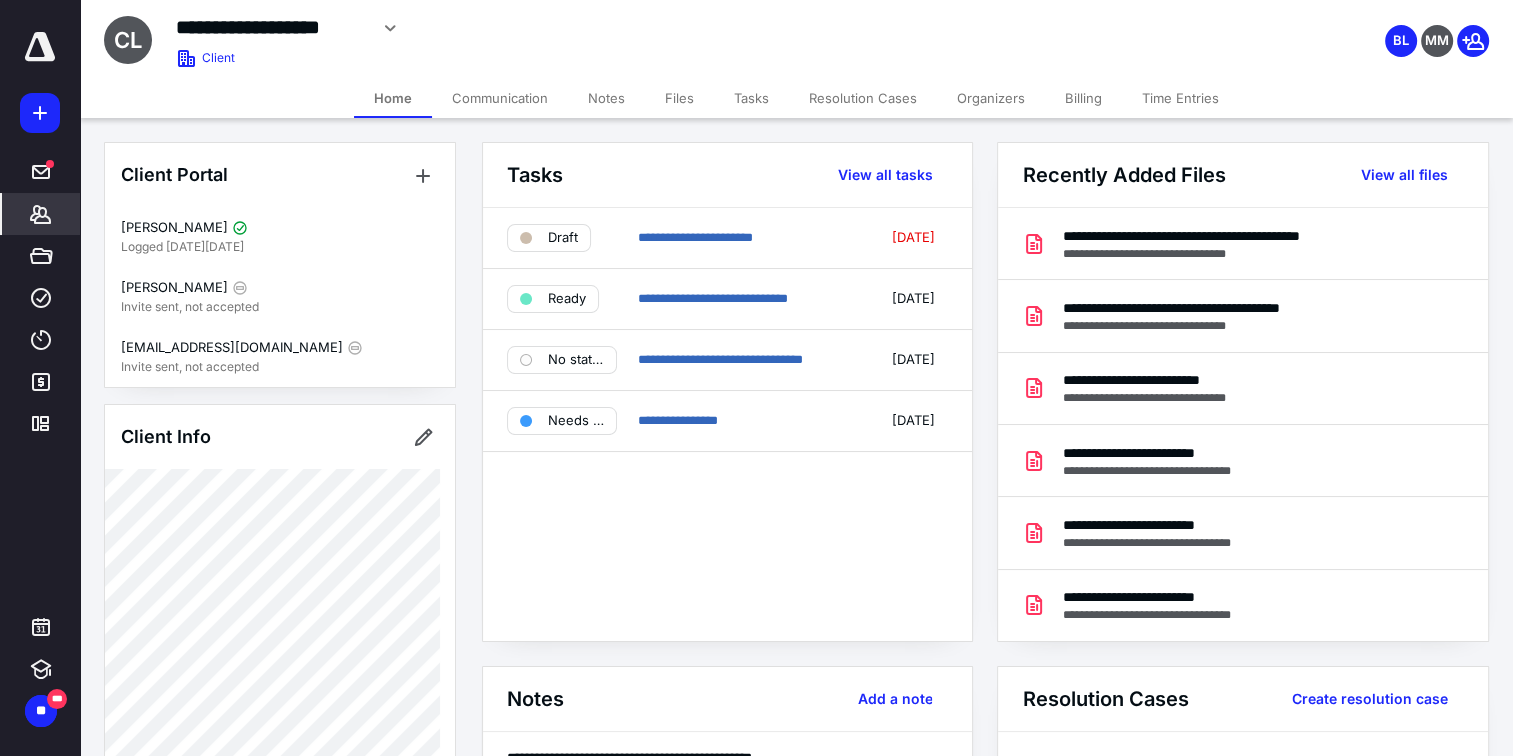click on "Files" at bounding box center [679, 98] 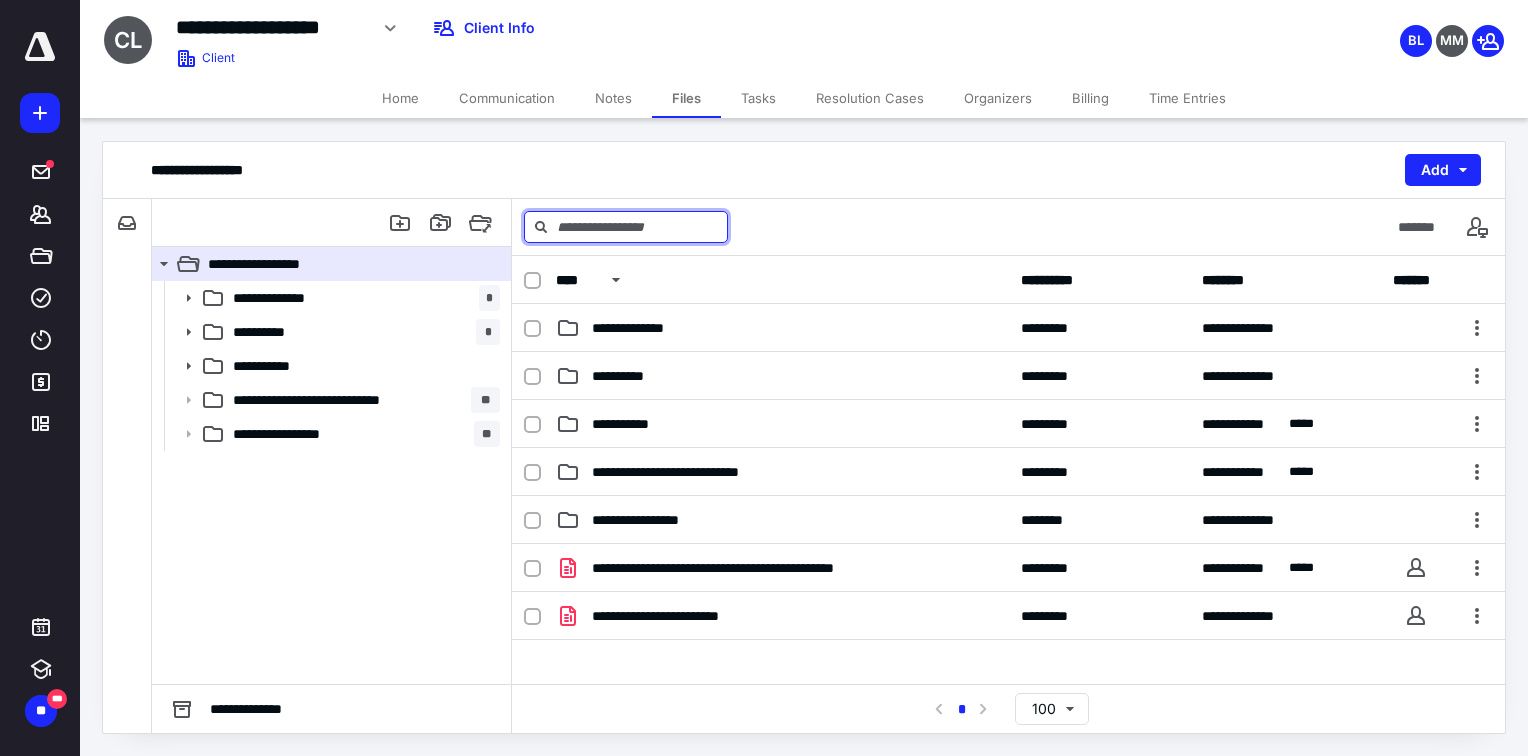 click at bounding box center (626, 227) 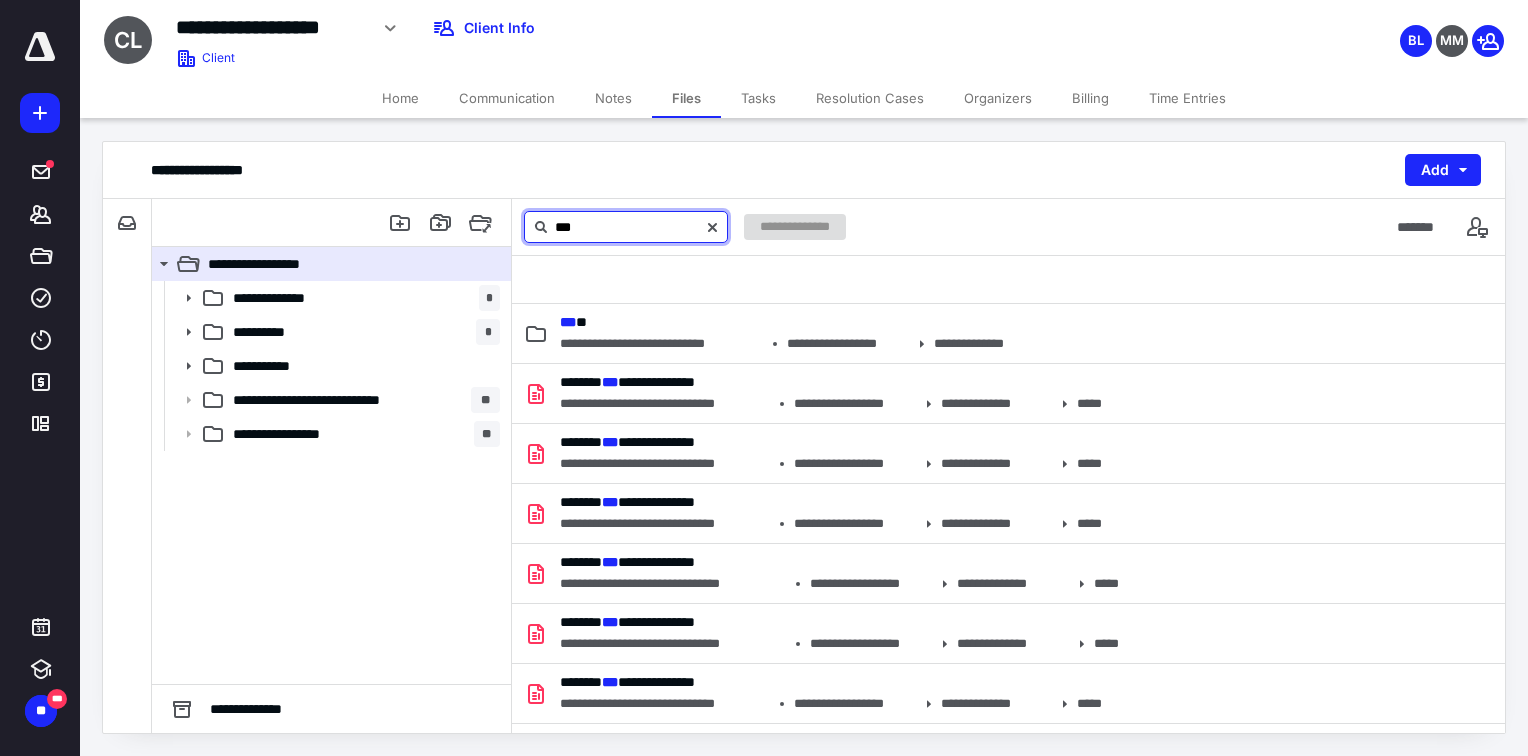 type on "***" 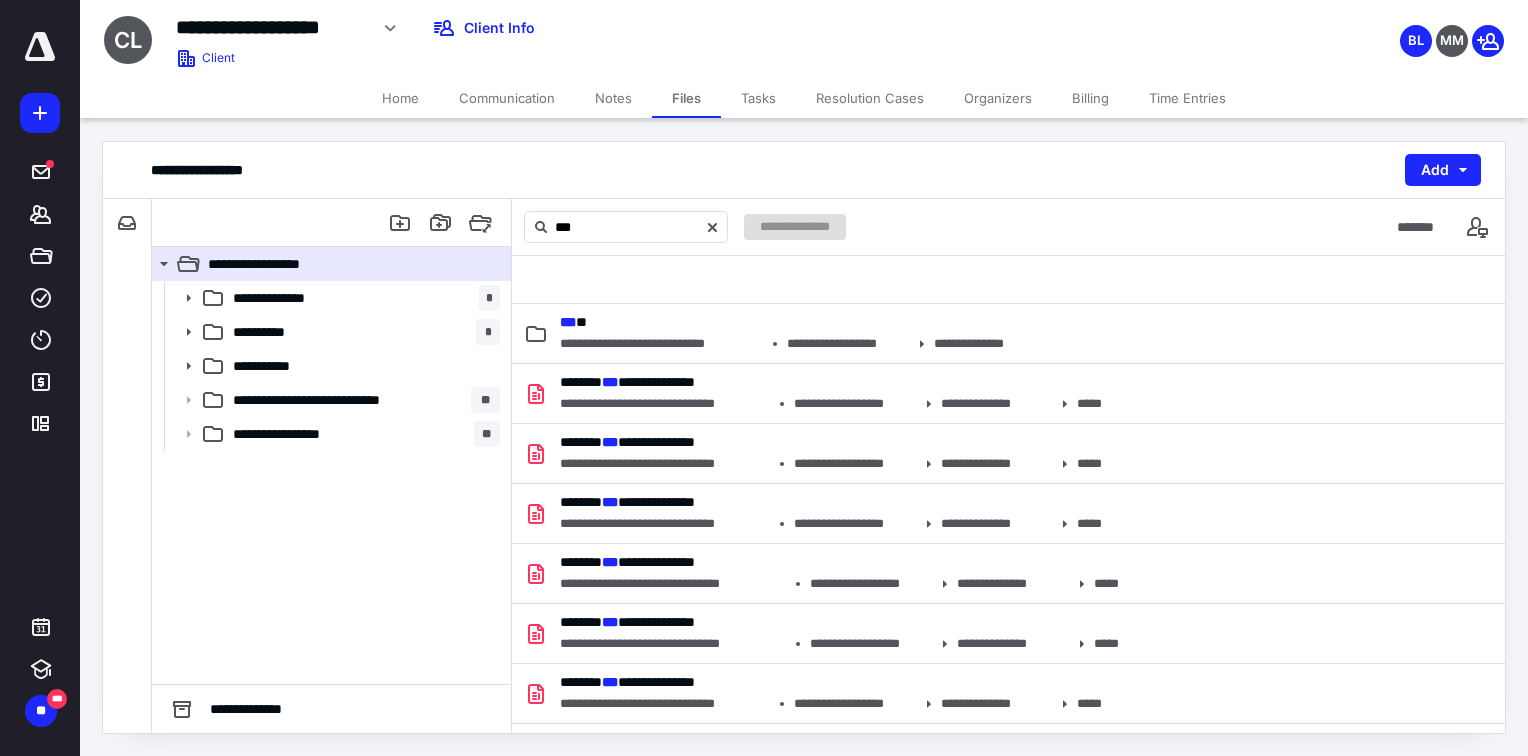 click on "Home" at bounding box center (400, 98) 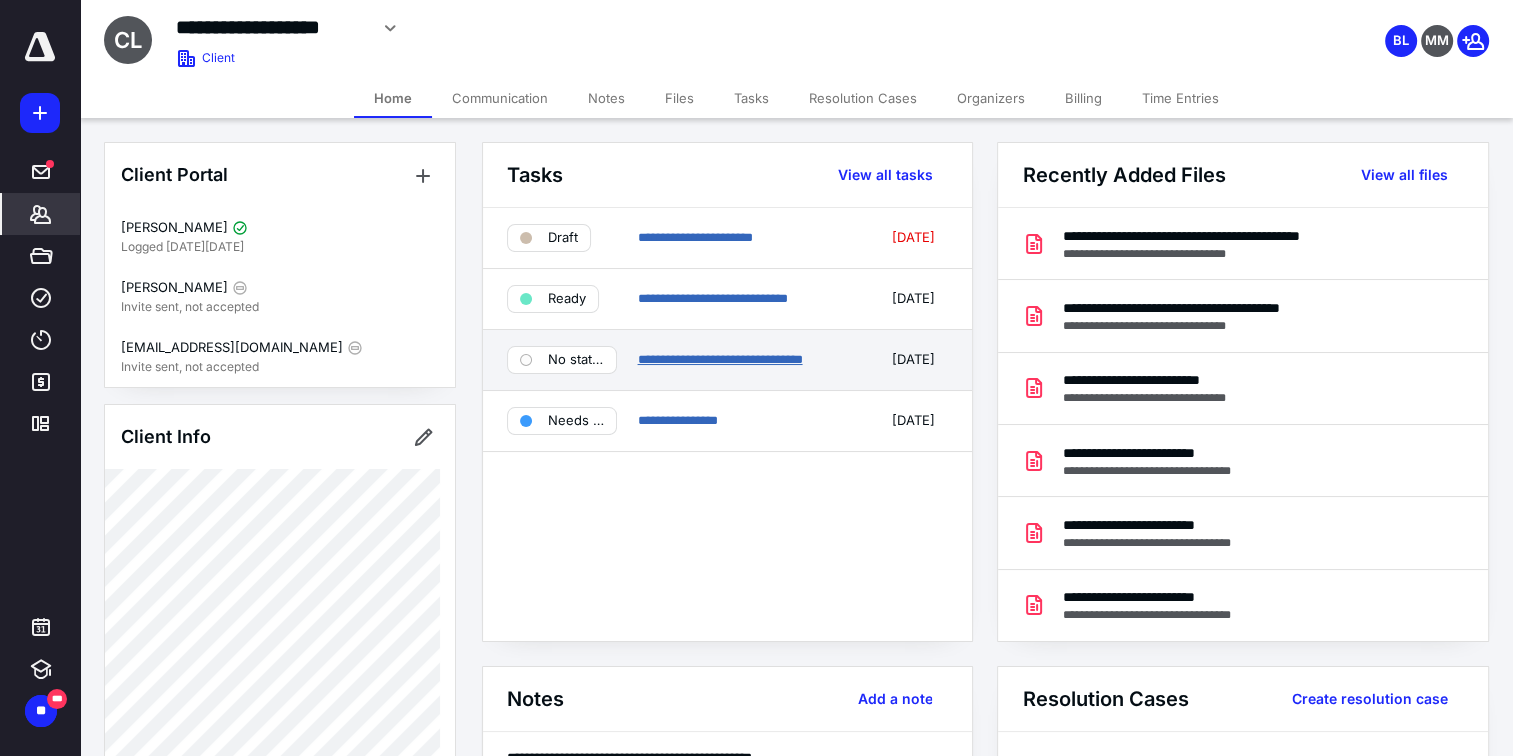 click on "**********" at bounding box center [719, 359] 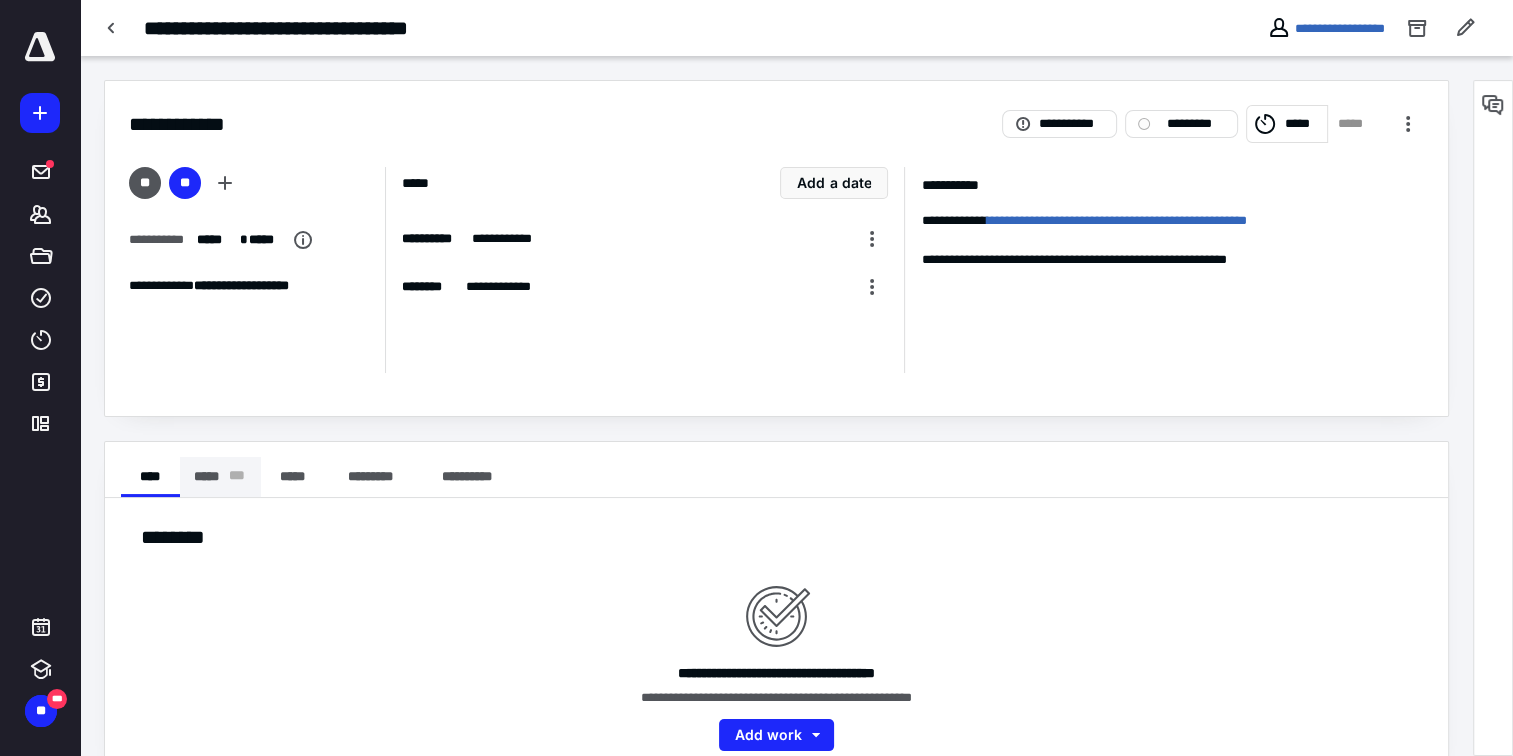 click on "* * *" at bounding box center [236, 477] 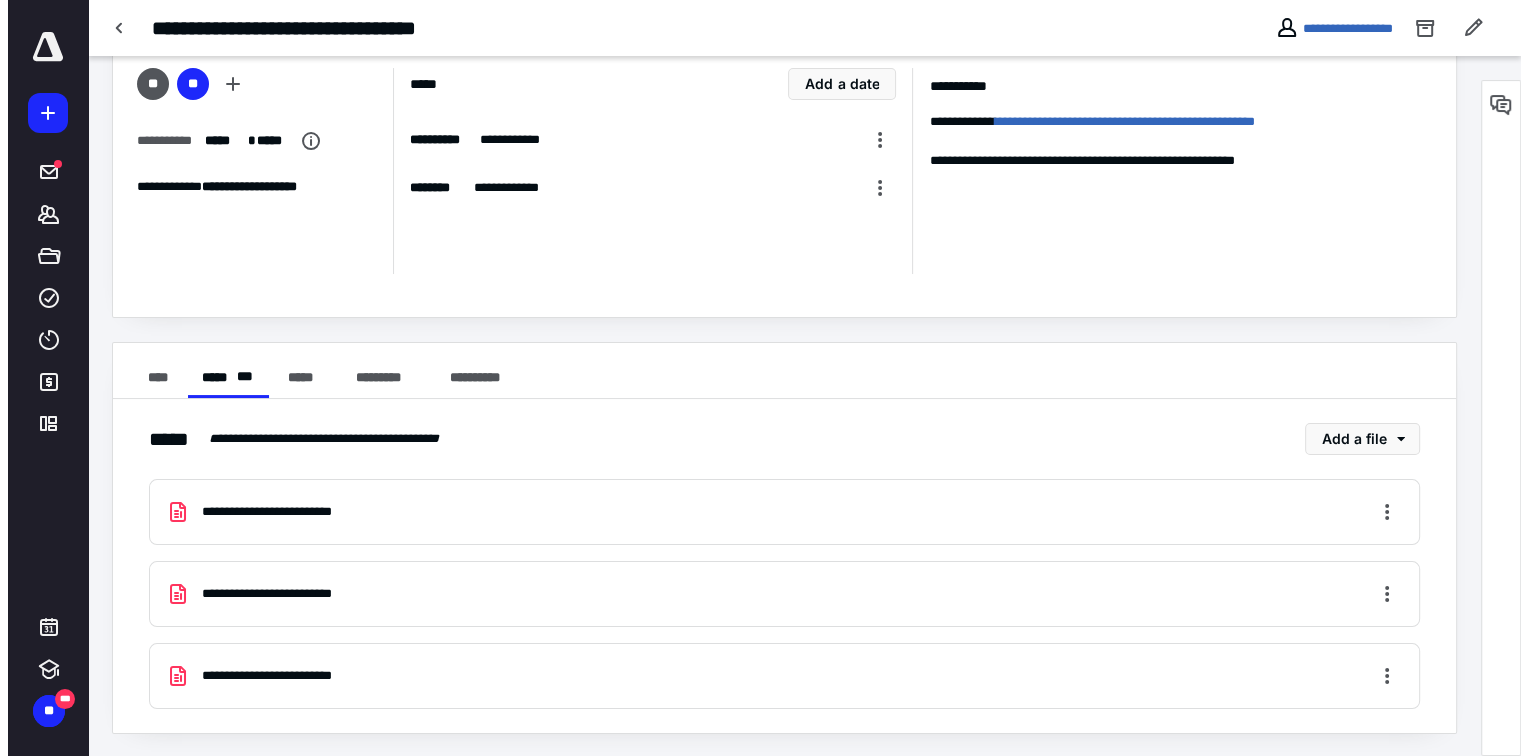 scroll, scrollTop: 0, scrollLeft: 0, axis: both 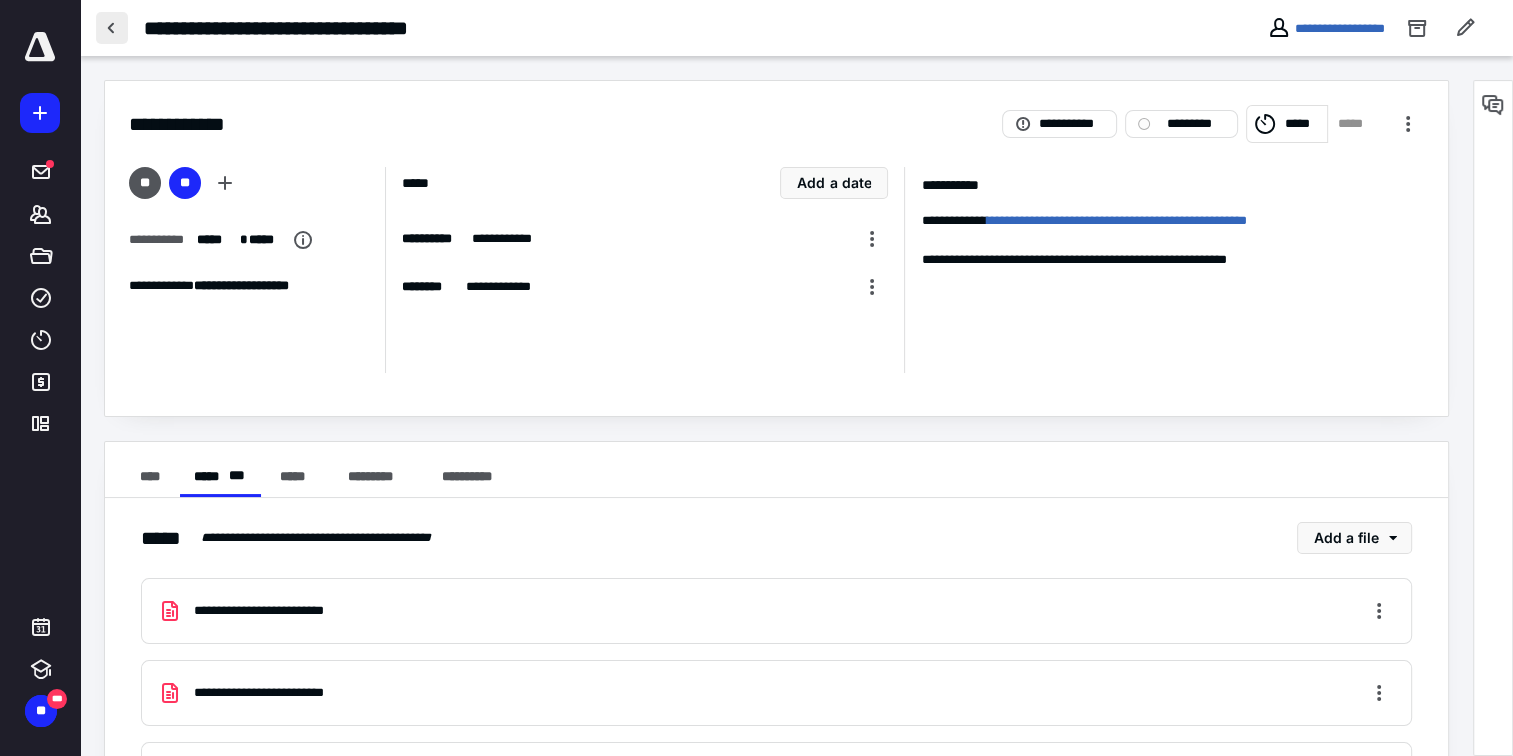 click at bounding box center (112, 28) 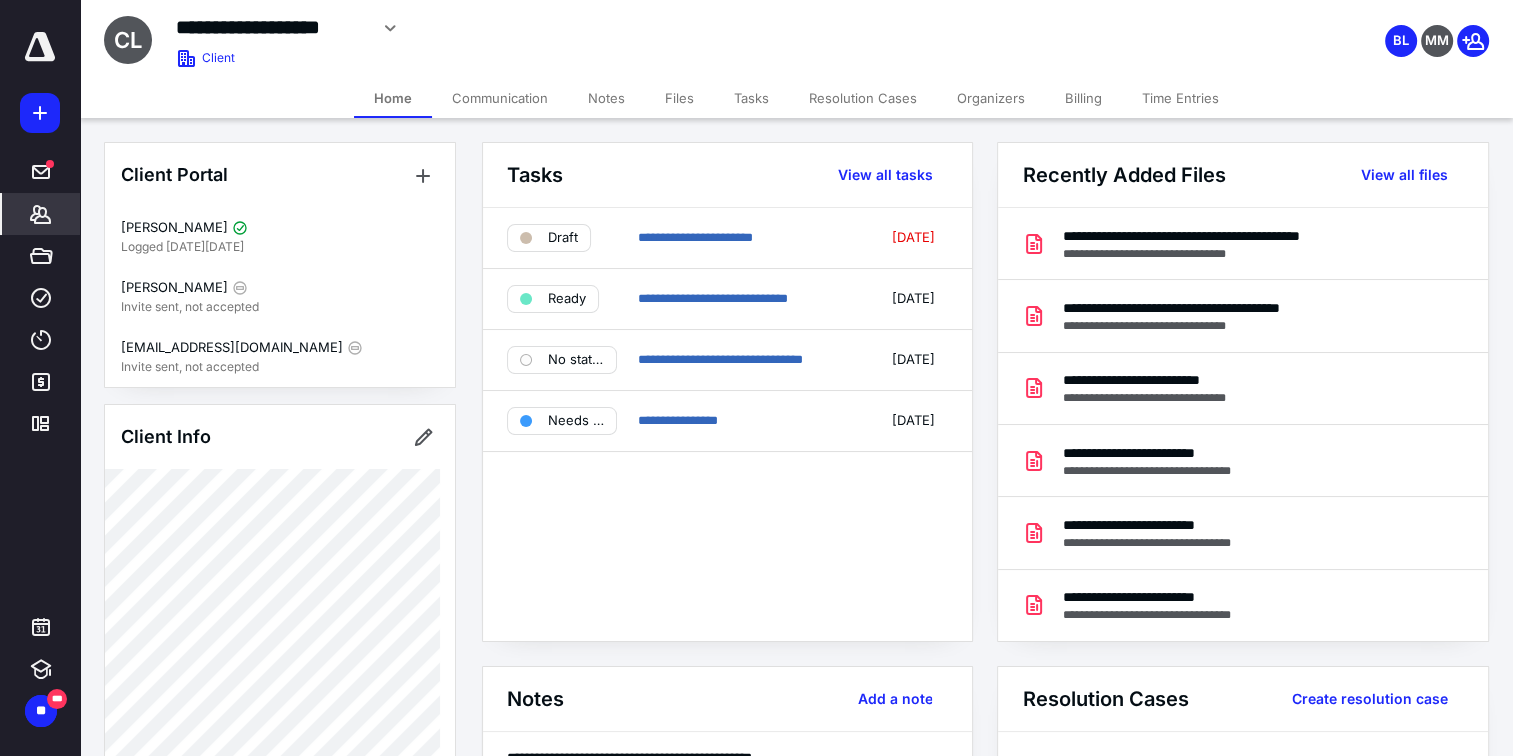 click 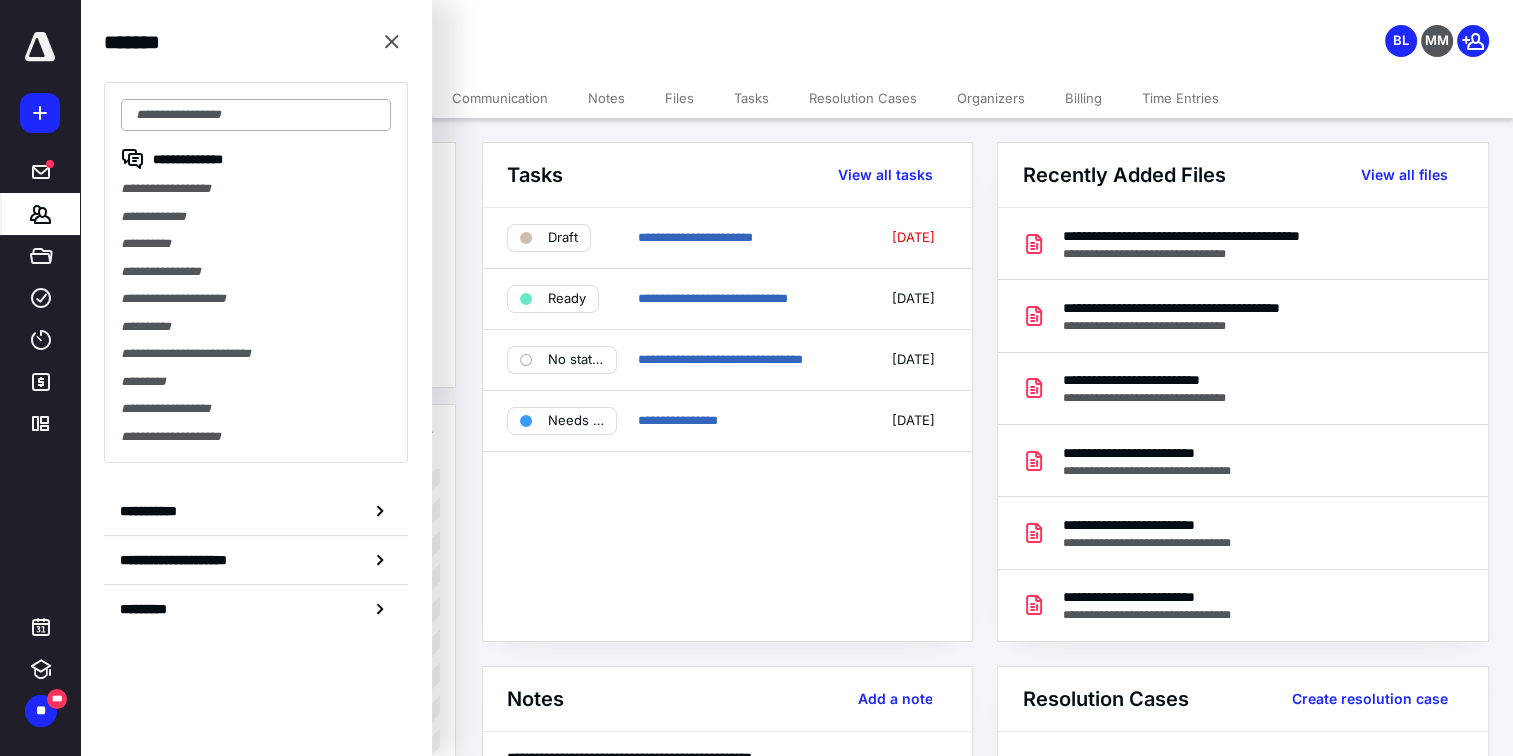 click at bounding box center [256, 115] 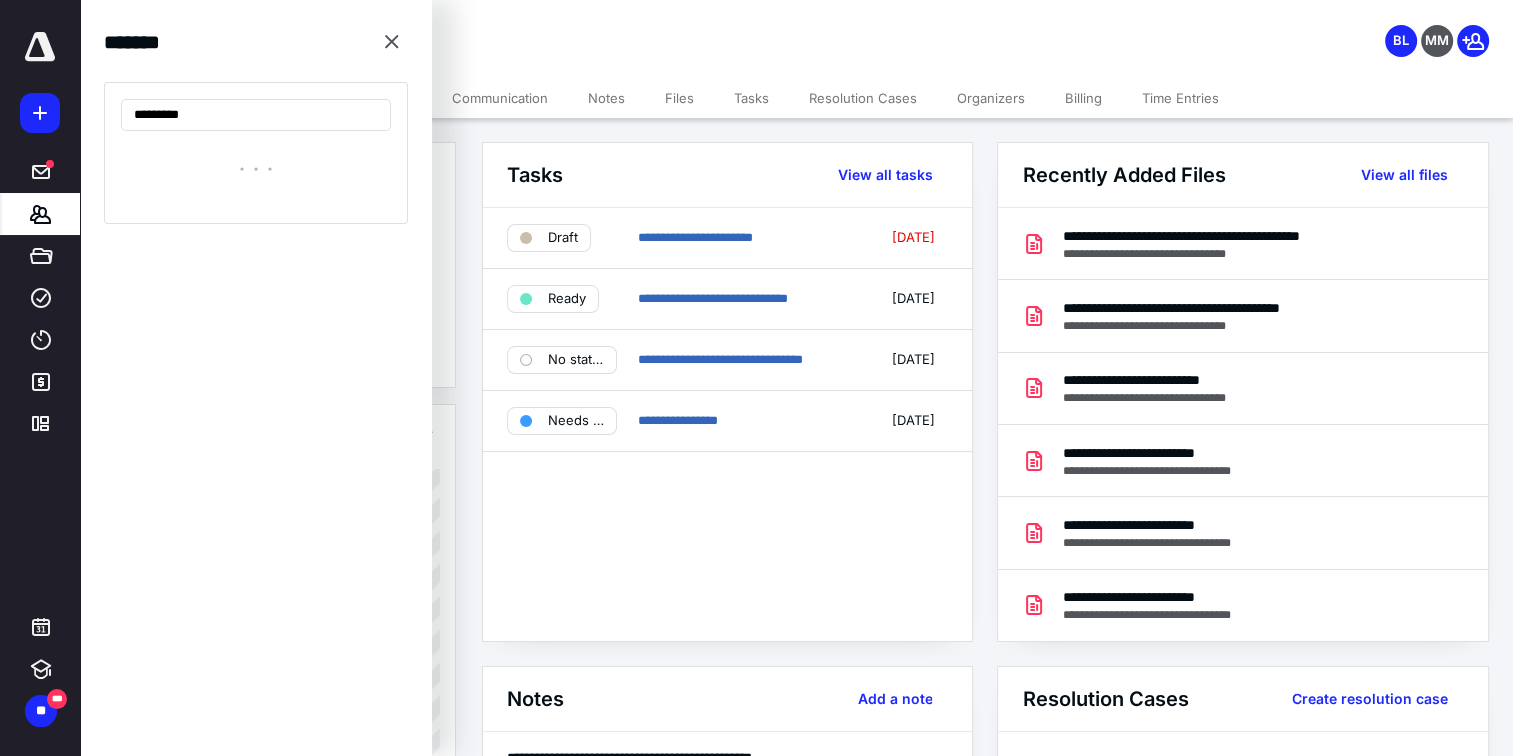 type on "*********" 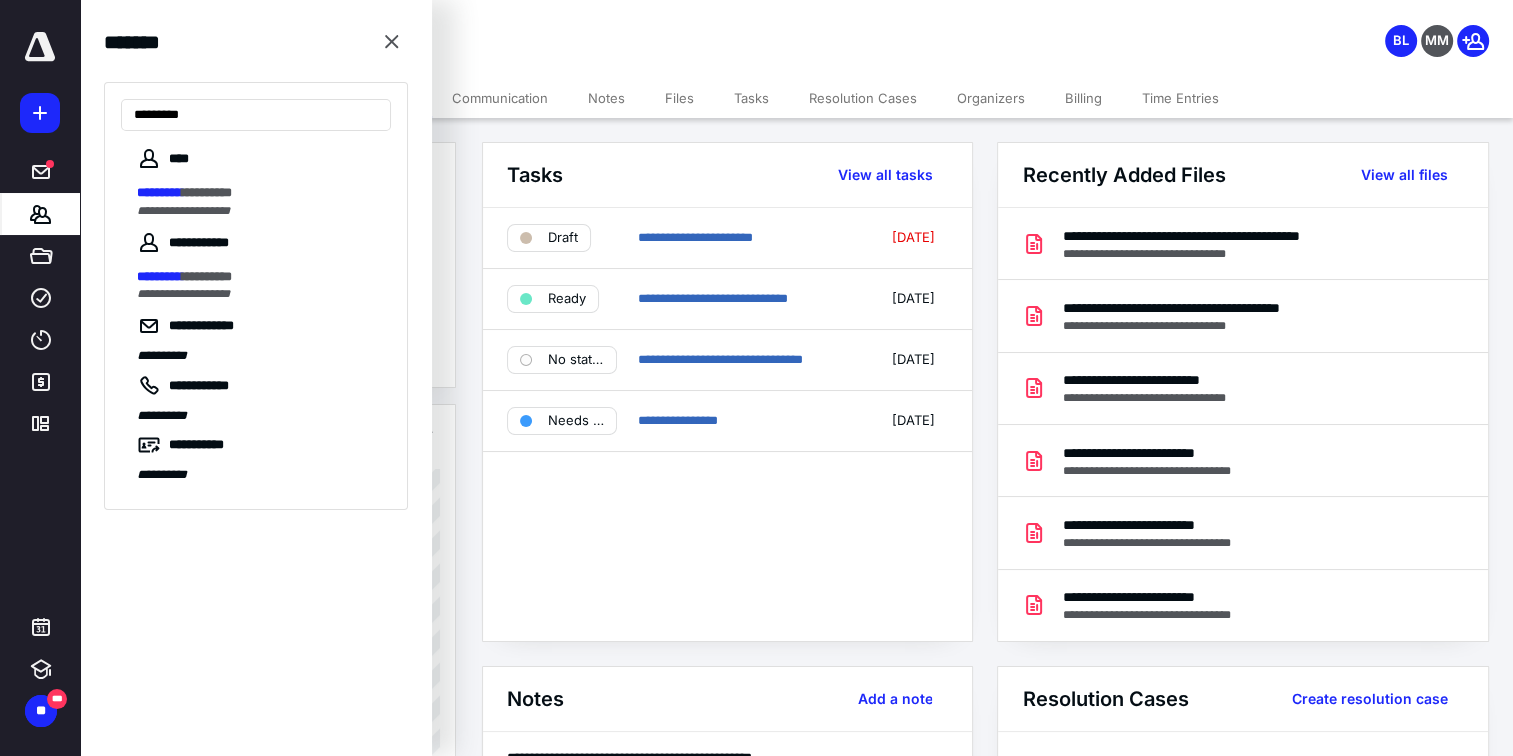 click on "**********" at bounding box center [183, 211] 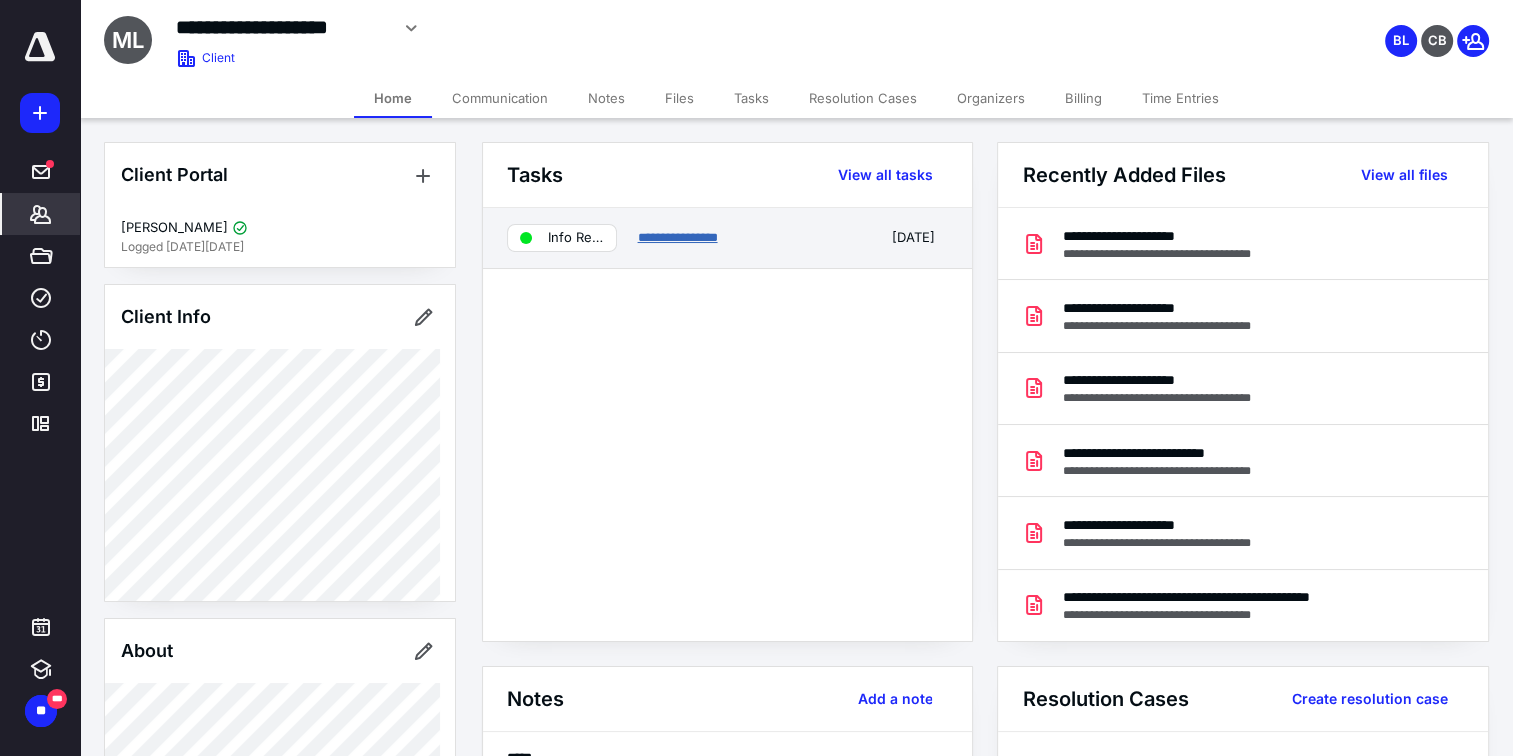 click on "**********" at bounding box center (677, 237) 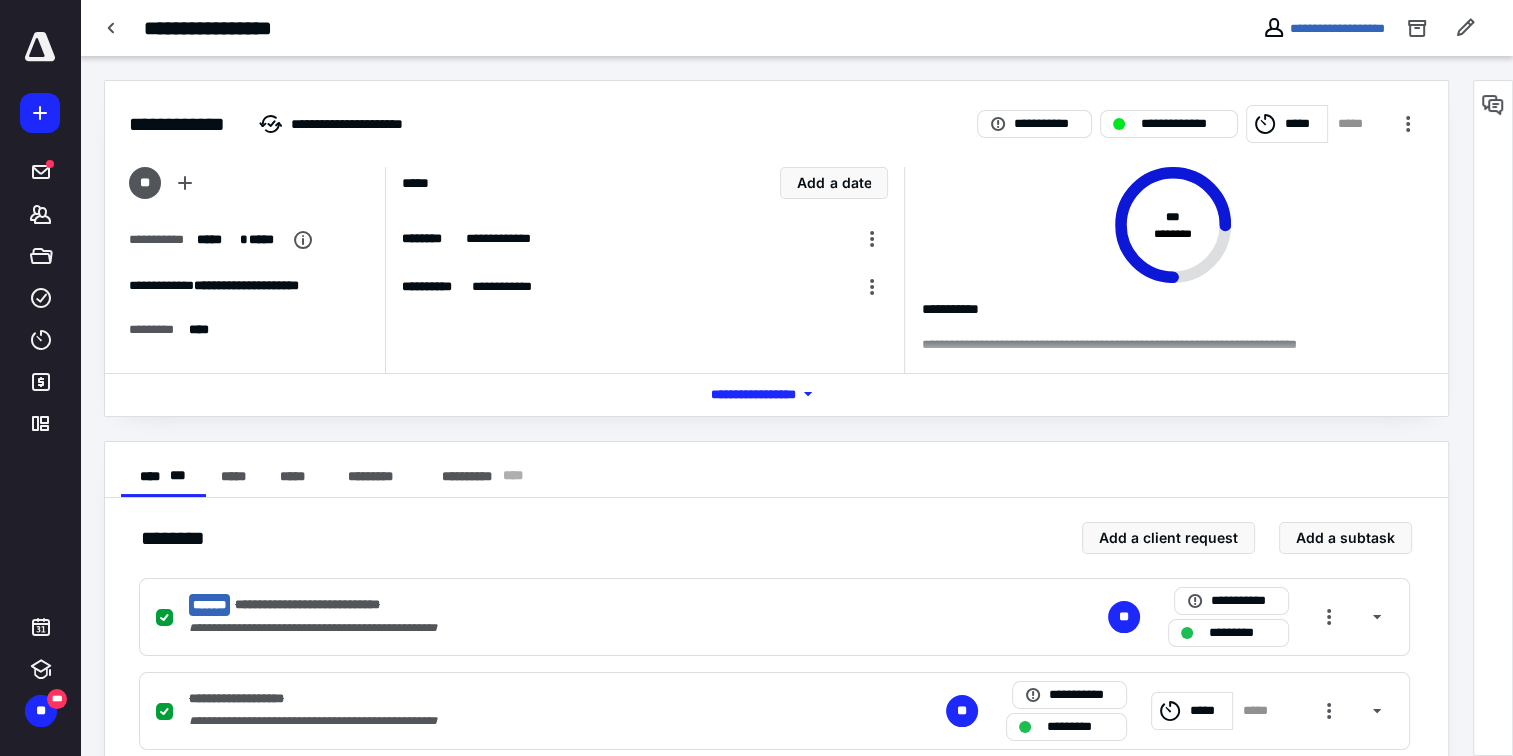 click 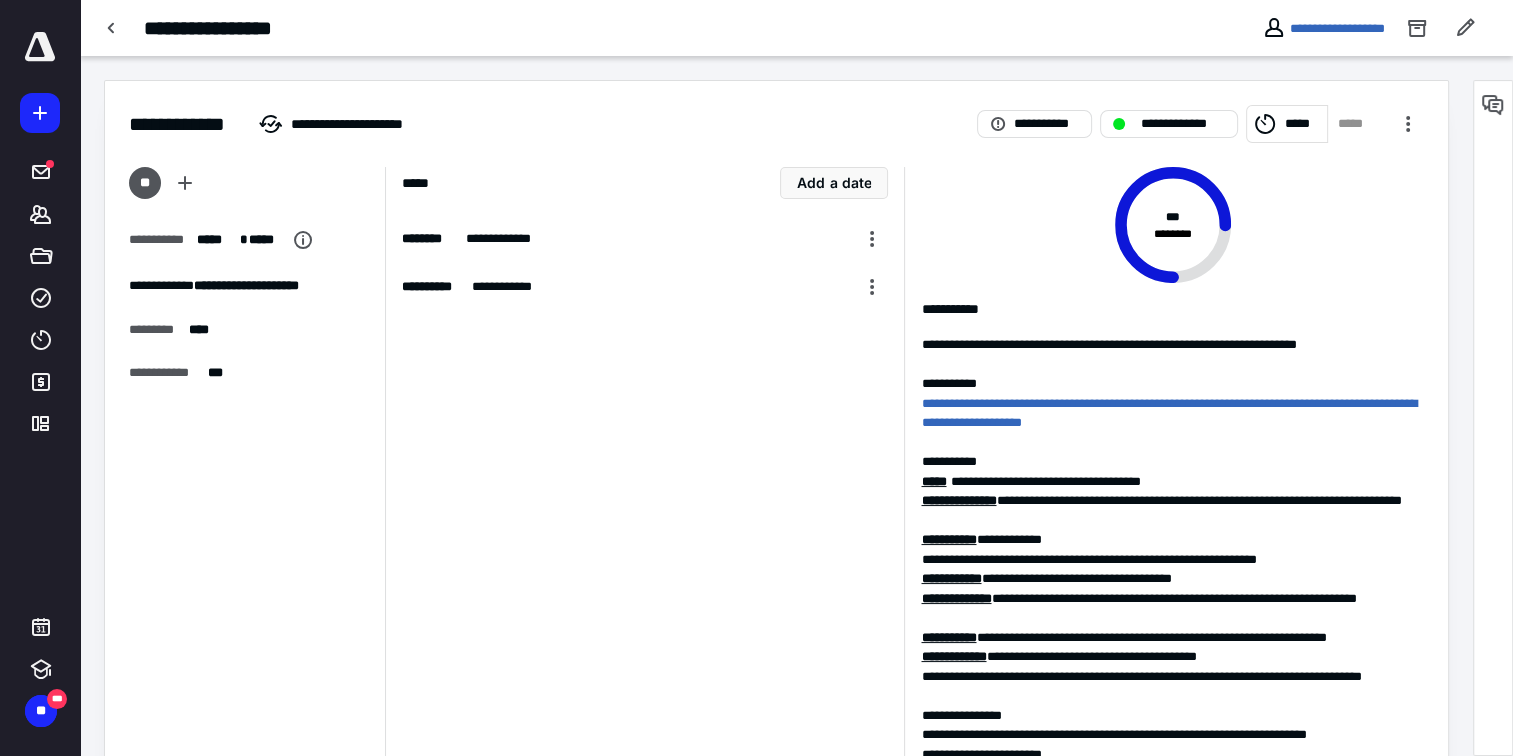 click on "**********" at bounding box center [1172, 413] 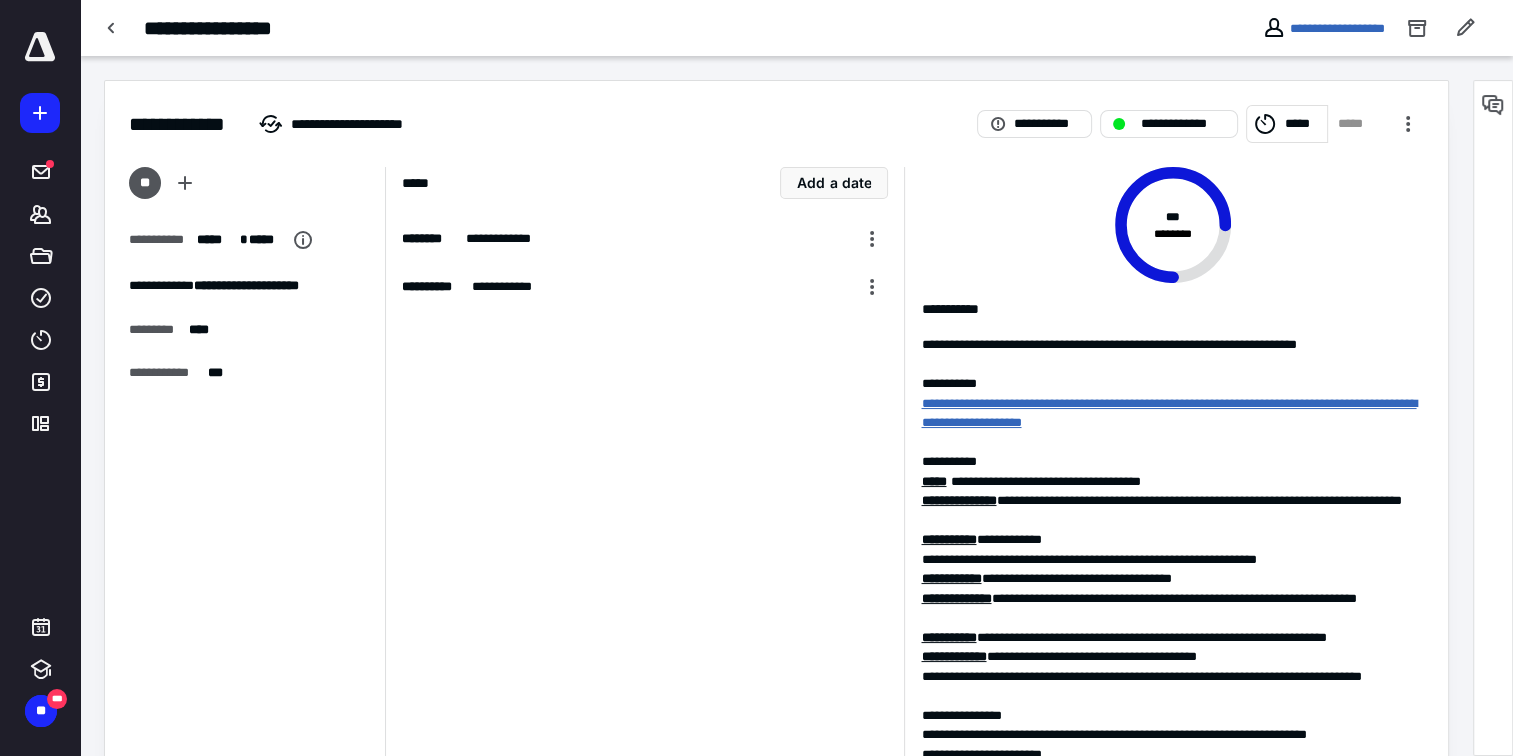 click on "**********" at bounding box center [1168, 413] 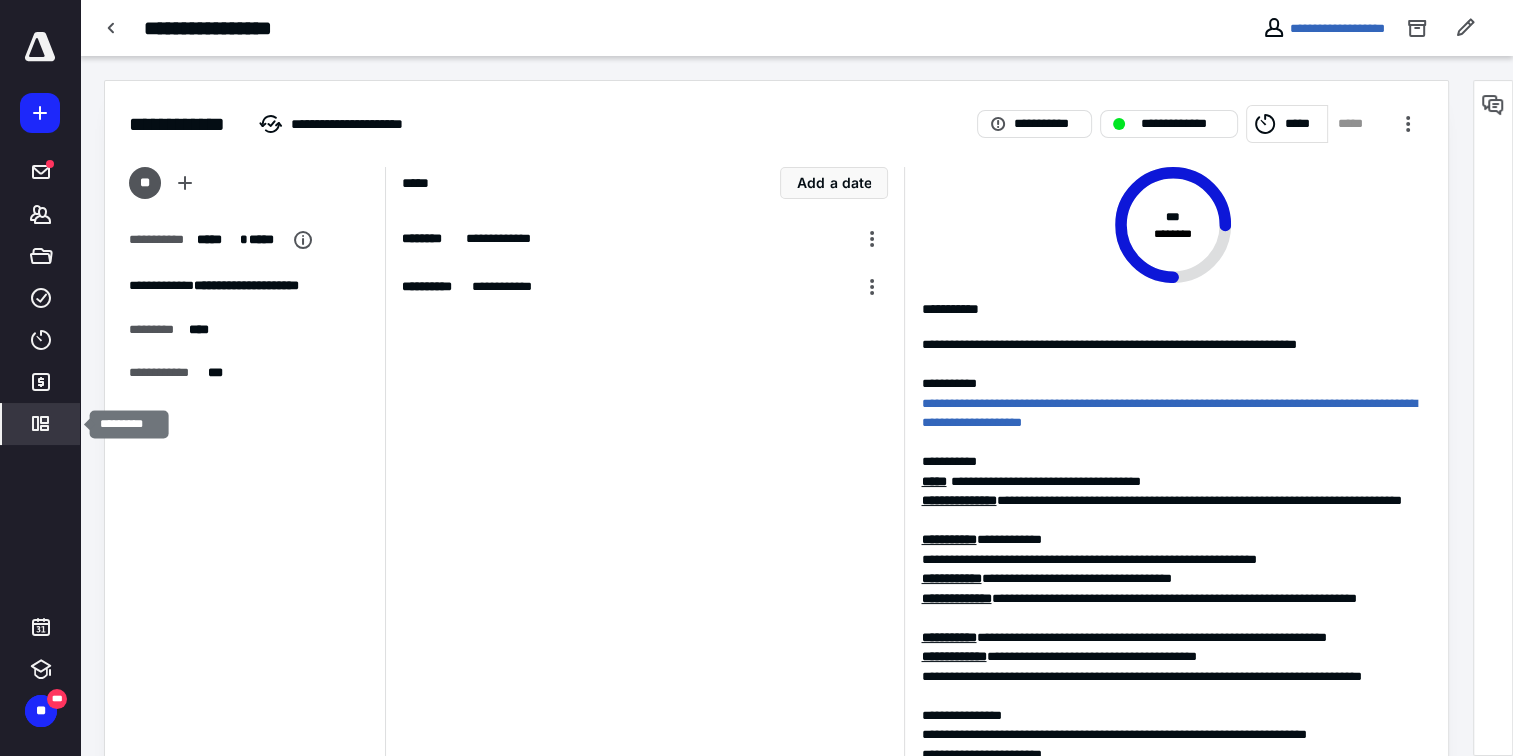 click 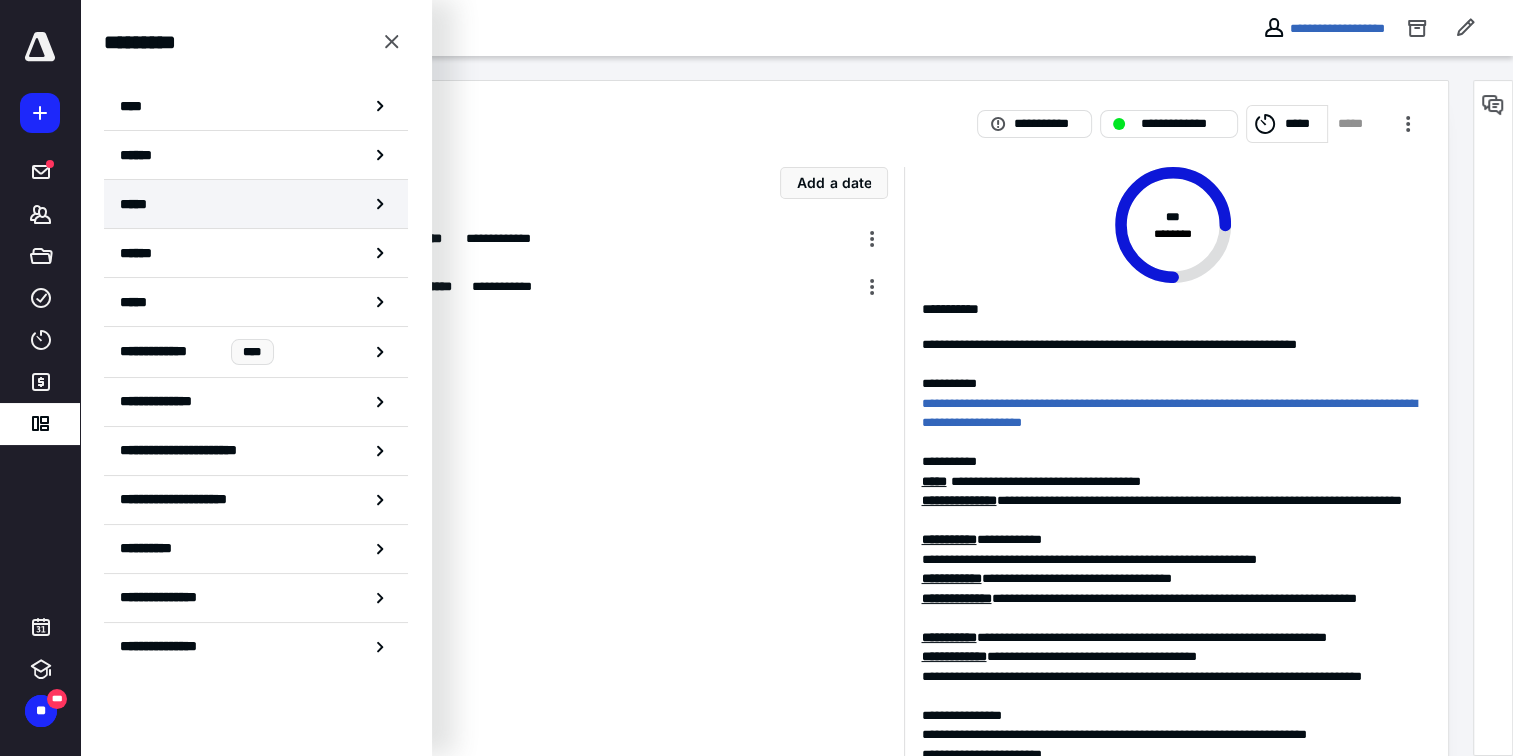 click on "*****" at bounding box center [256, 204] 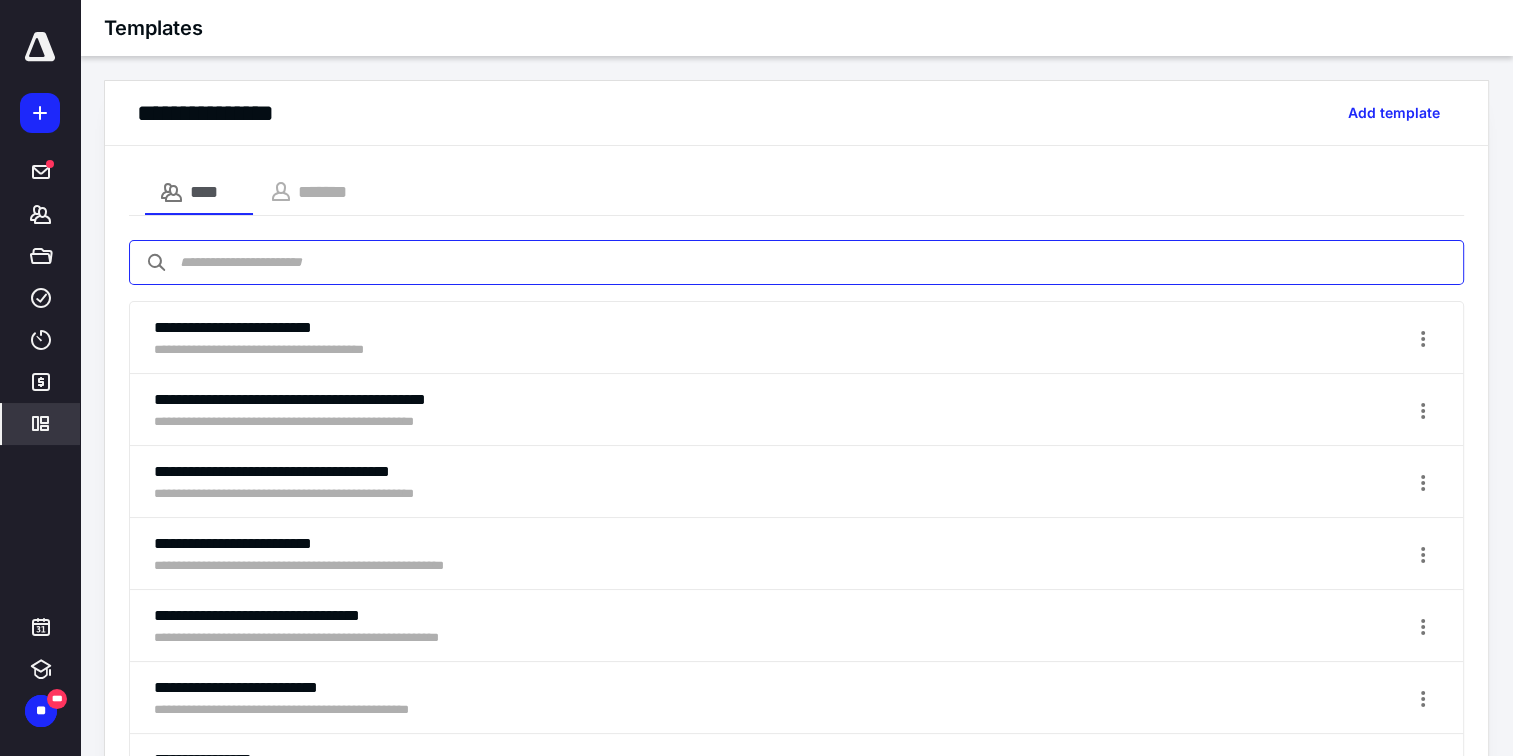 click at bounding box center (796, 262) 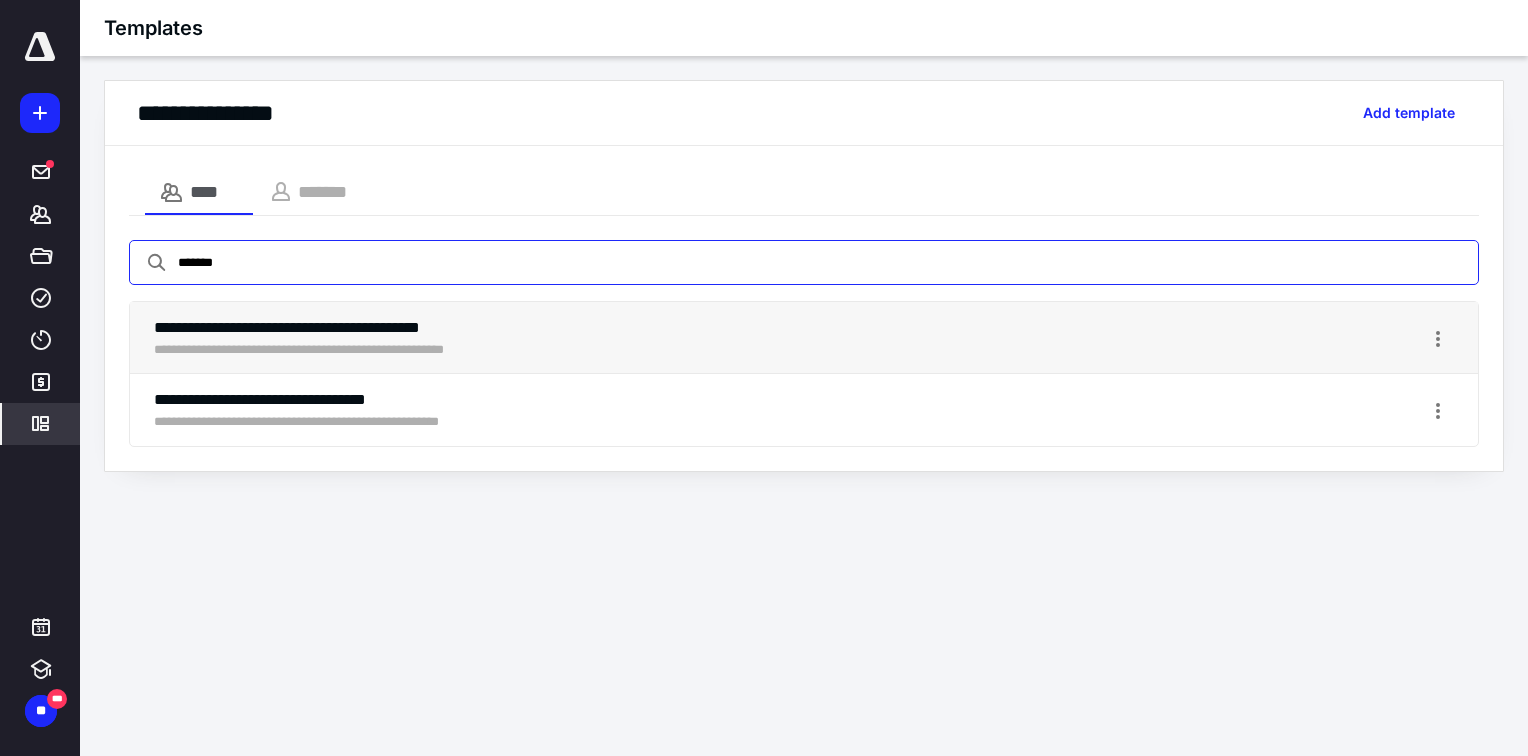 type on "*******" 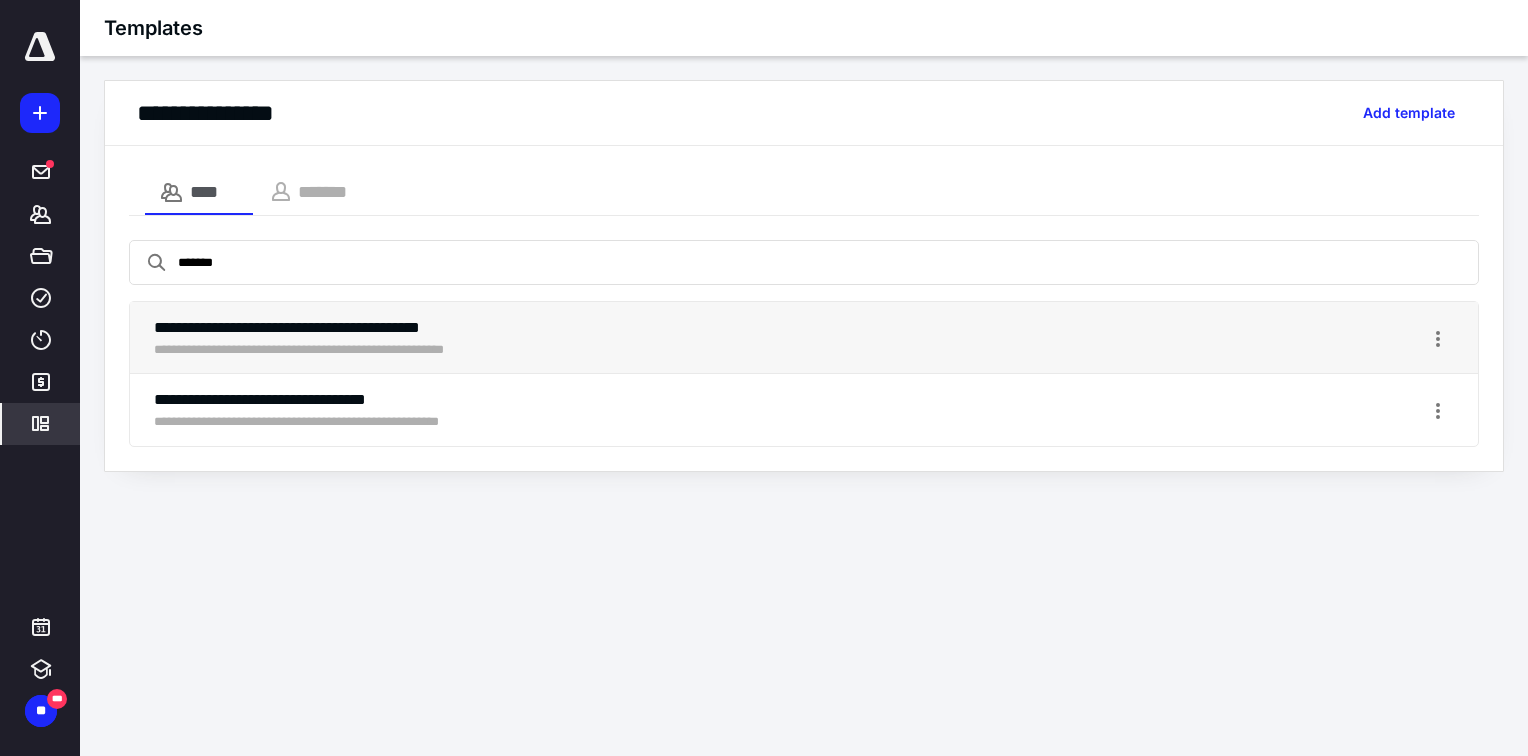 click on "**********" at bounding box center (338, 328) 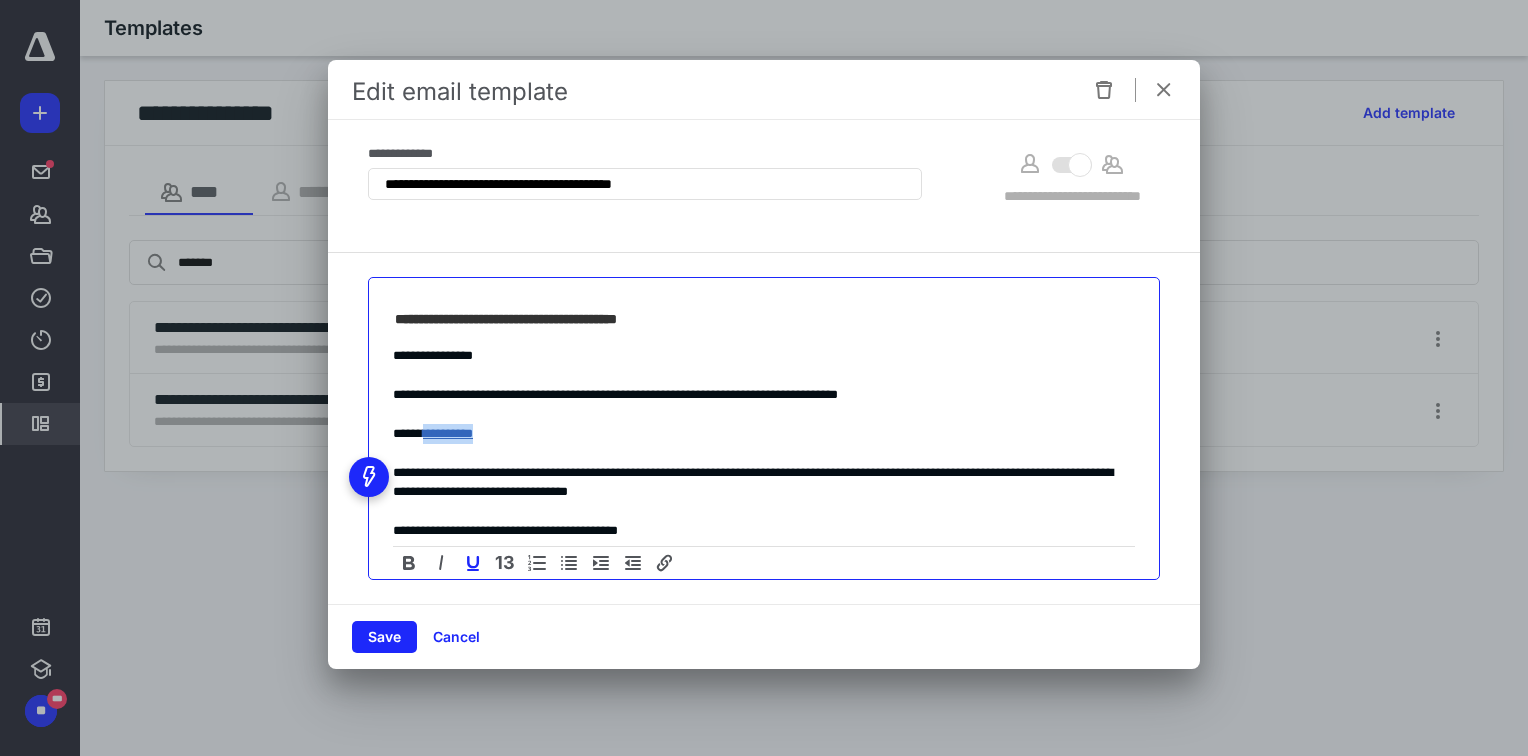 drag, startPoint x: 500, startPoint y: 431, endPoint x: 427, endPoint y: 430, distance: 73.00685 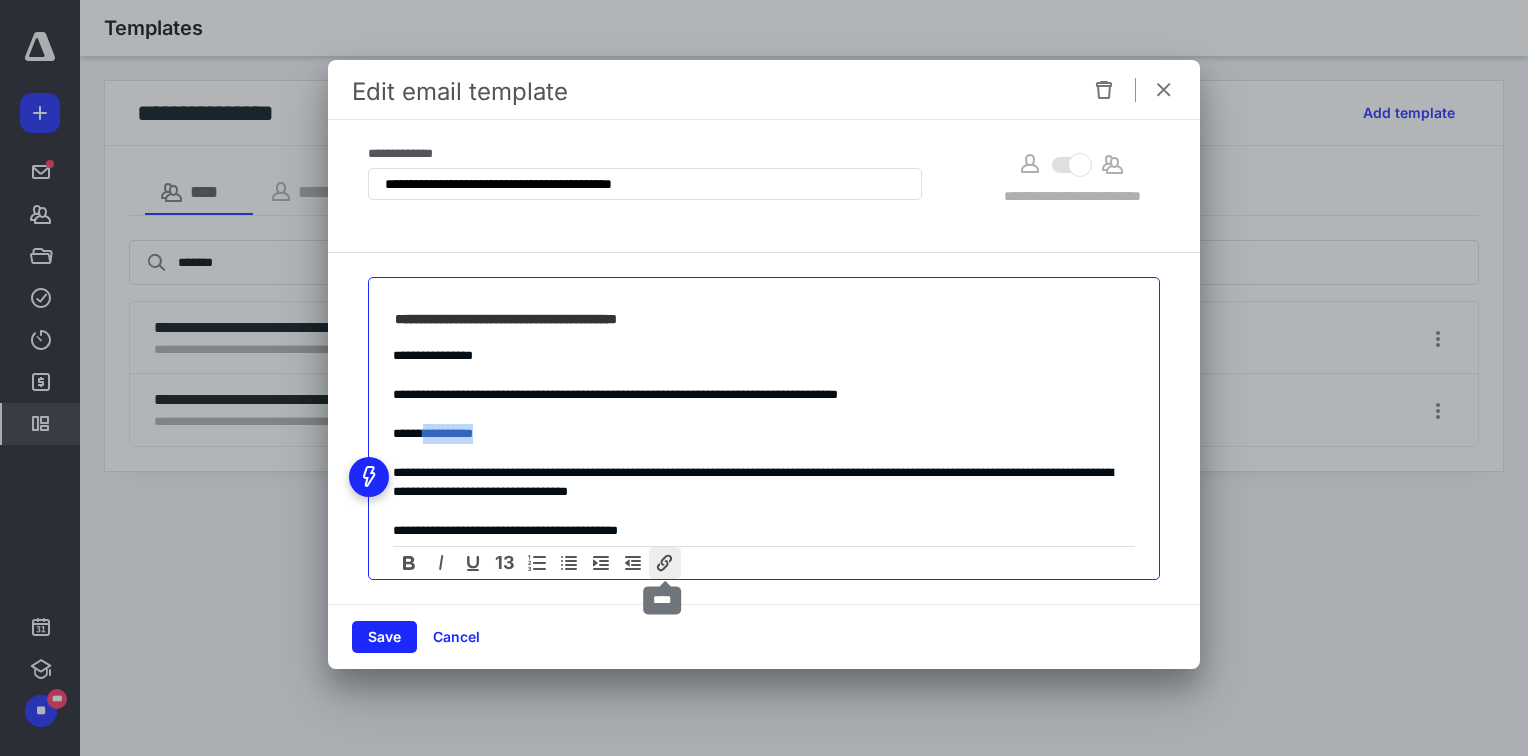 click at bounding box center [665, 563] 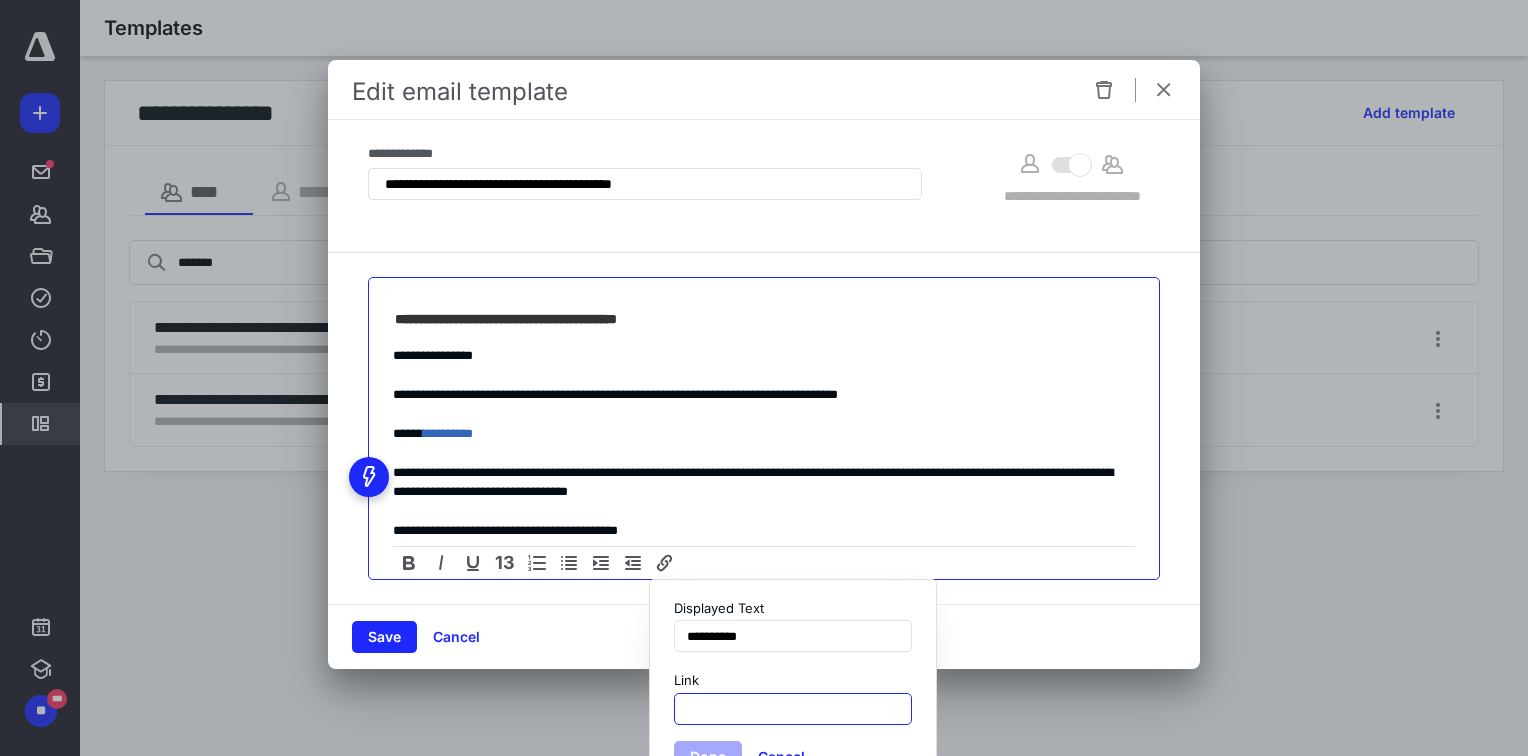 click on "Link" at bounding box center (793, 709) 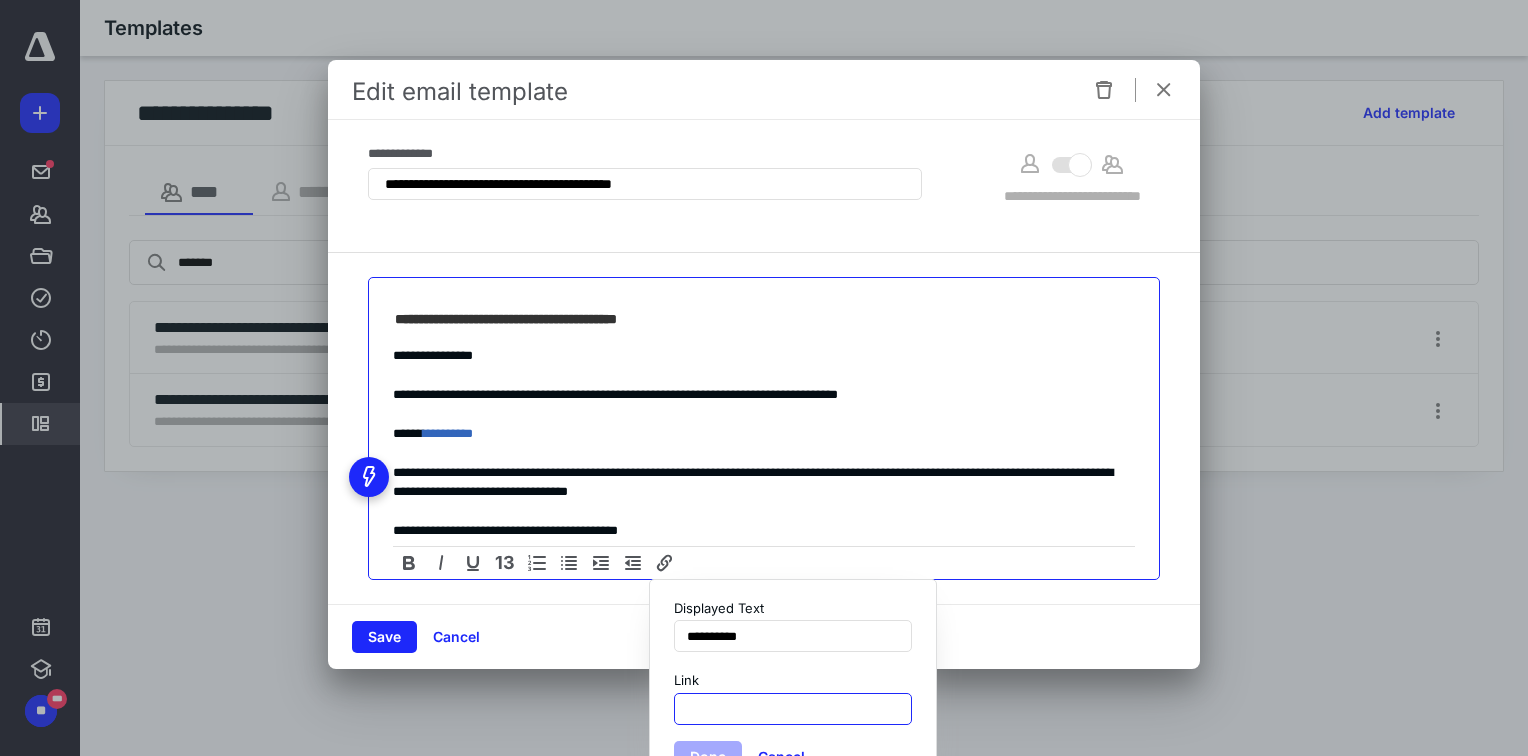 paste on "**********" 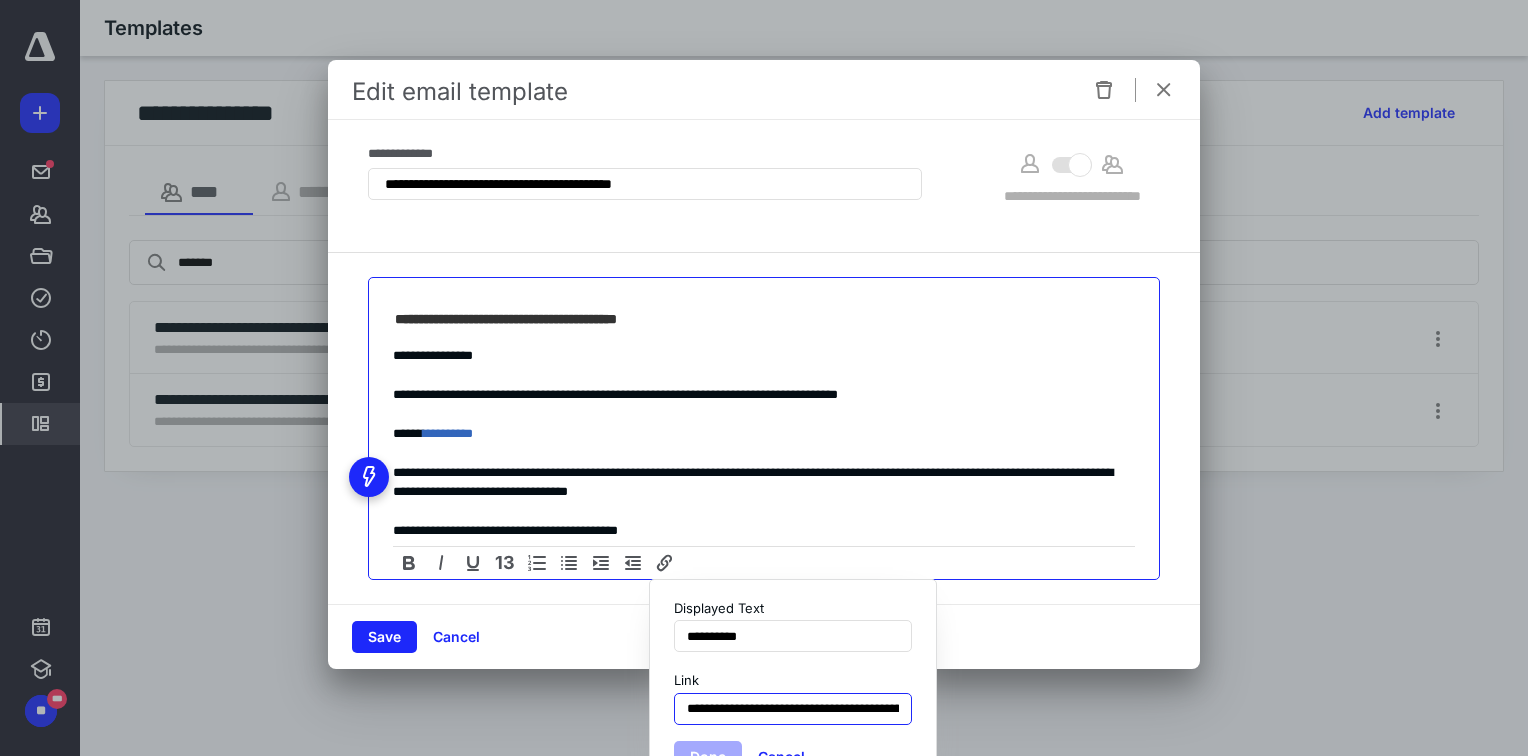 scroll, scrollTop: 0, scrollLeft: 632, axis: horizontal 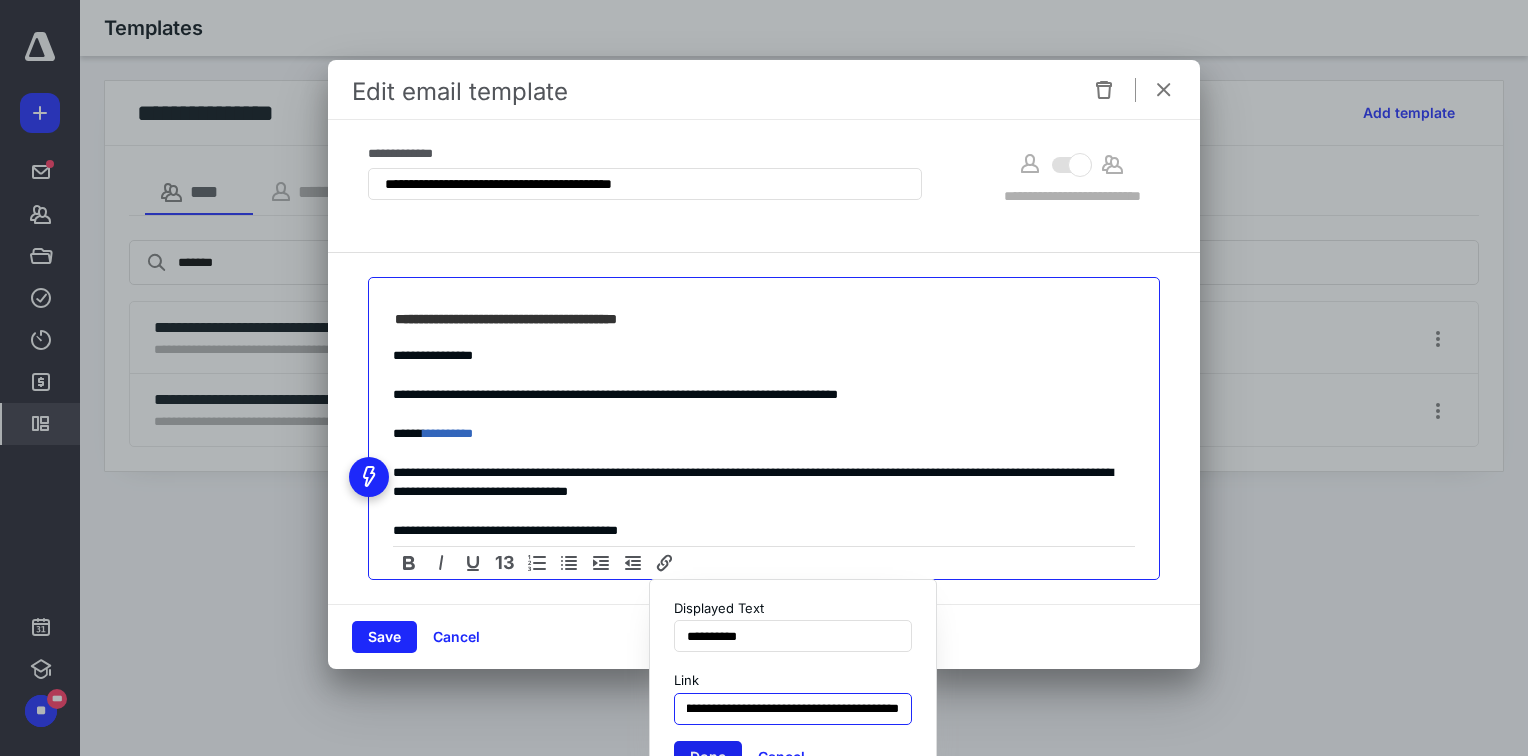 type on "**********" 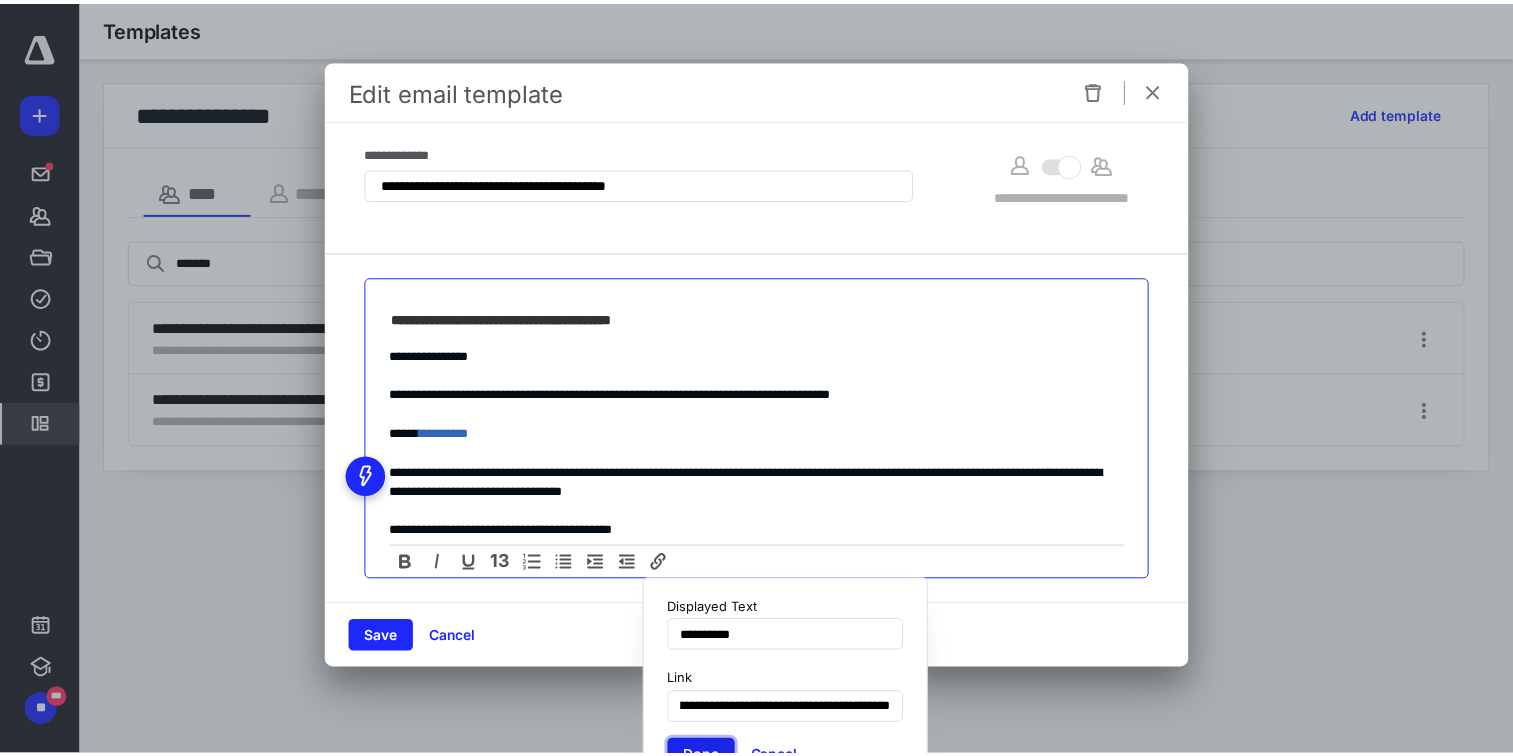 scroll, scrollTop: 0, scrollLeft: 0, axis: both 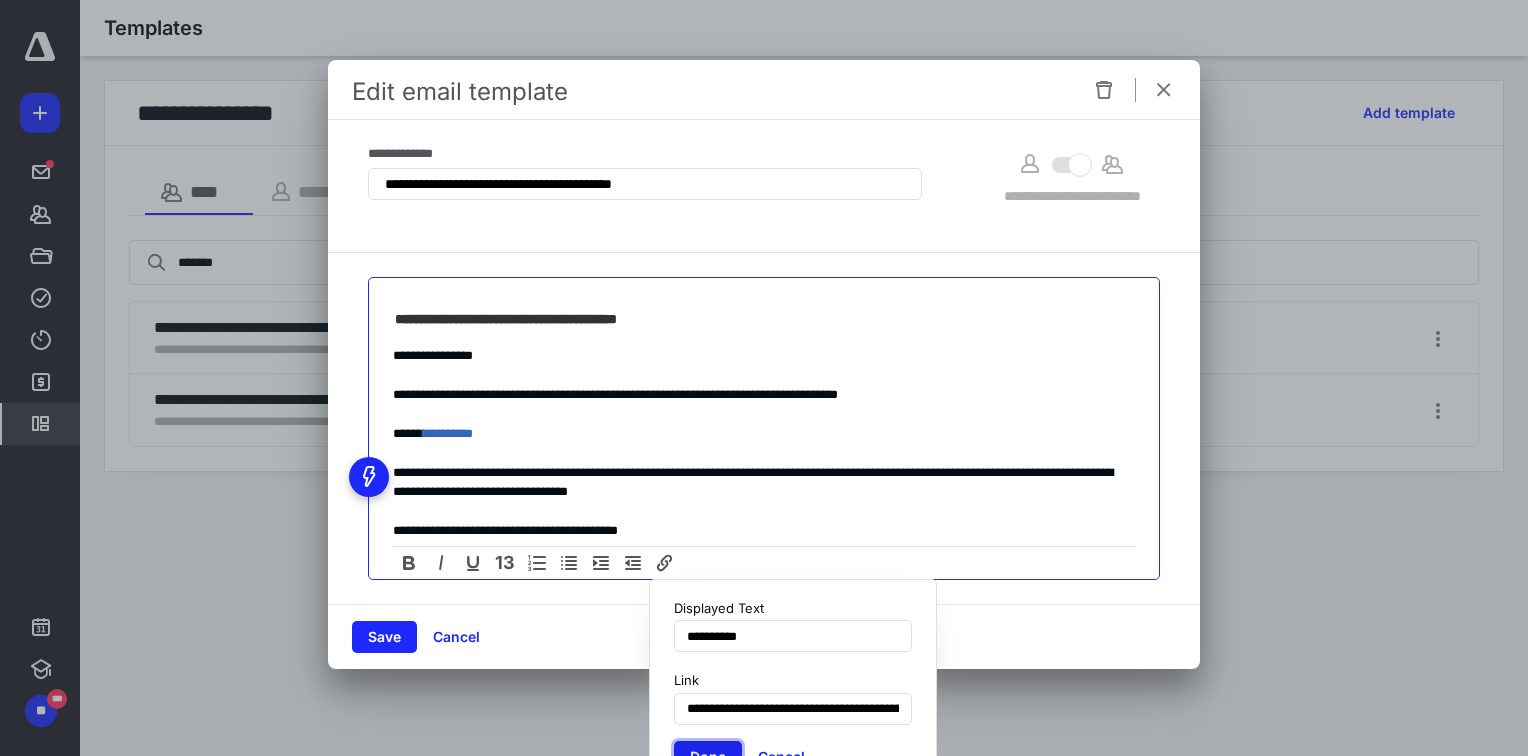 click on "Done" at bounding box center [708, 757] 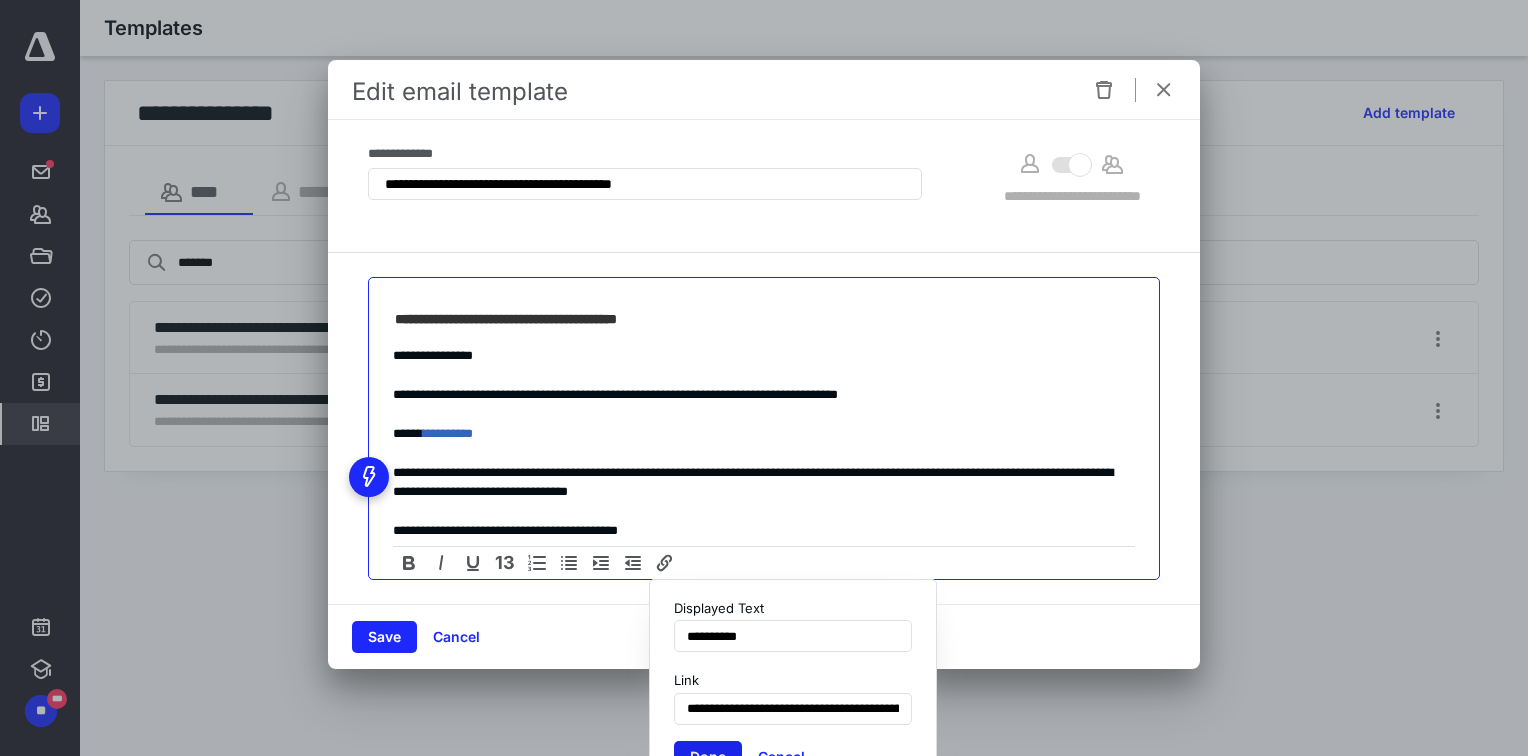 type 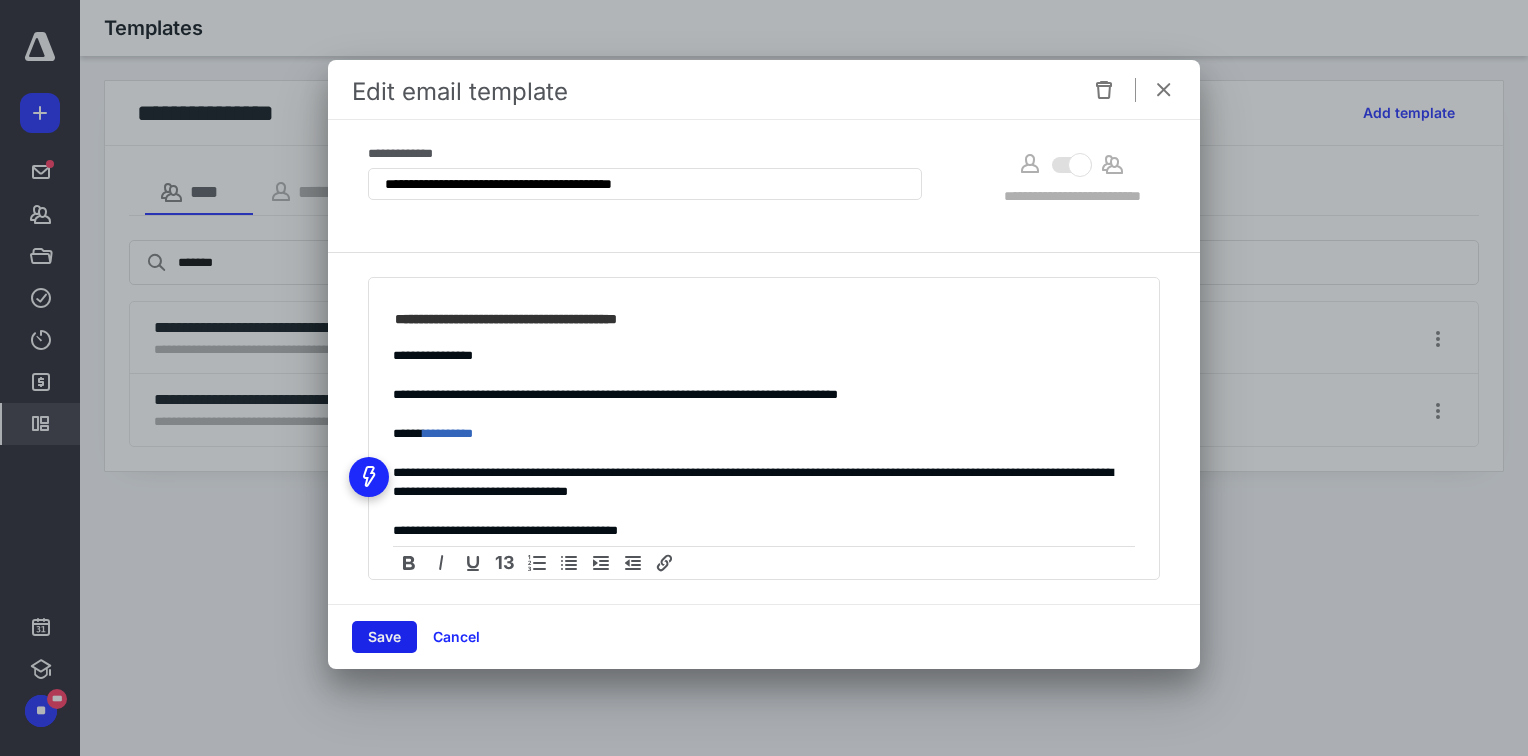 click on "Save" at bounding box center [384, 637] 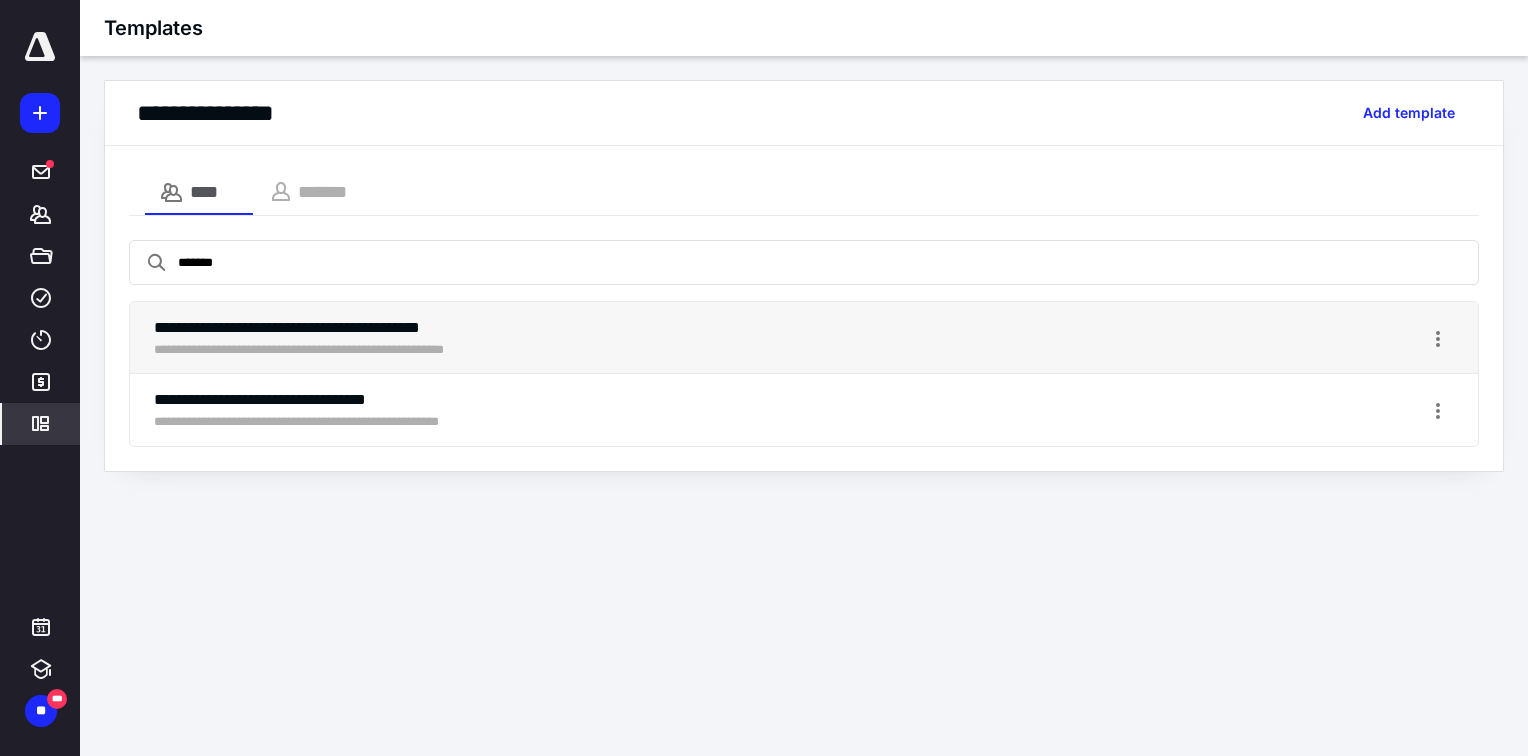 click on "**********" at bounding box center [337, 328] 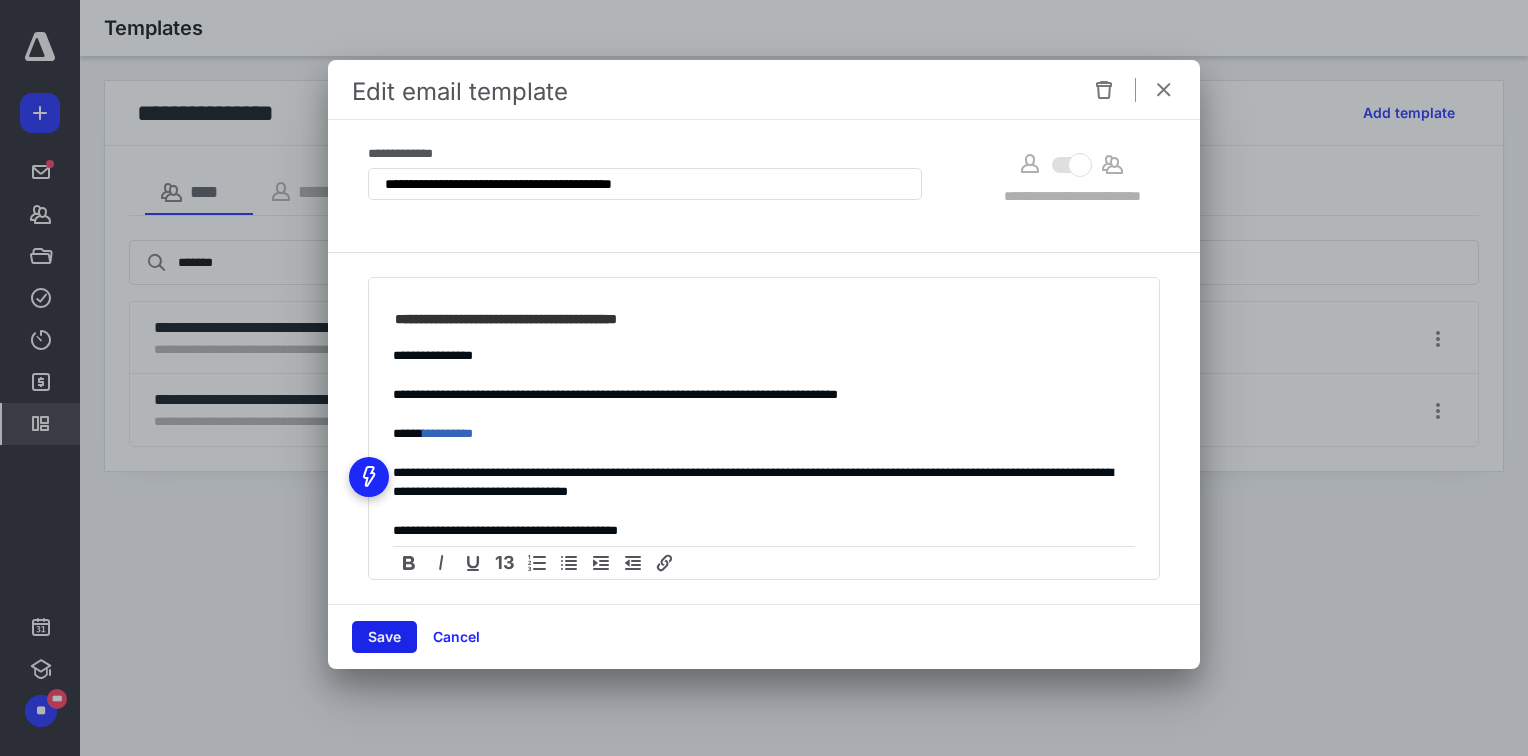click on "Save" at bounding box center [384, 637] 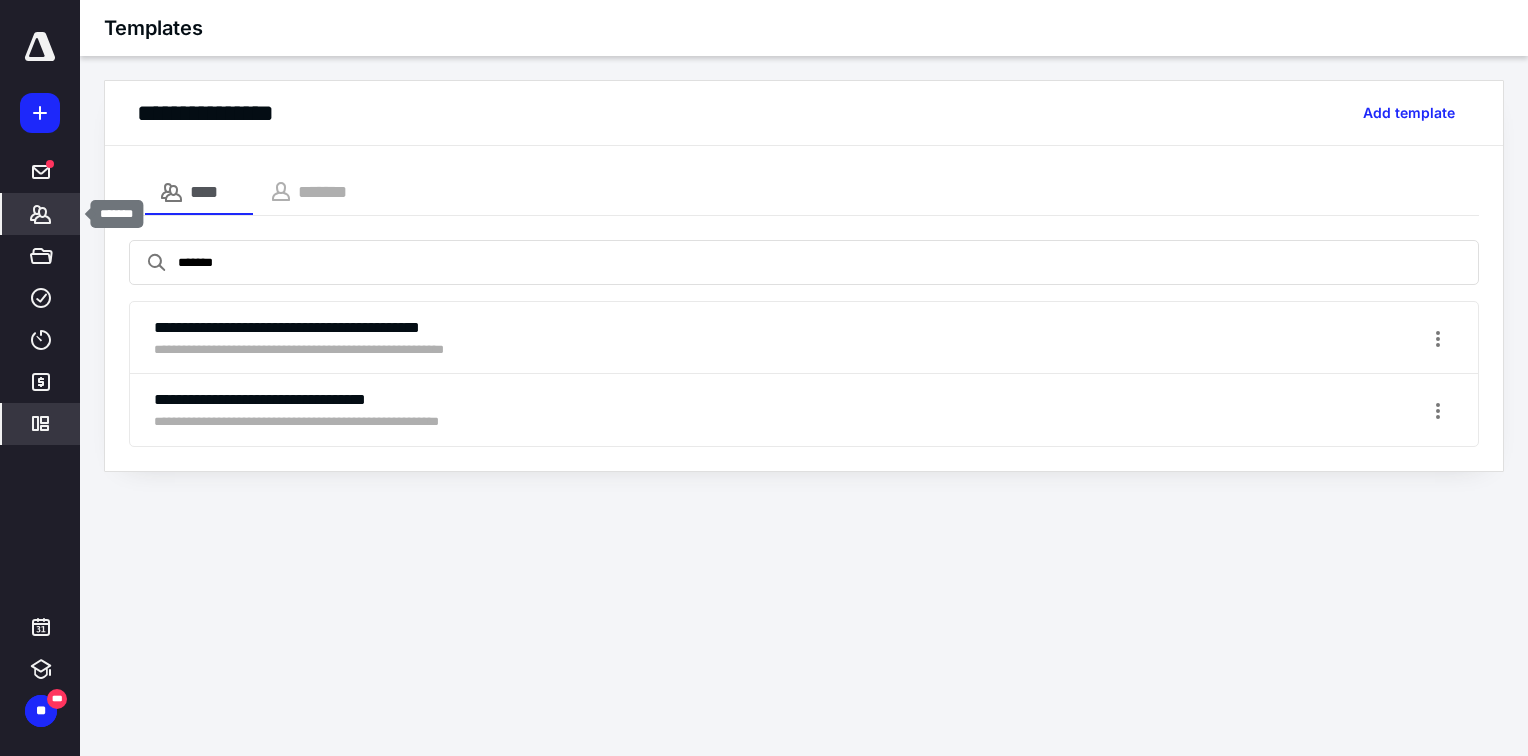 click 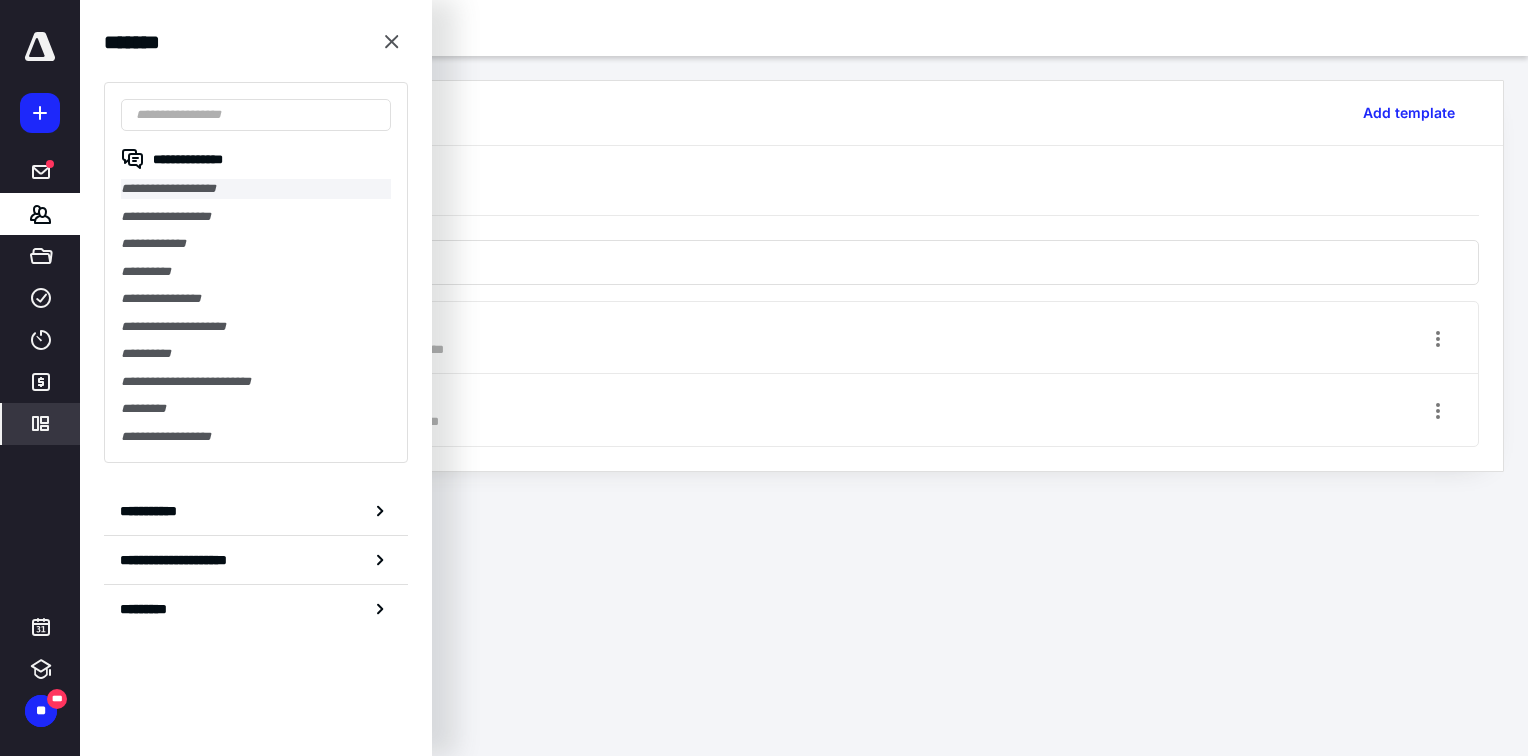 click on "**********" at bounding box center [256, 189] 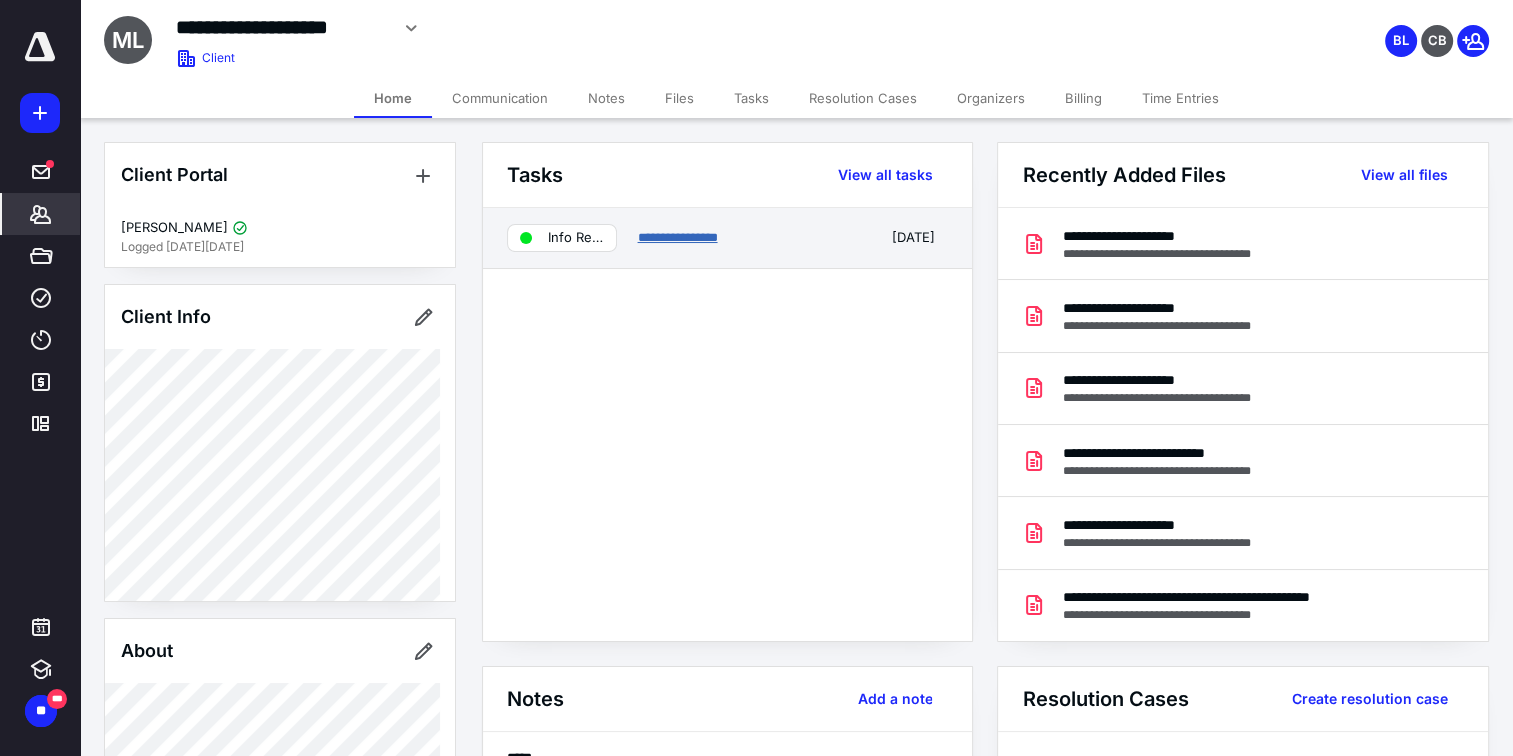 click on "**********" at bounding box center [677, 237] 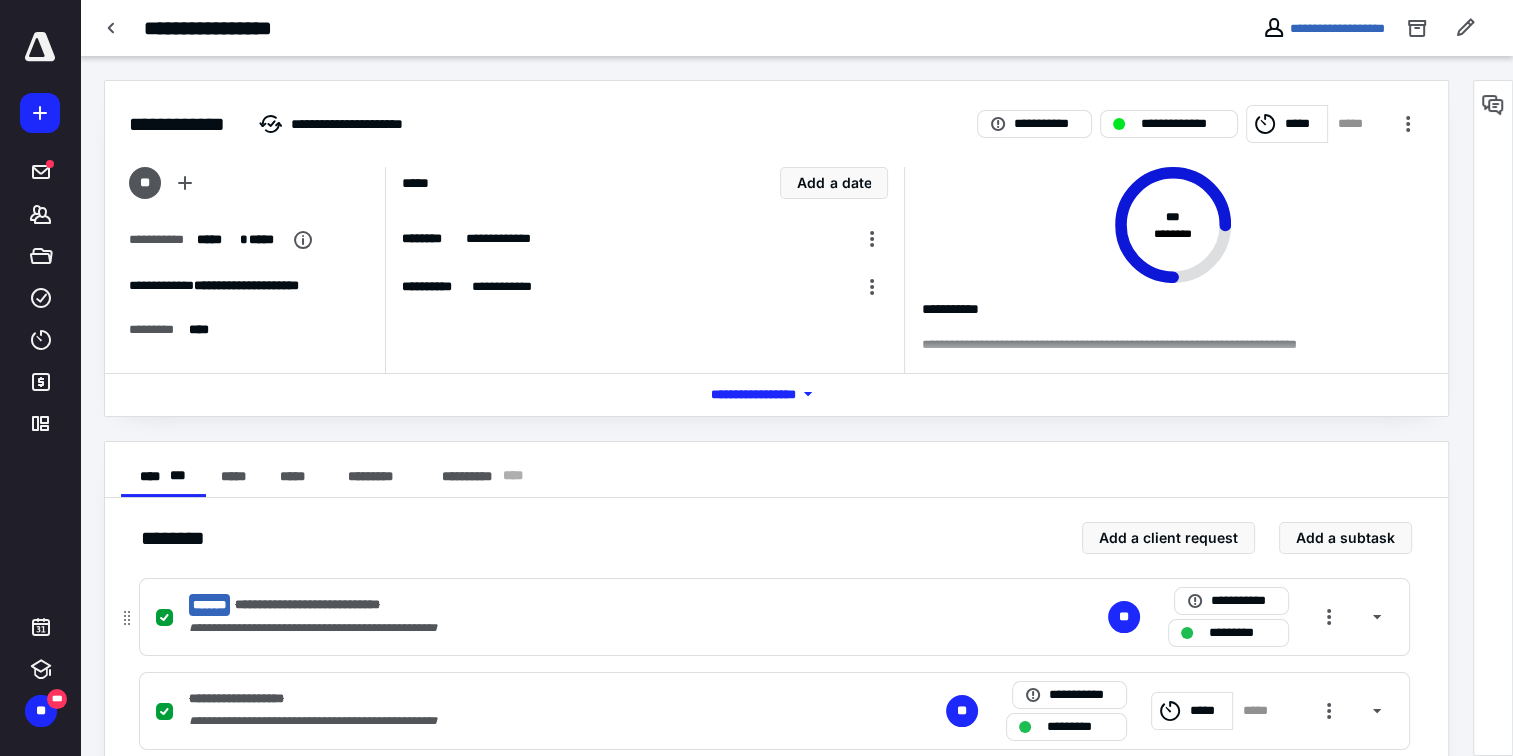 click on "**********" at bounding box center (774, 617) 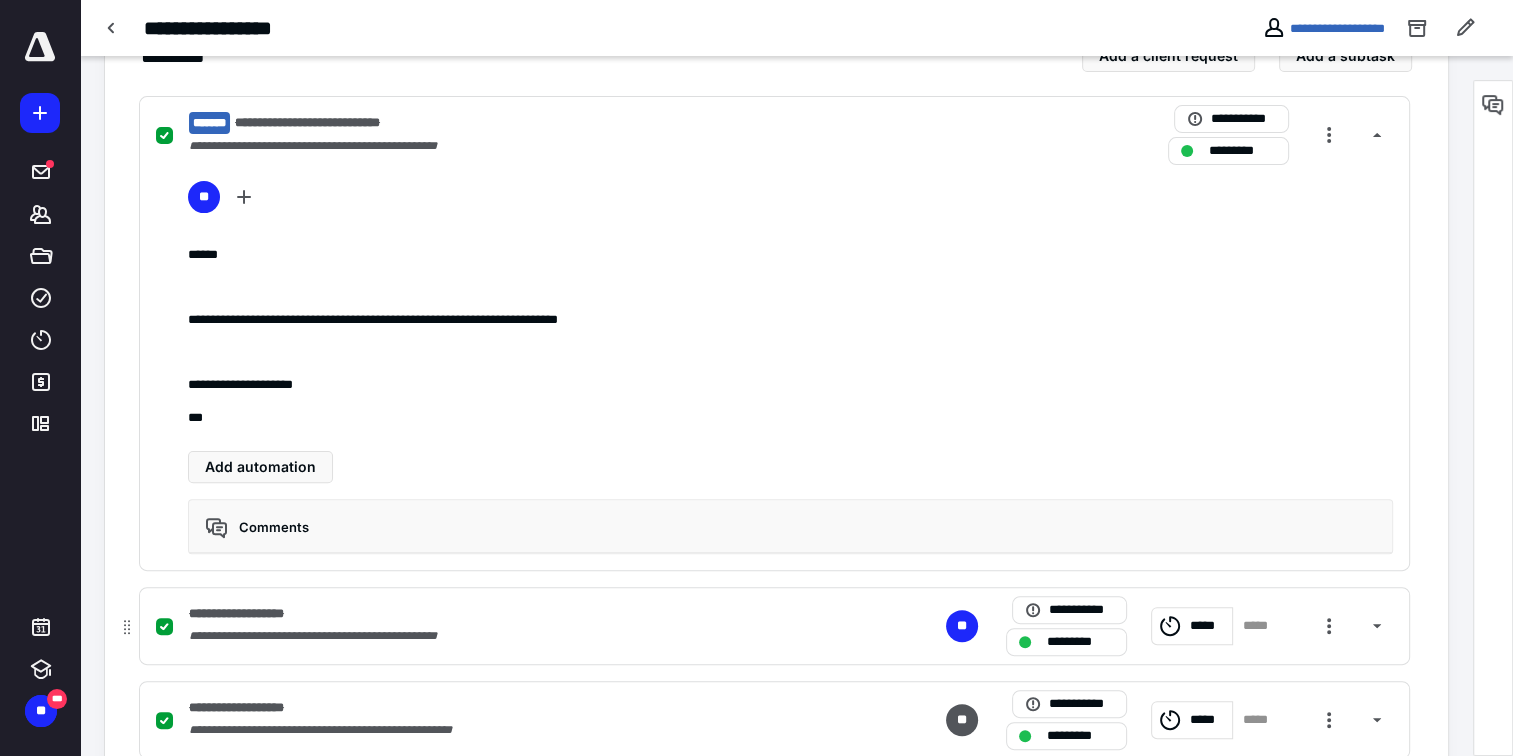 scroll, scrollTop: 500, scrollLeft: 0, axis: vertical 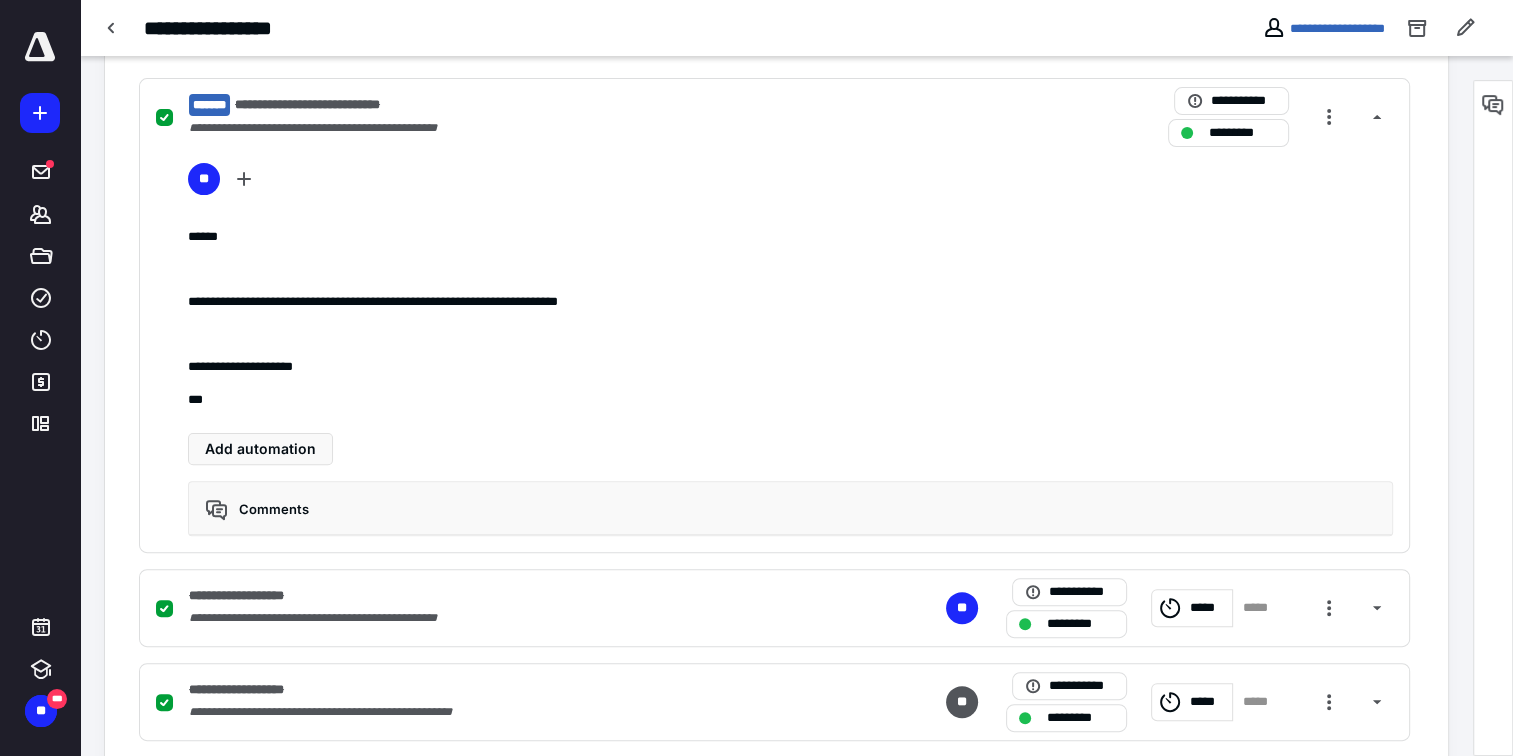 drag, startPoint x: 1488, startPoint y: 106, endPoint x: 1420, endPoint y: 101, distance: 68.18358 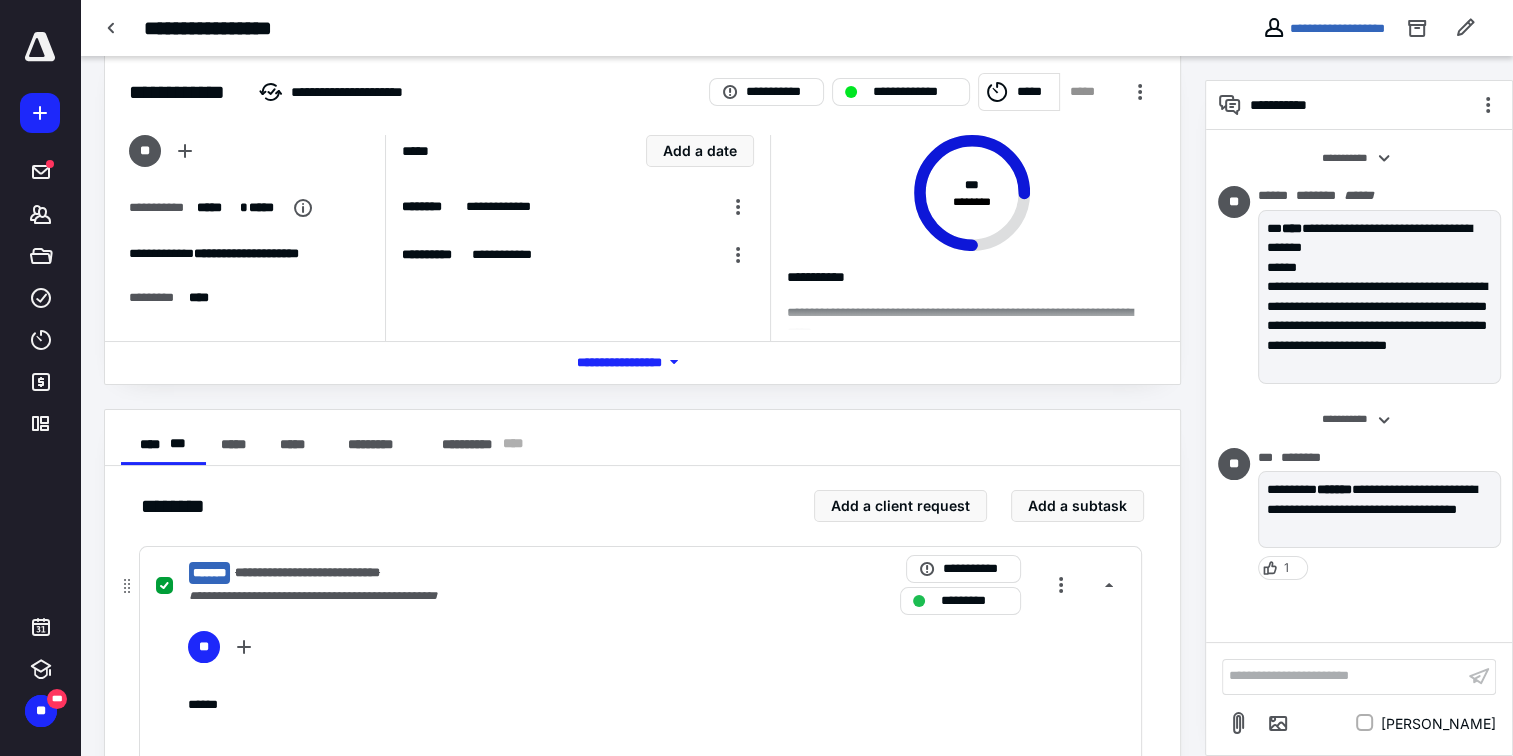 scroll, scrollTop: 0, scrollLeft: 0, axis: both 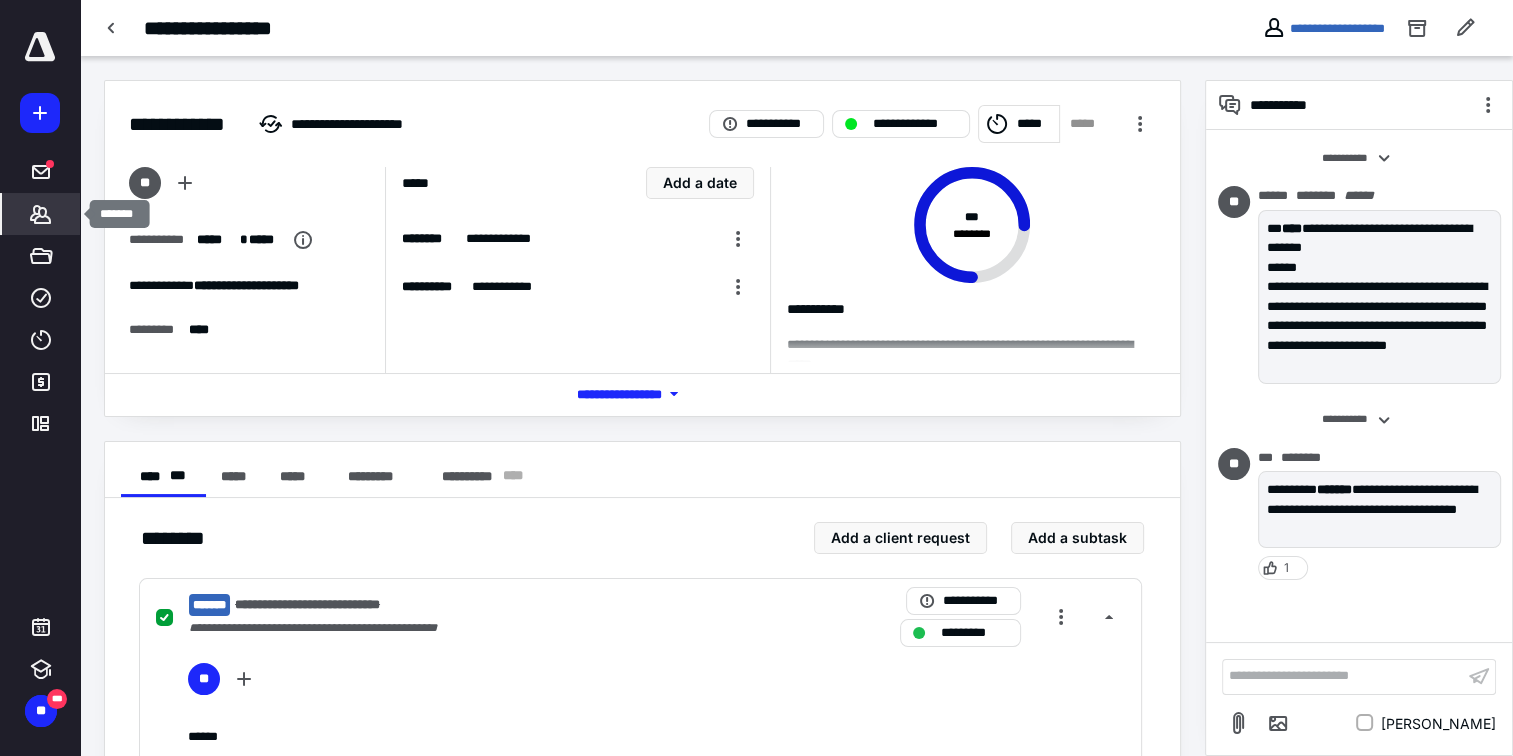 drag, startPoint x: 36, startPoint y: 217, endPoint x: 55, endPoint y: 220, distance: 19.235384 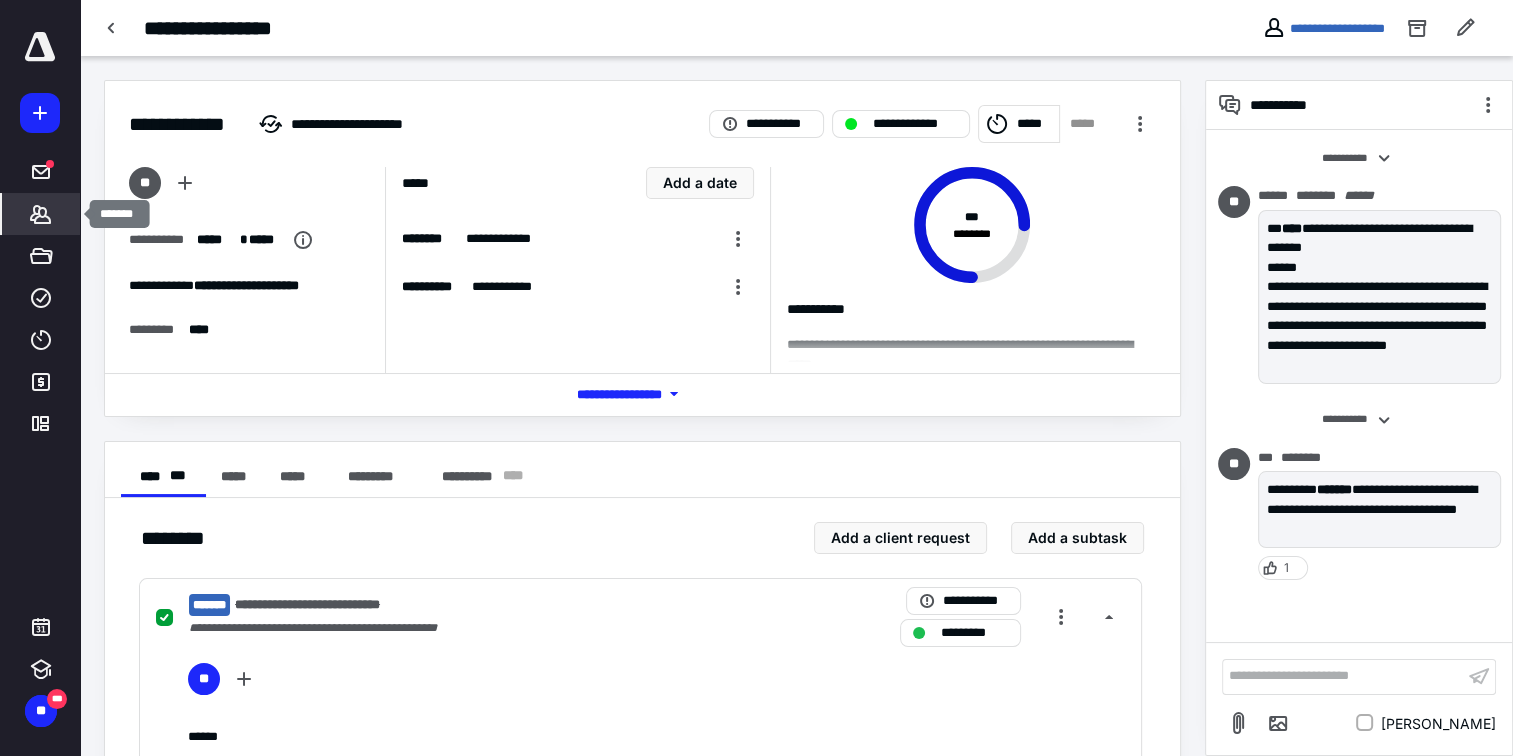 click 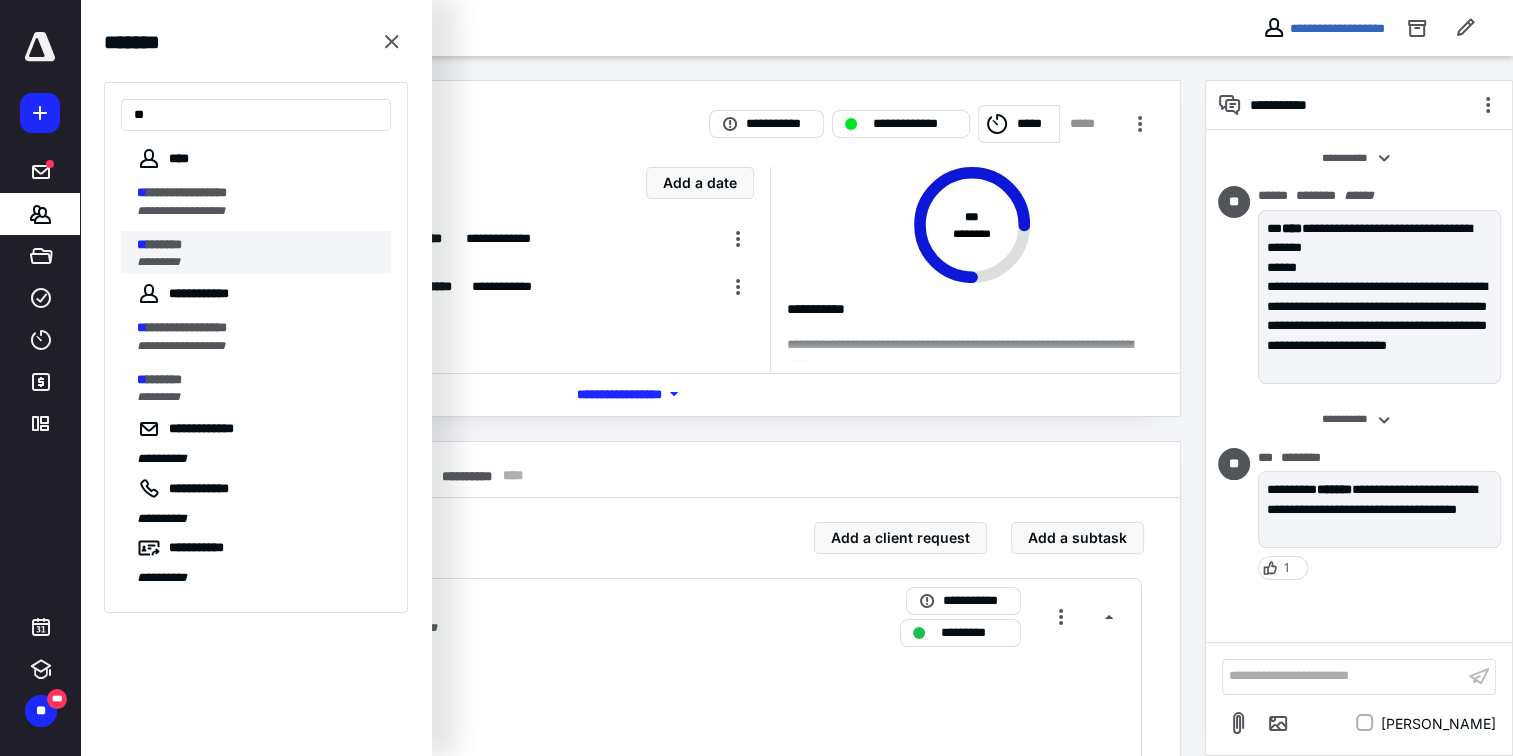type on "**" 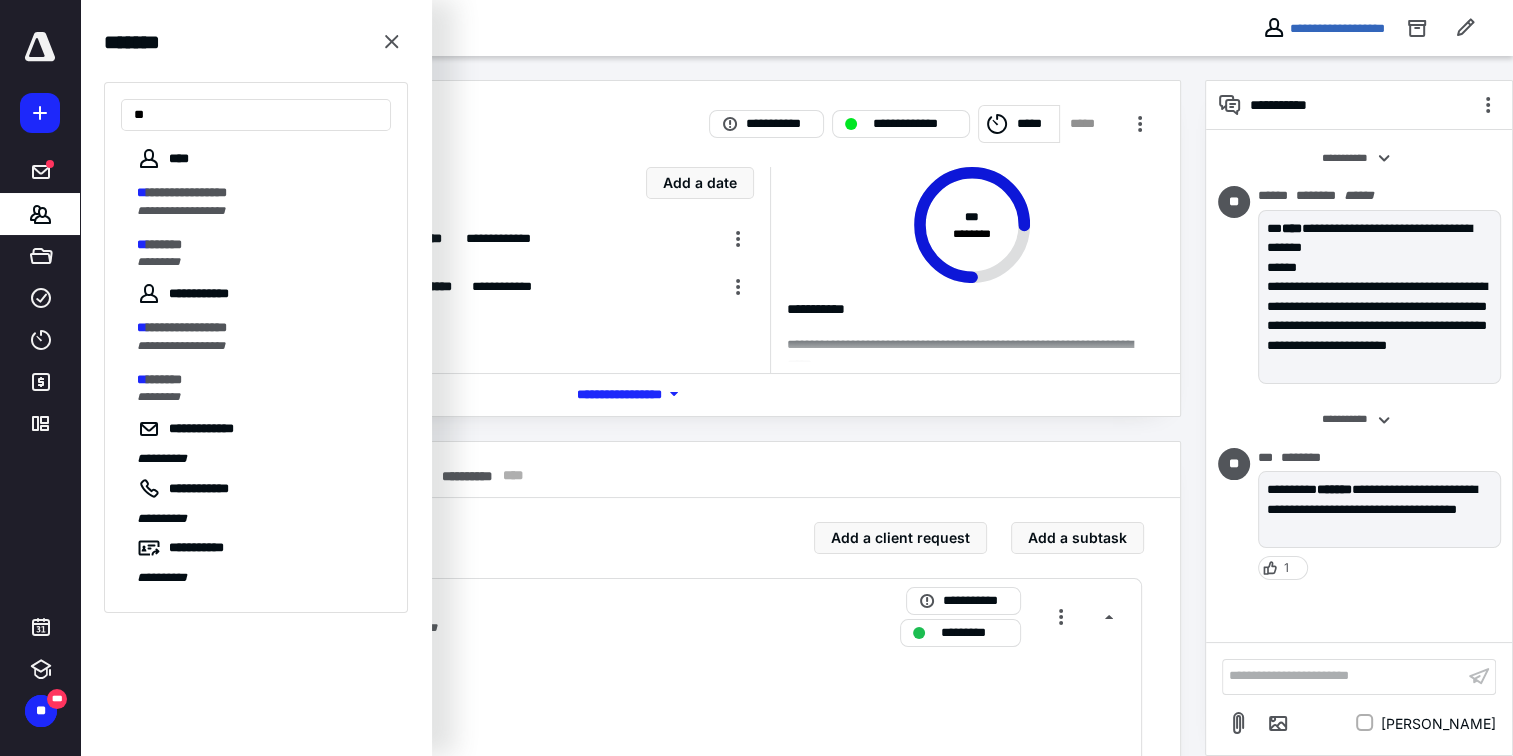 click on "*********" at bounding box center (158, 262) 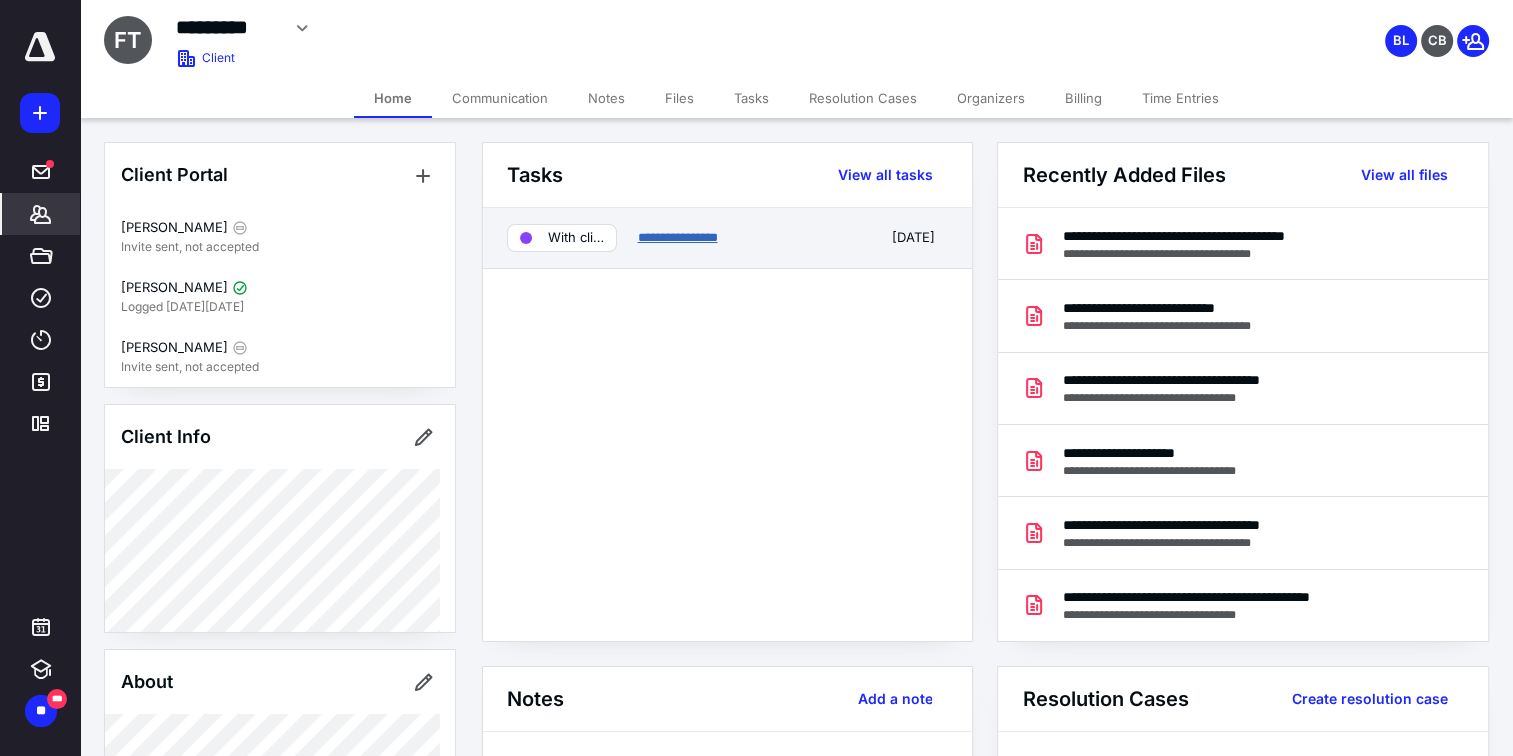 click on "**********" at bounding box center [677, 237] 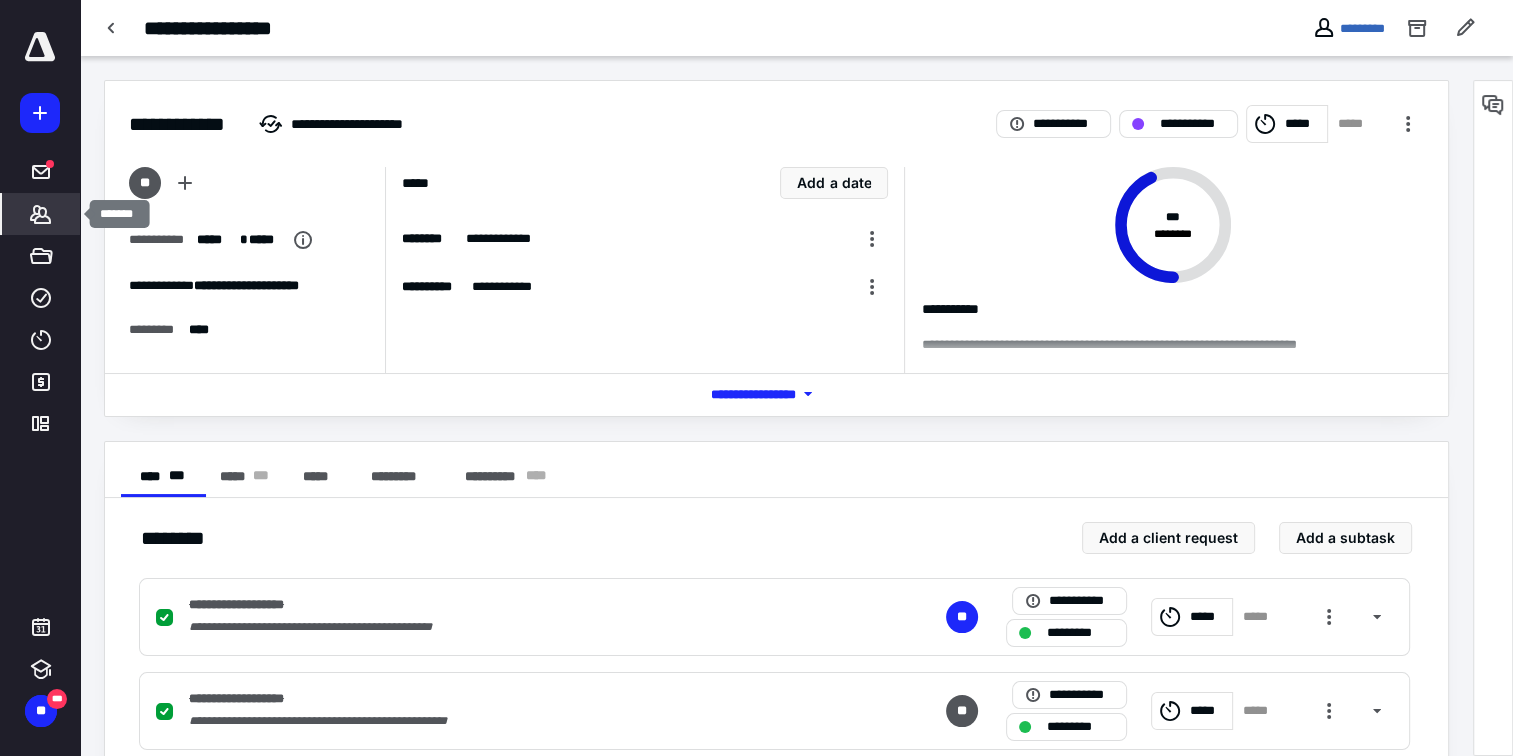 click on "*******" at bounding box center [41, 214] 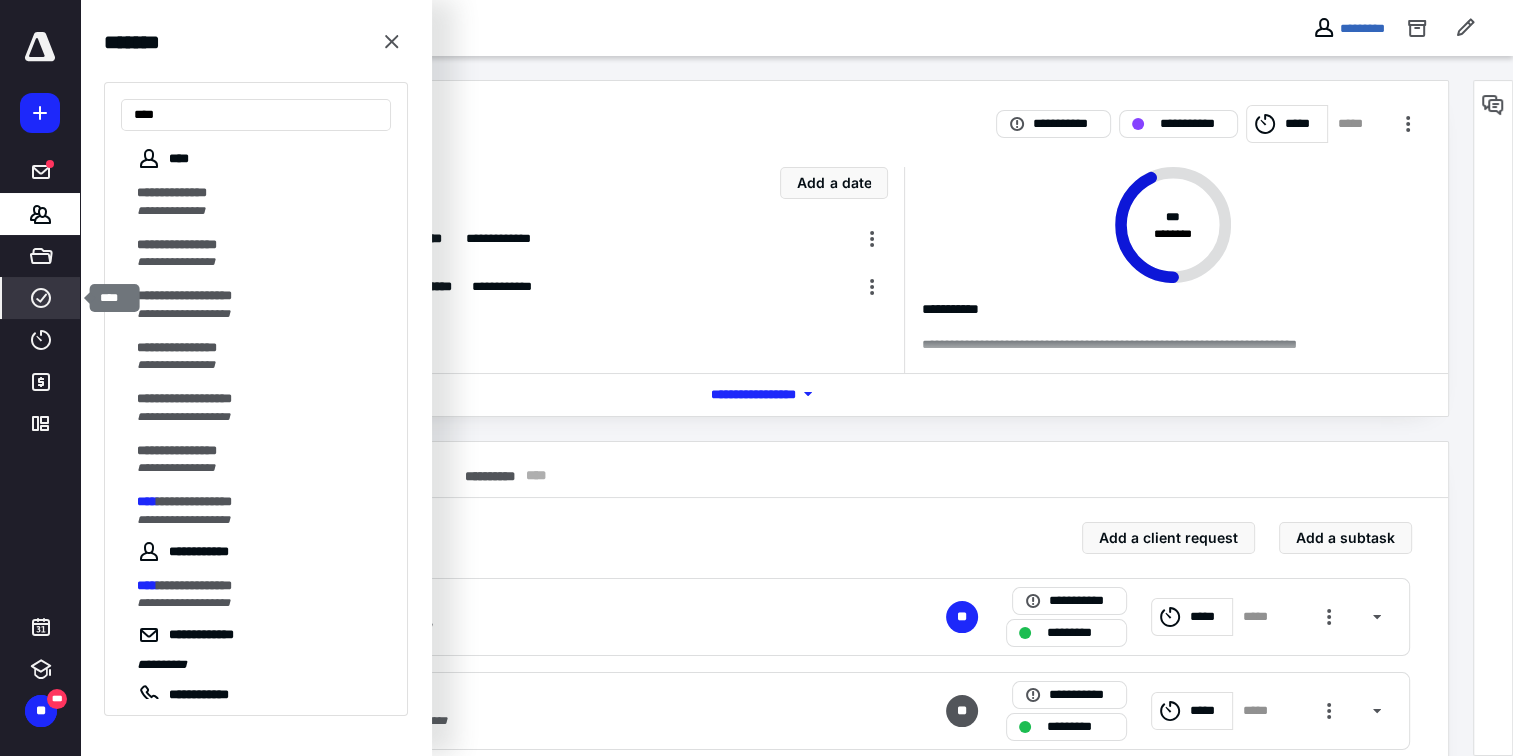 type on "****" 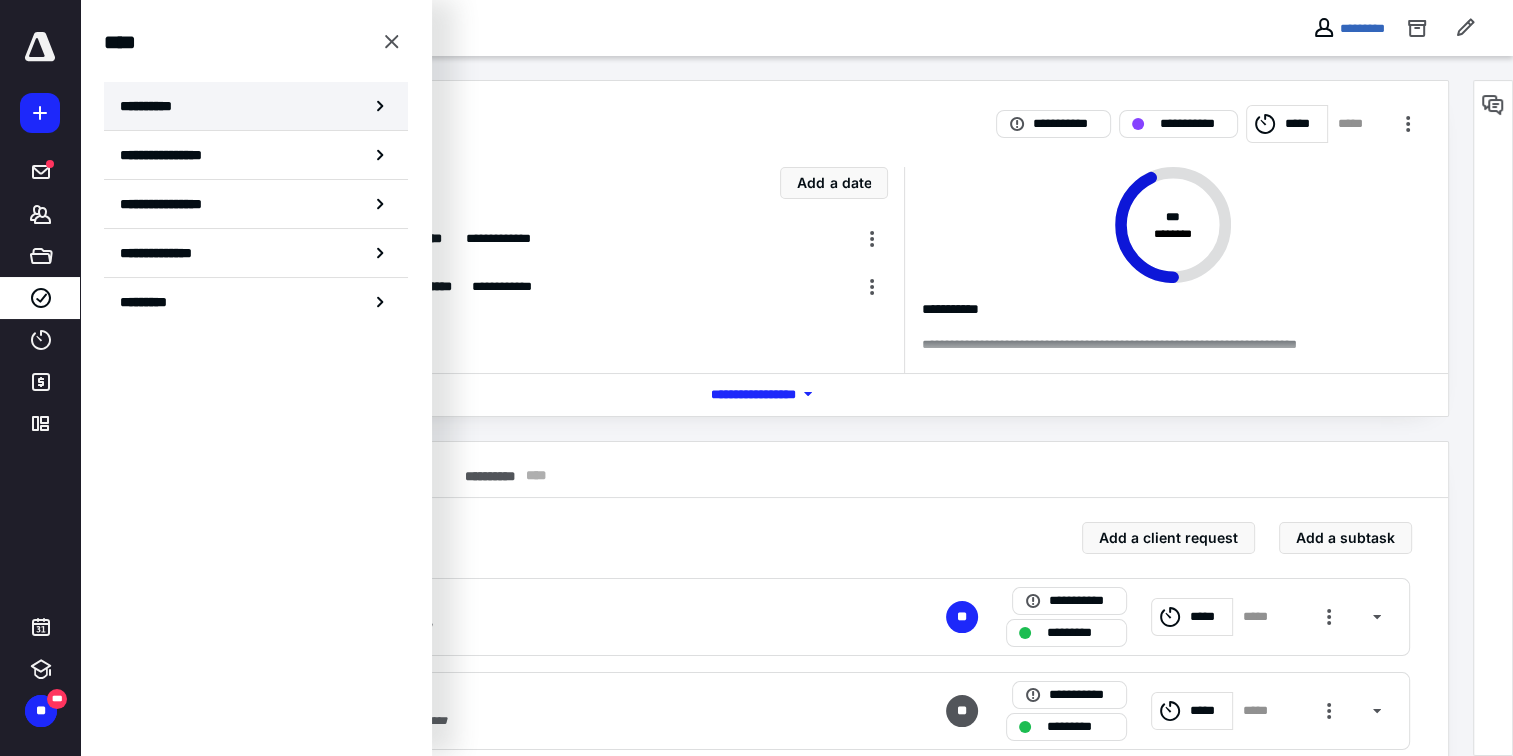 click on "**********" at bounding box center (153, 106) 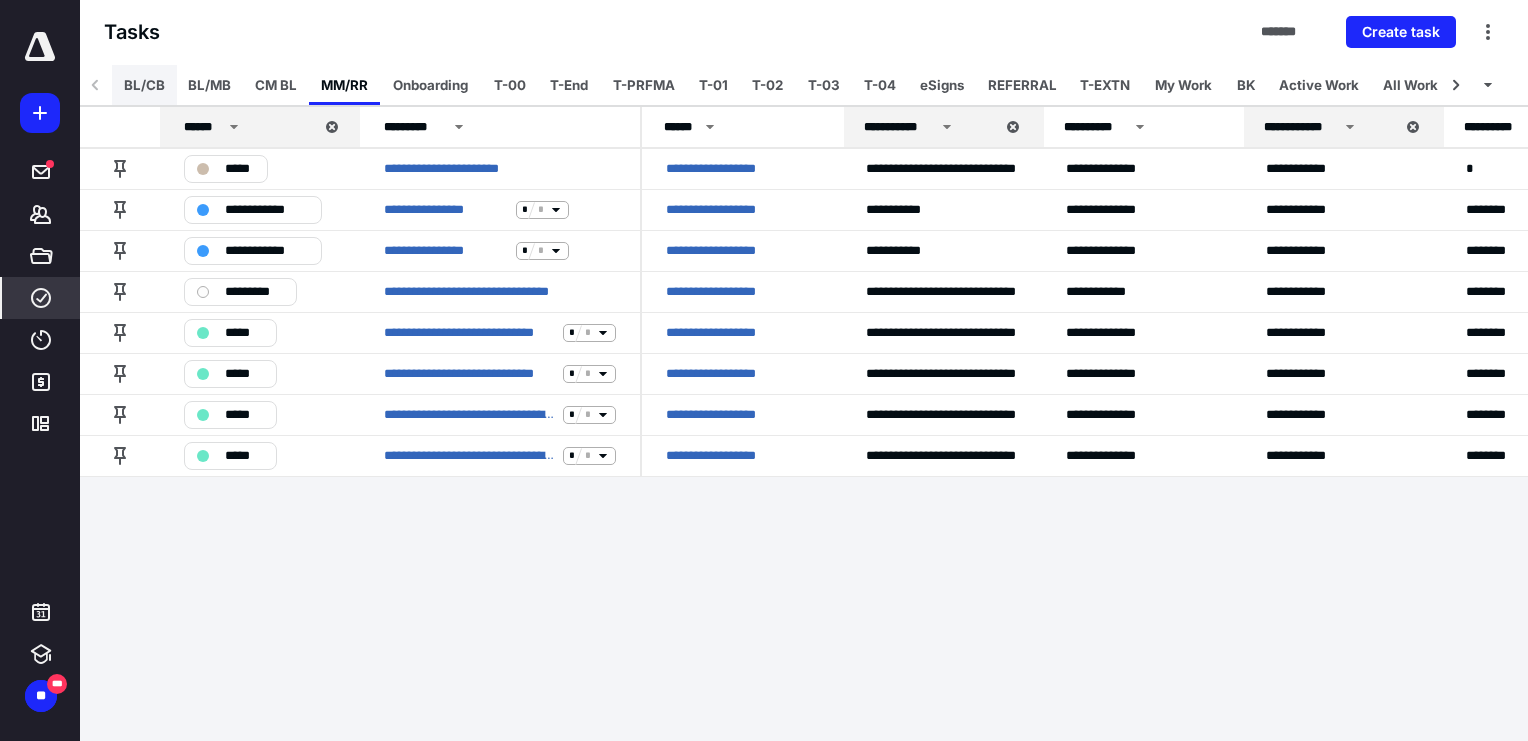 click on "BL/CB" at bounding box center [144, 85] 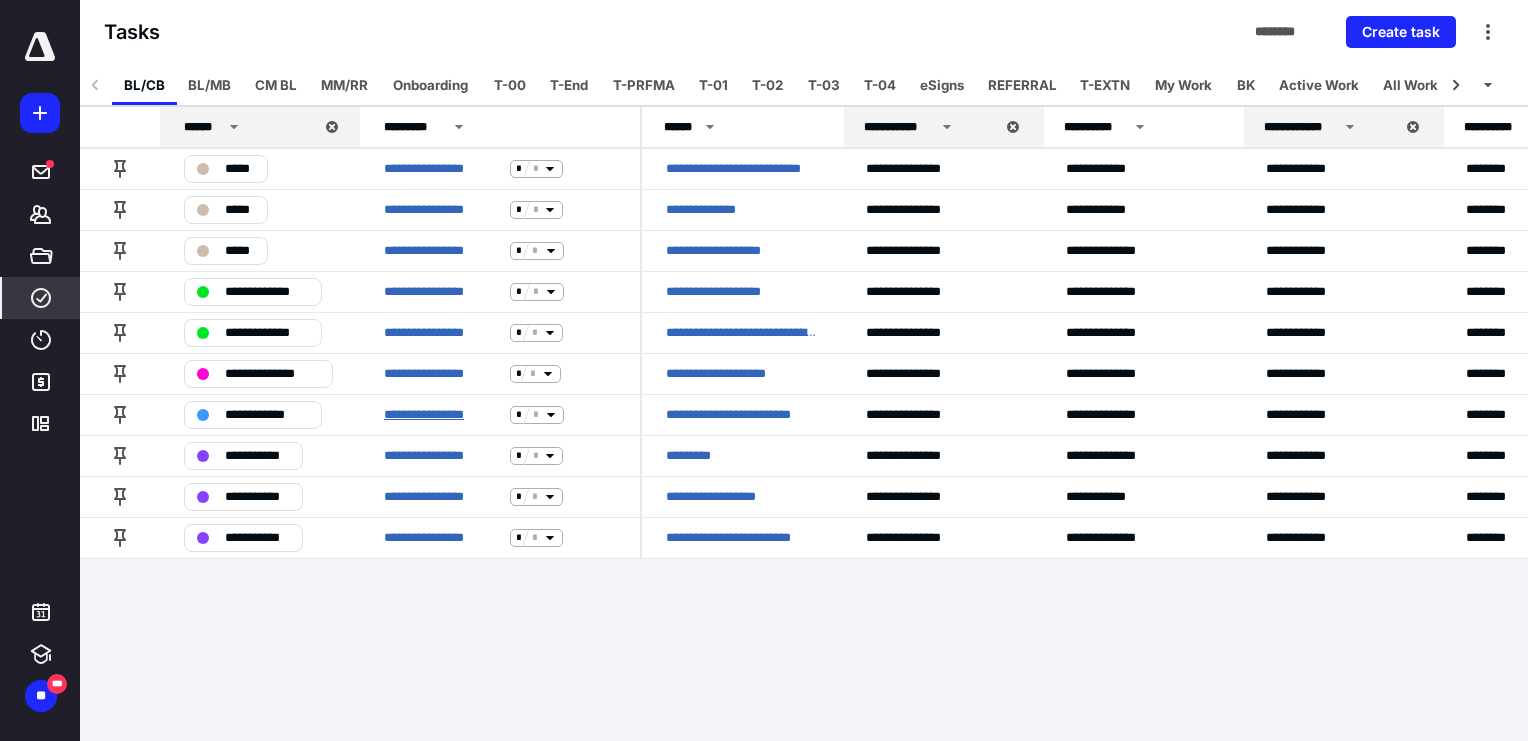 click on "**********" at bounding box center (443, 415) 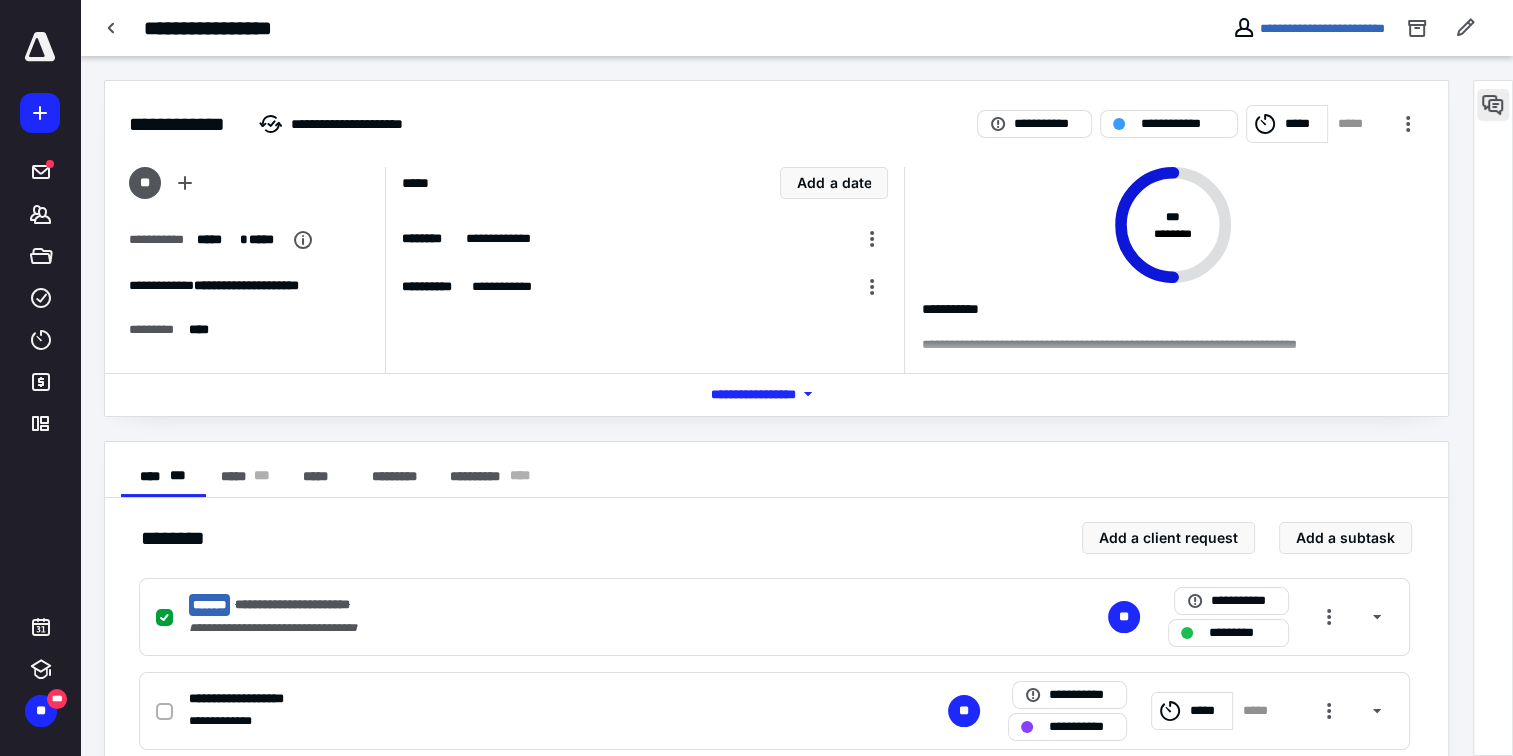 click at bounding box center (1493, 105) 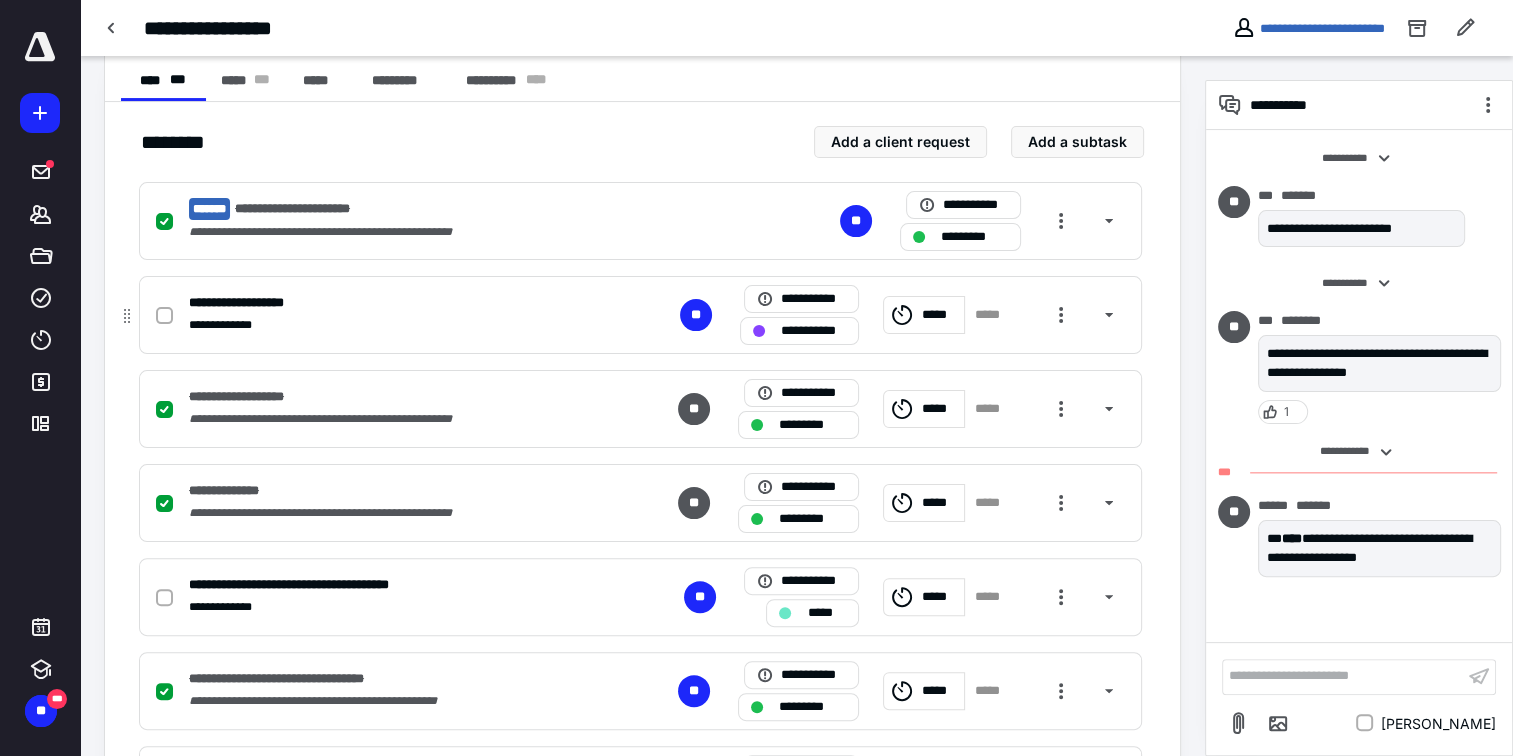 scroll, scrollTop: 362, scrollLeft: 0, axis: vertical 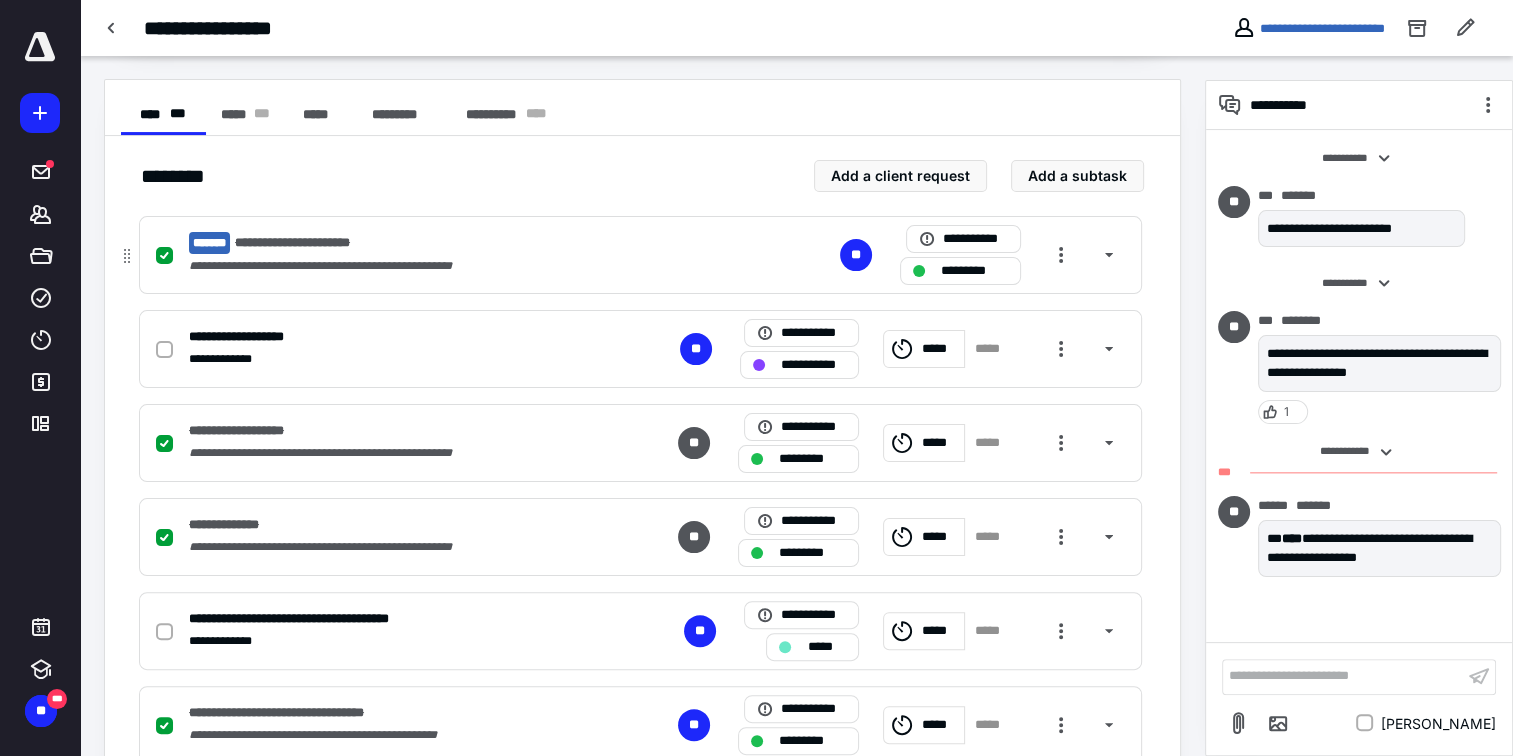 click on "**********" at bounding box center (640, 255) 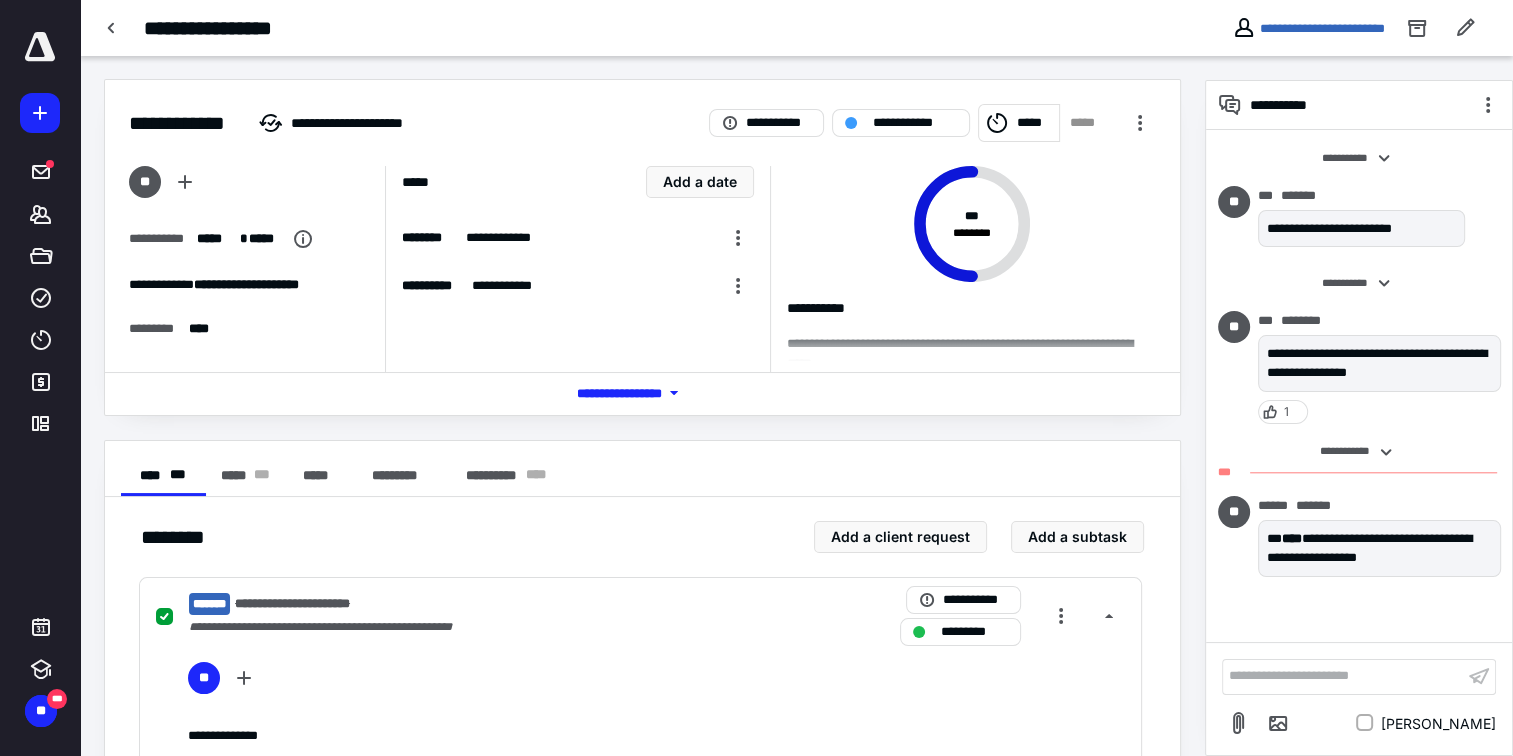 scroll, scrollTop: 0, scrollLeft: 0, axis: both 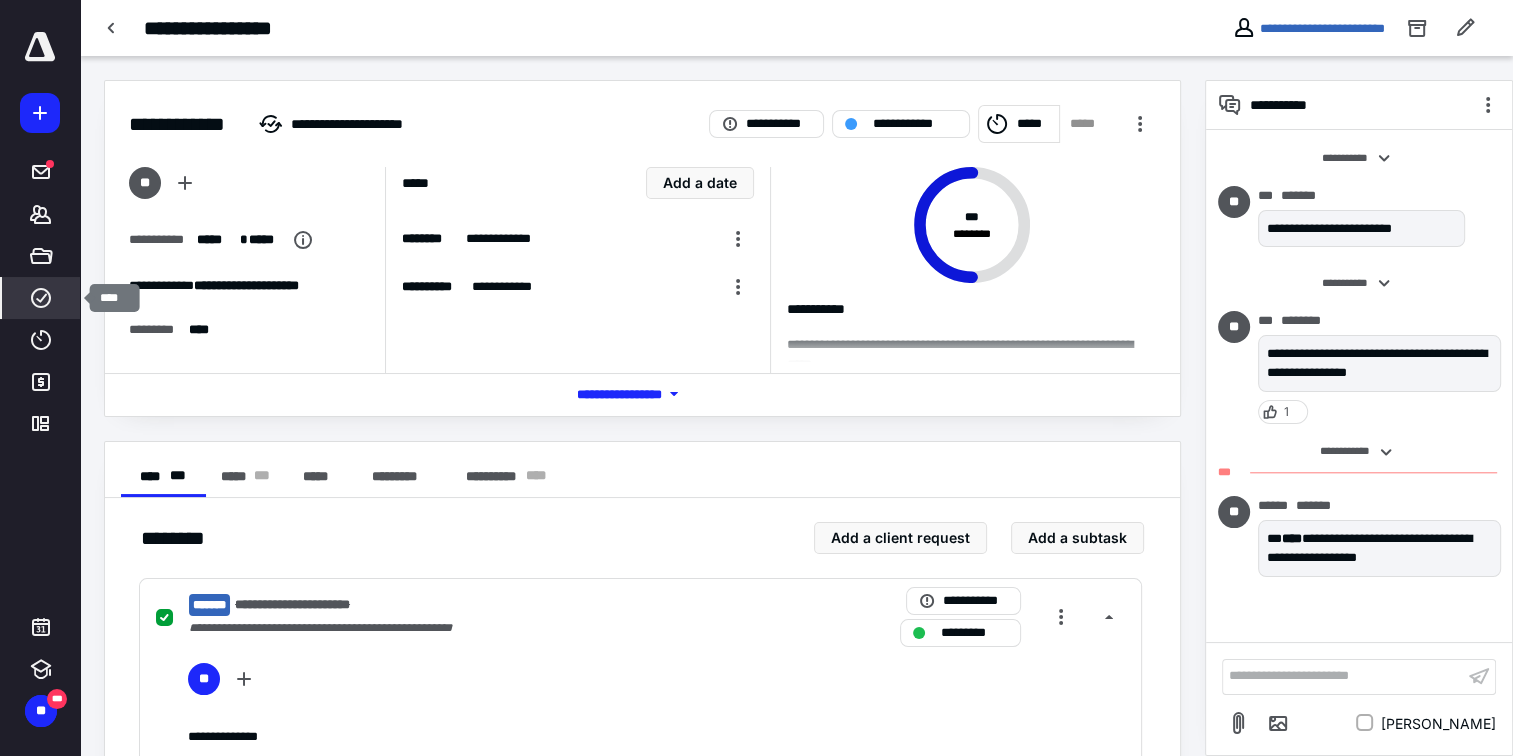 click 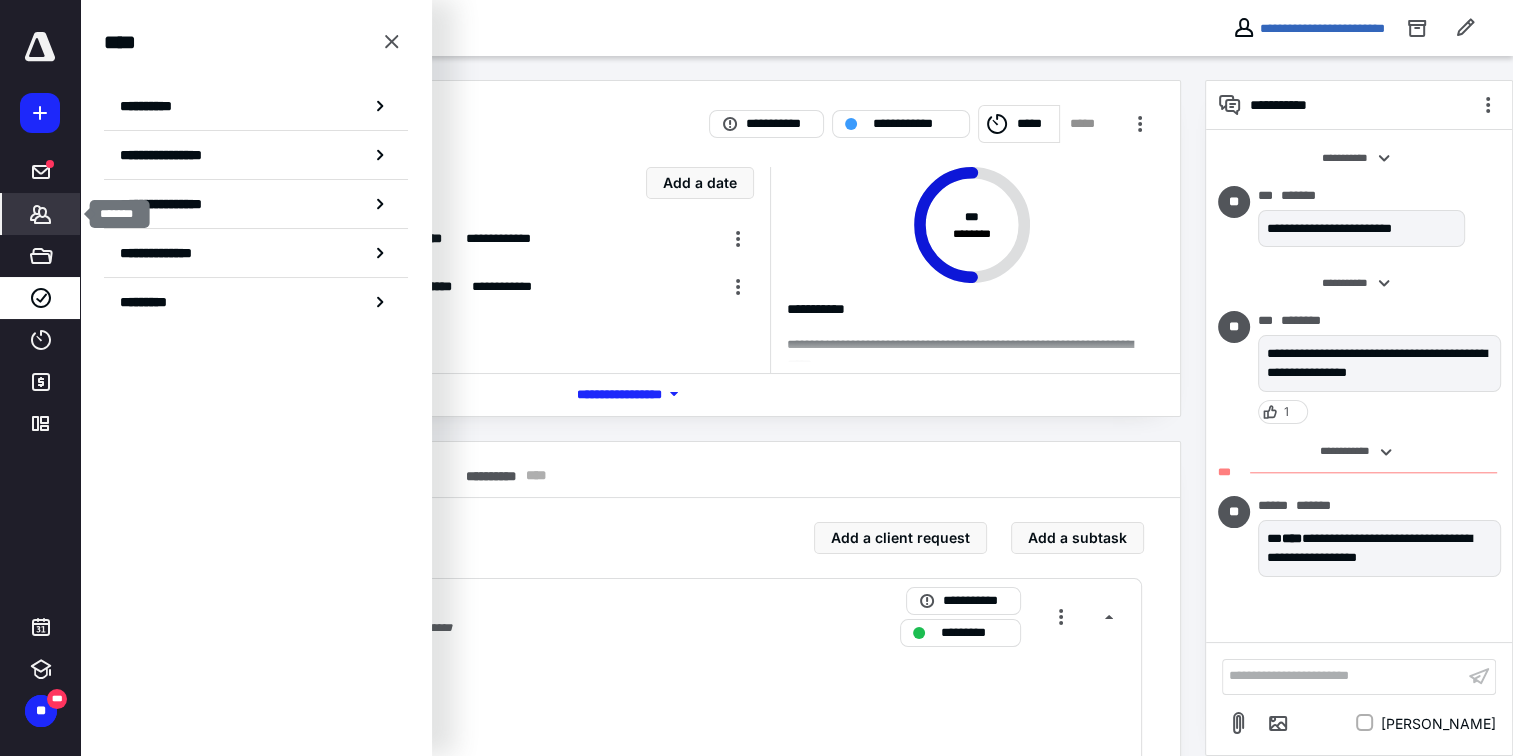 click 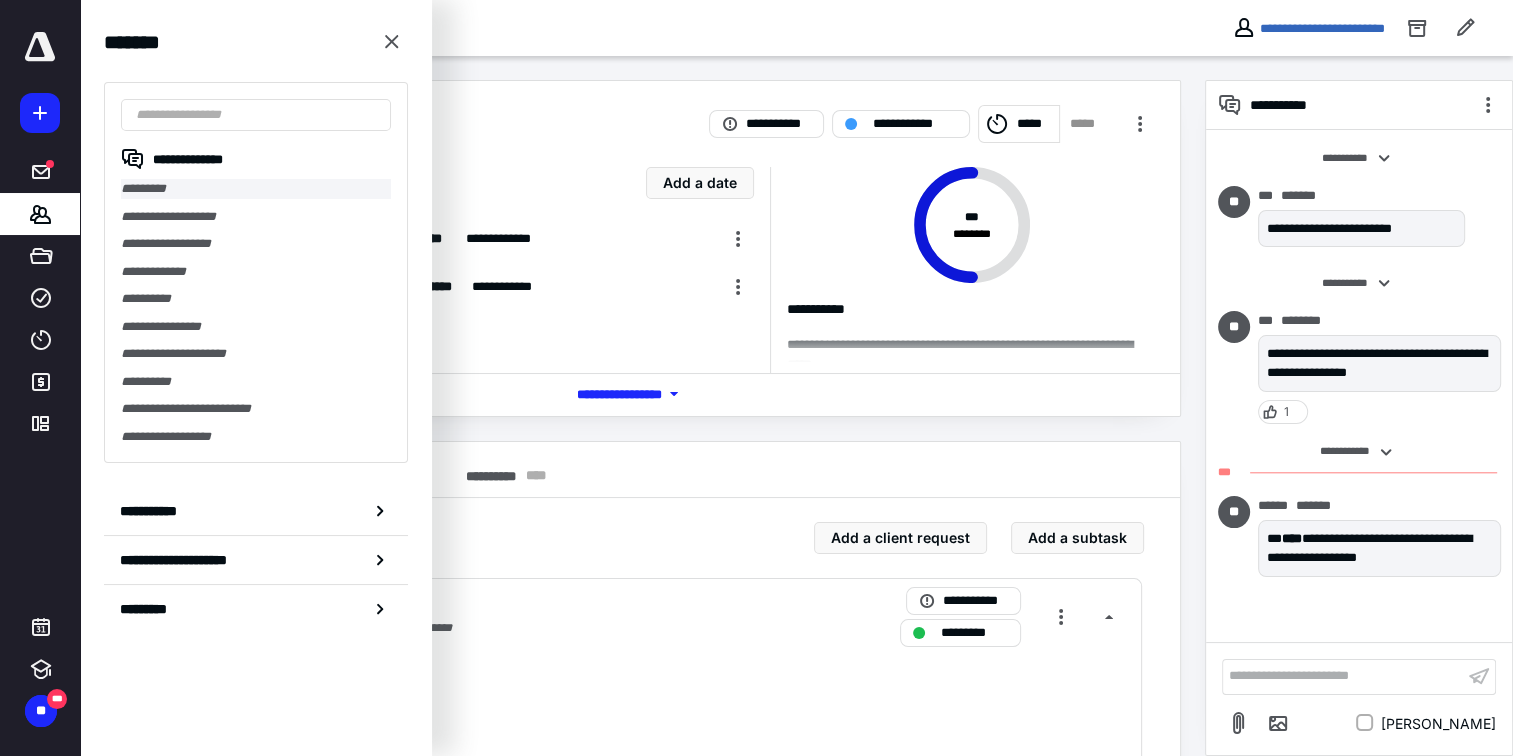 click on "*********" at bounding box center (256, 189) 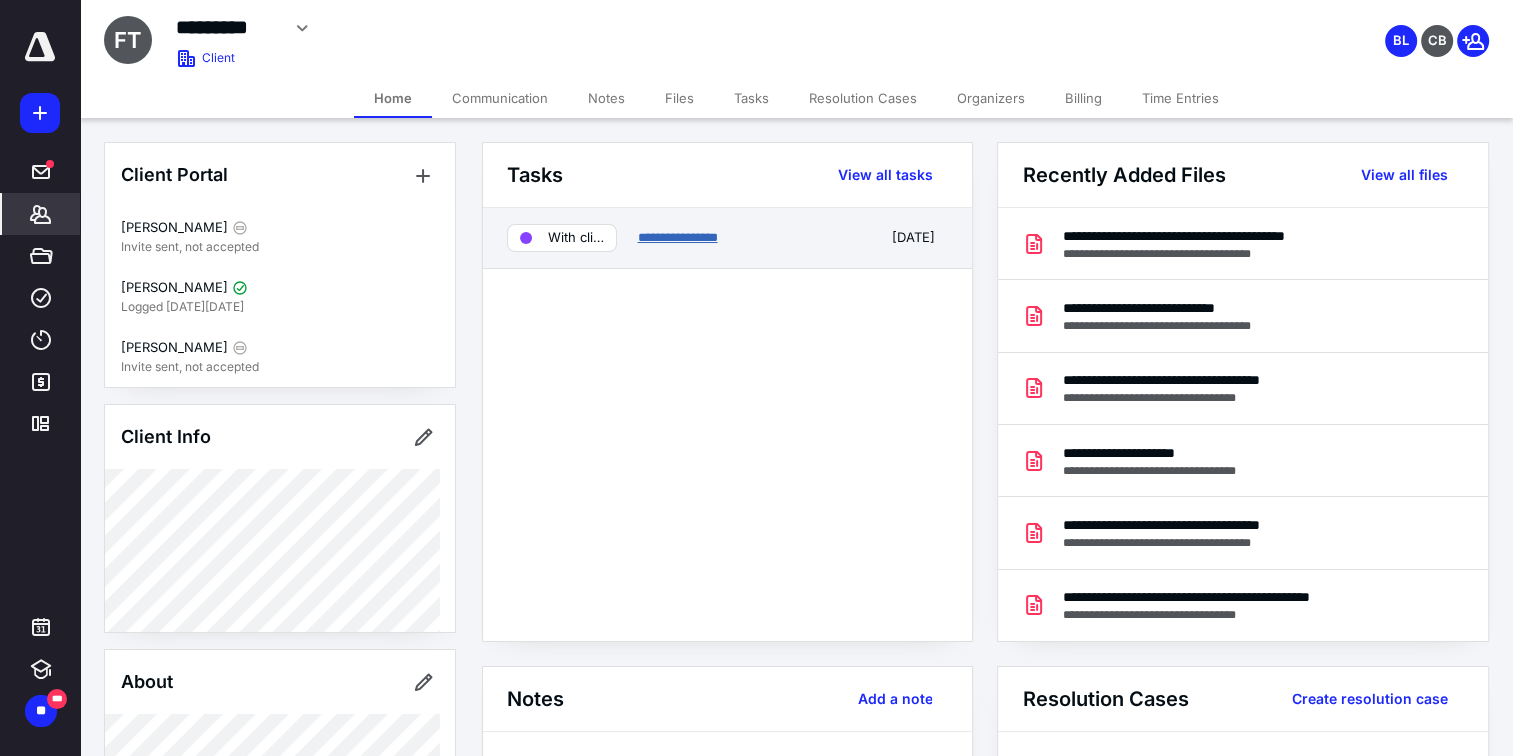 click on "**********" at bounding box center [677, 237] 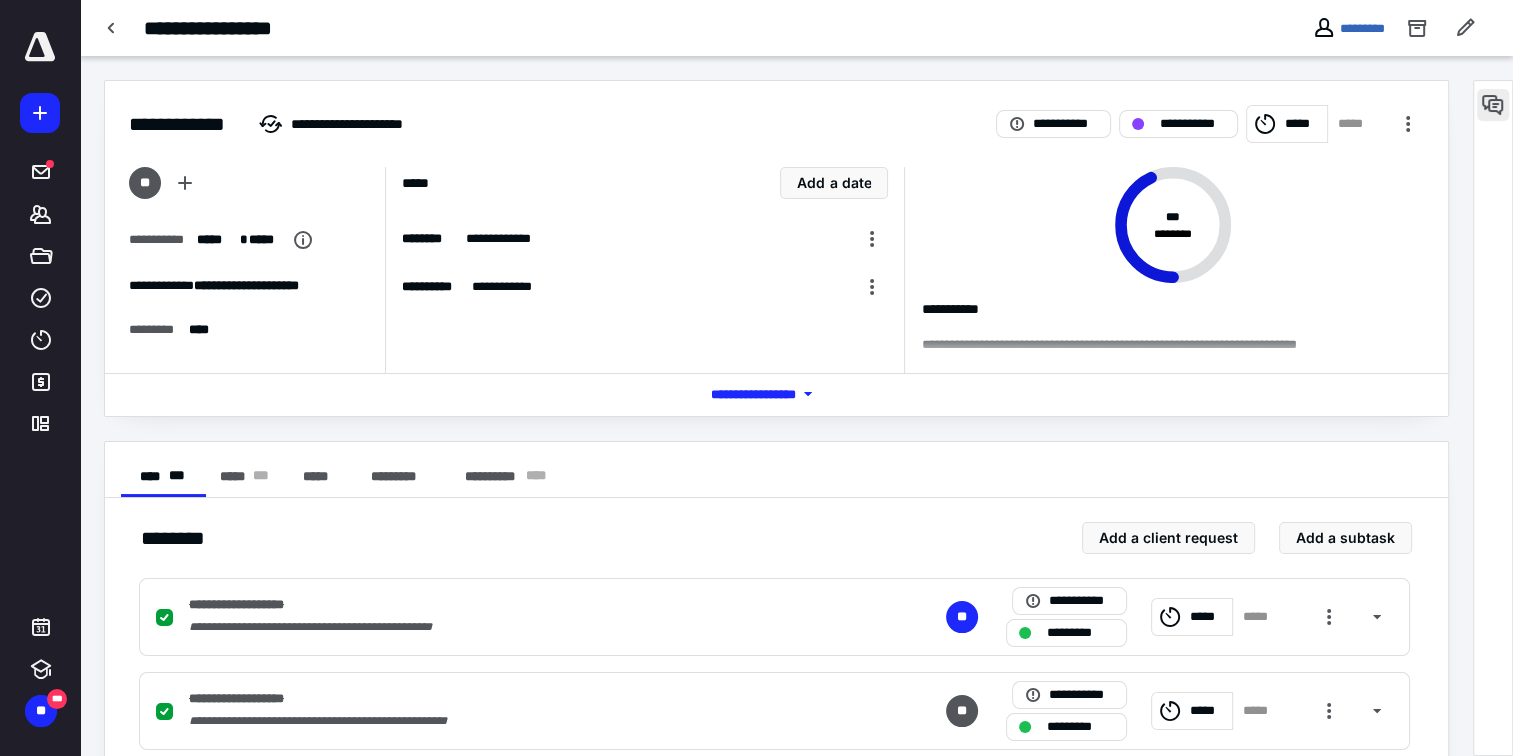 click at bounding box center (1493, 105) 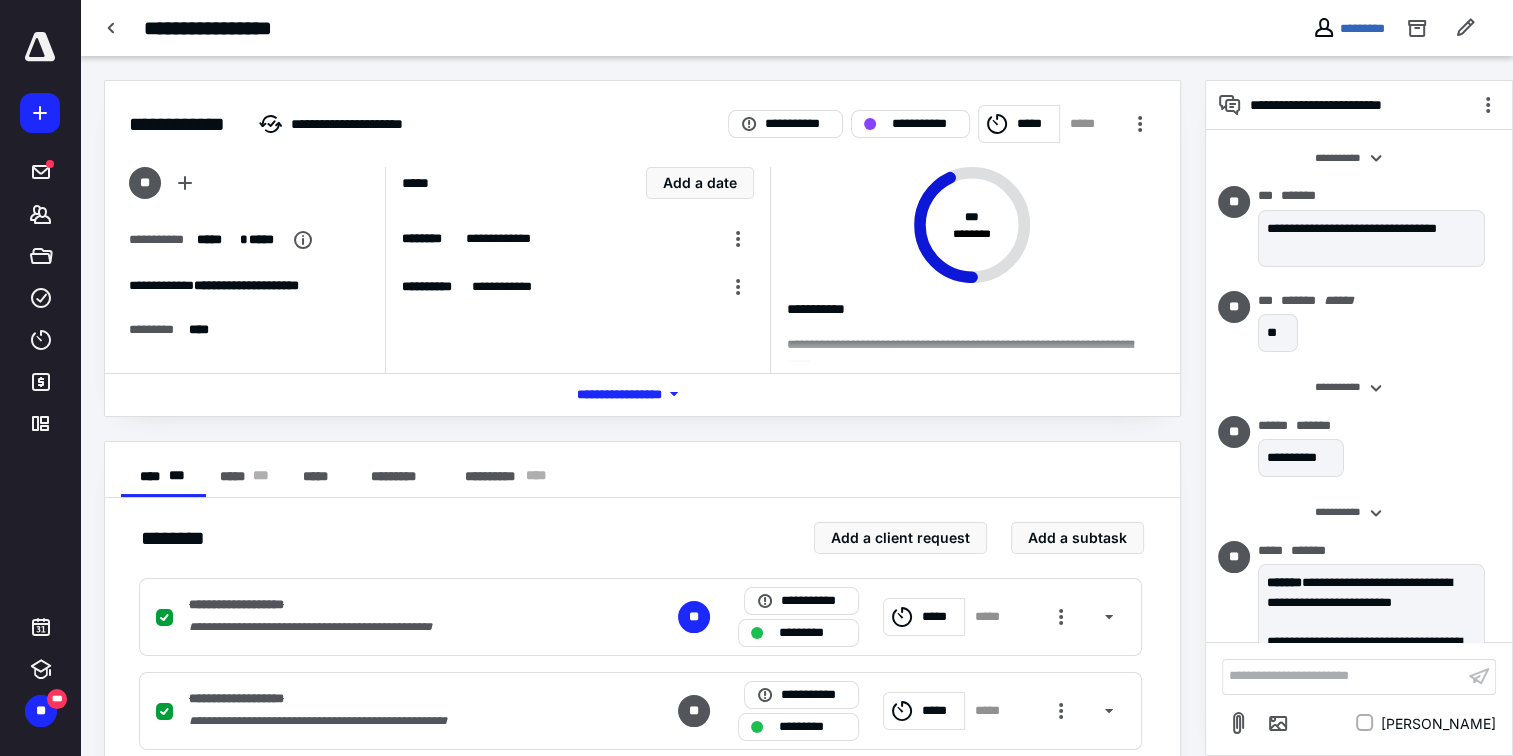 scroll, scrollTop: 191, scrollLeft: 0, axis: vertical 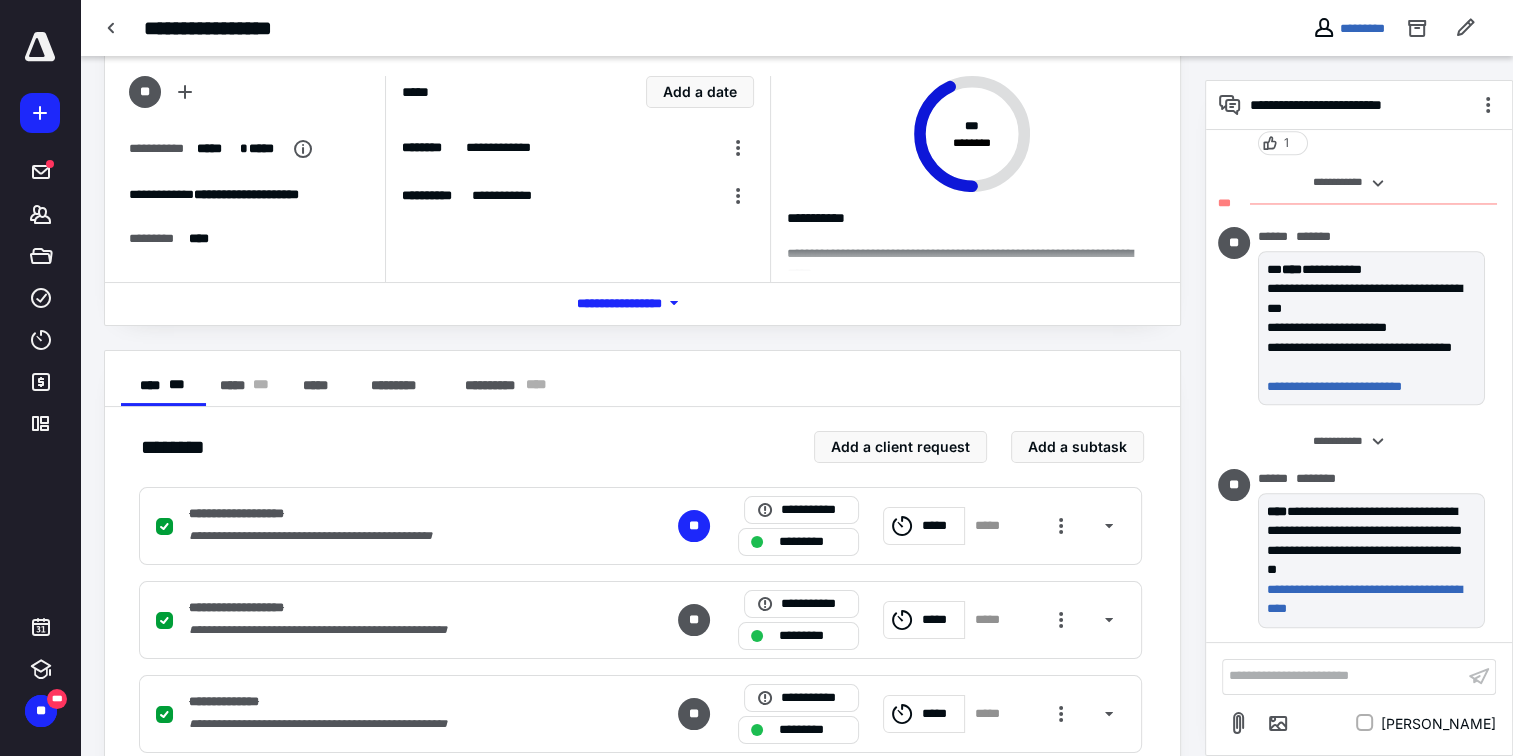 click 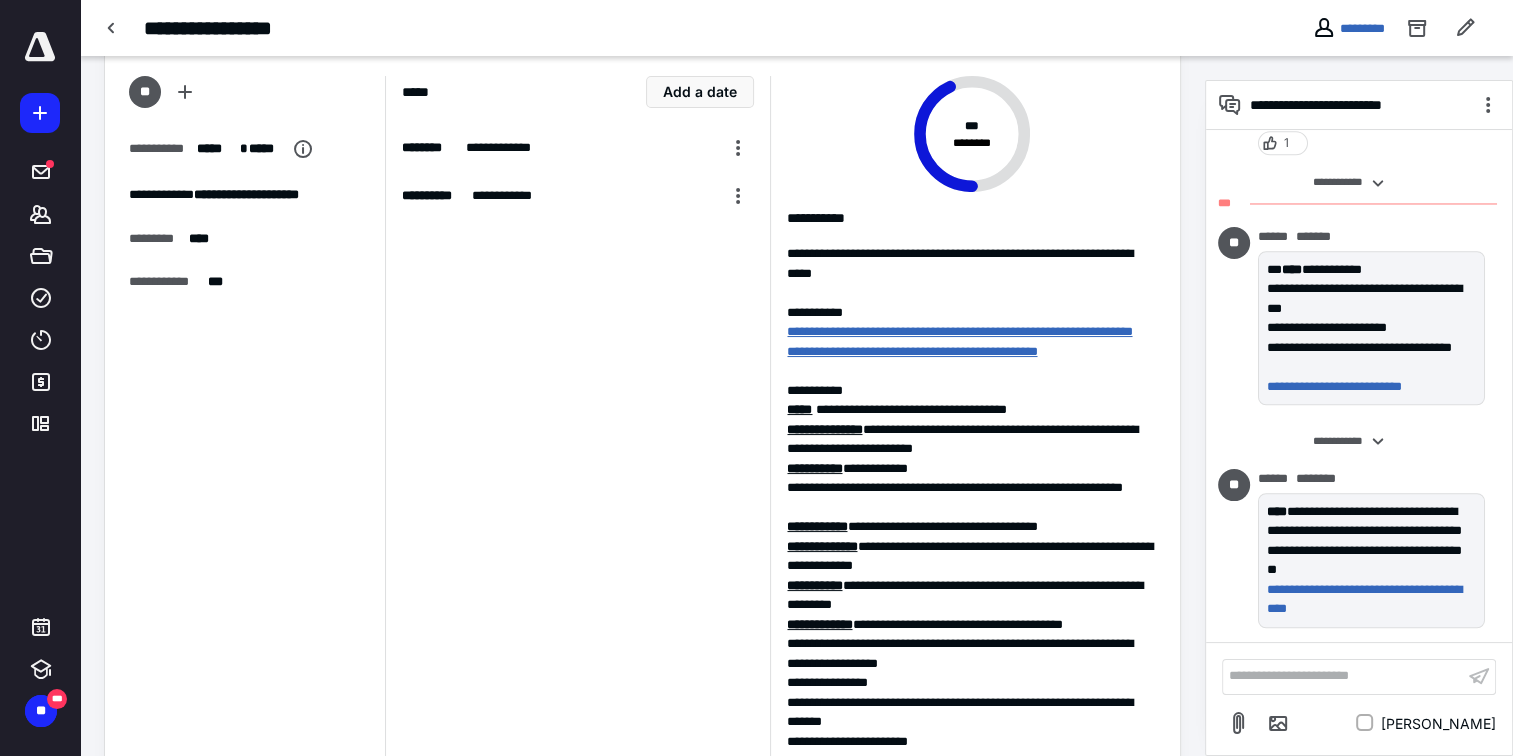 click on "**********" at bounding box center [959, 341] 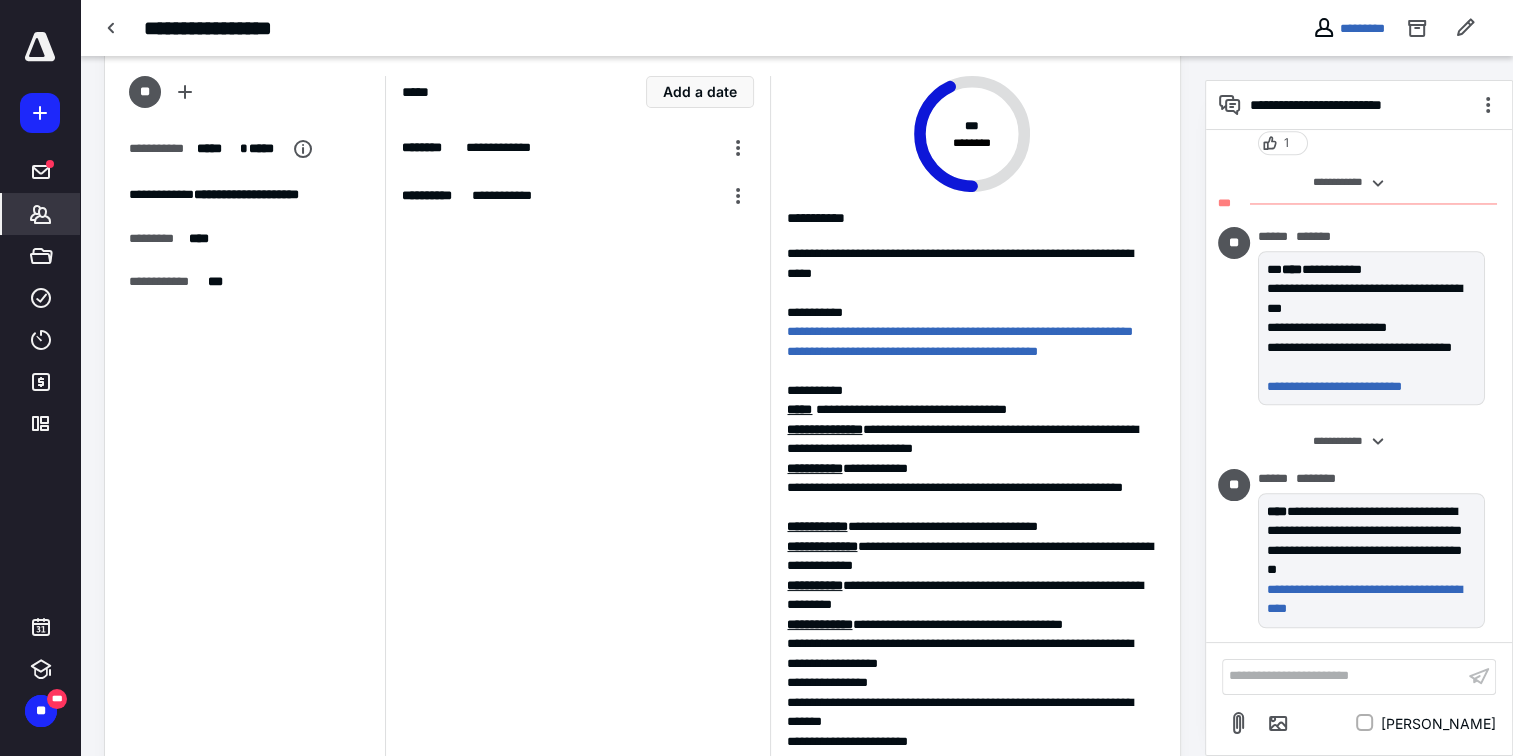 click on "*******" at bounding box center (41, 214) 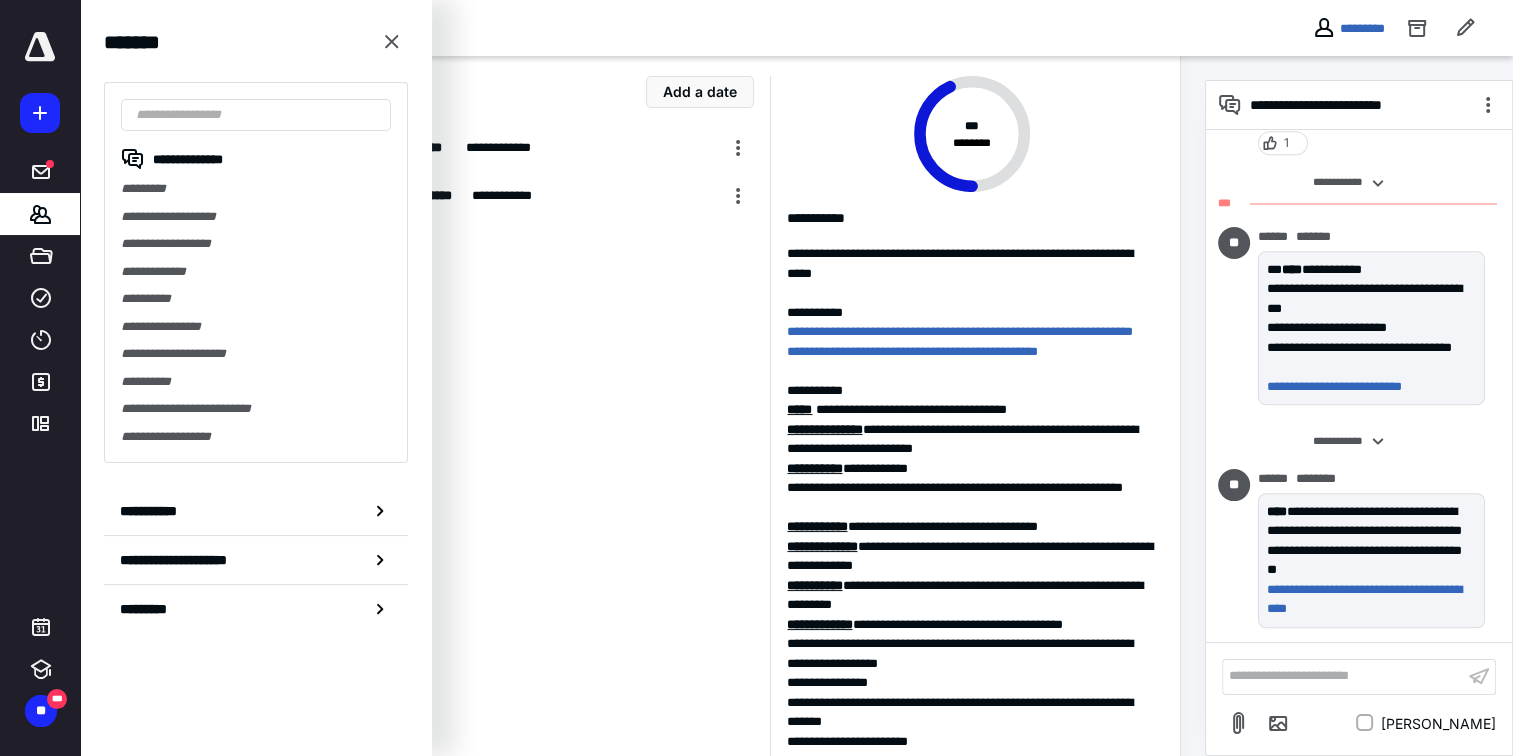 click on "**********" at bounding box center [577, 451] 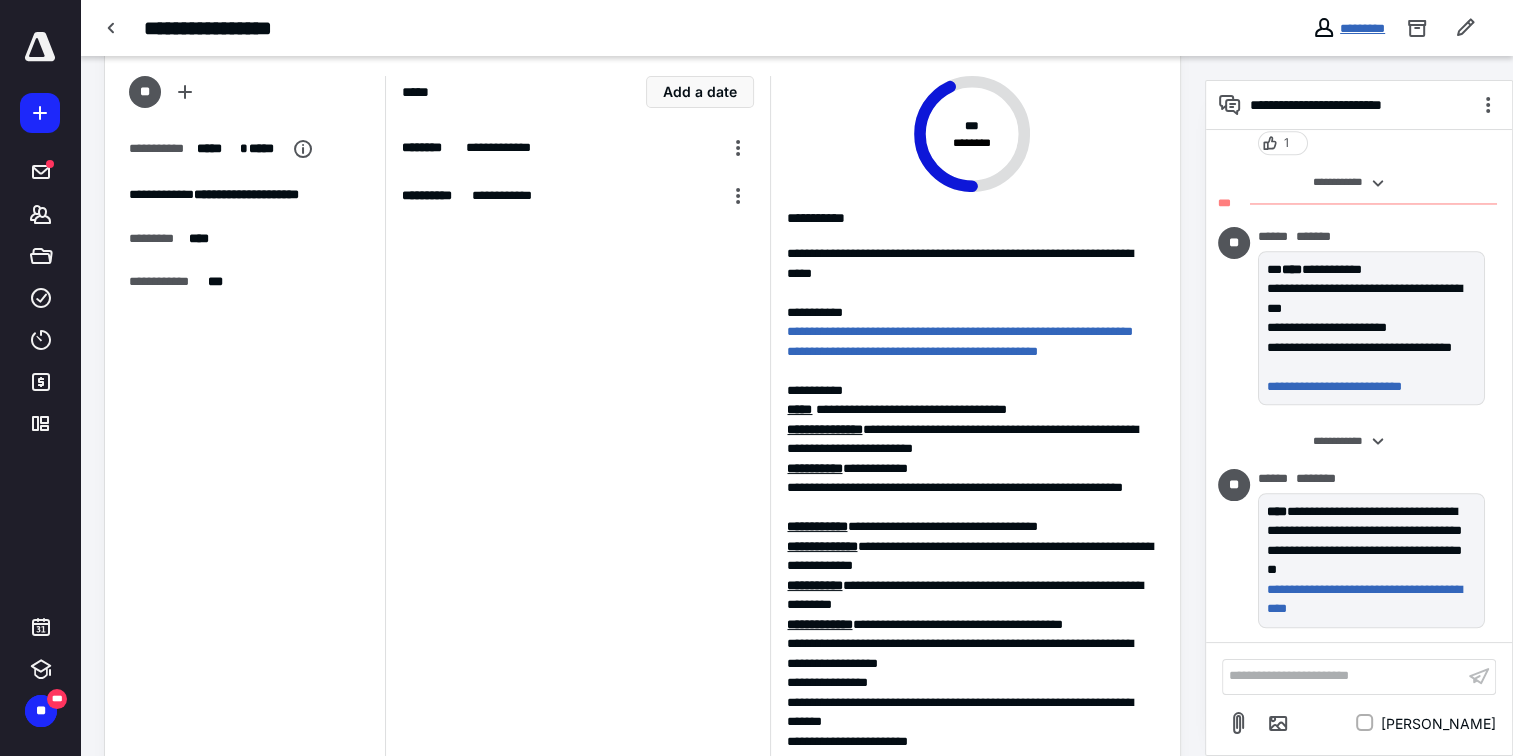 click on "*********" at bounding box center [1362, 28] 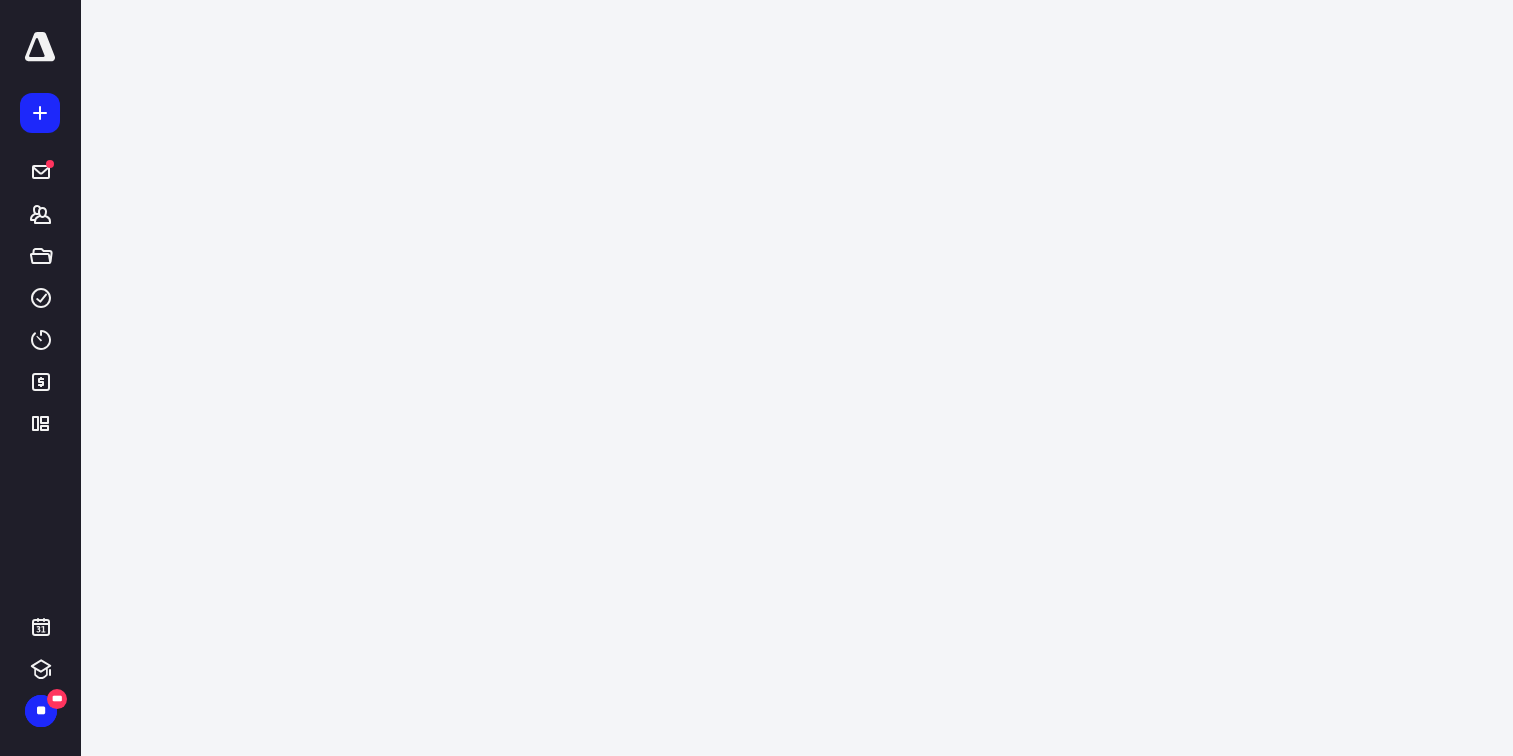 scroll, scrollTop: 0, scrollLeft: 0, axis: both 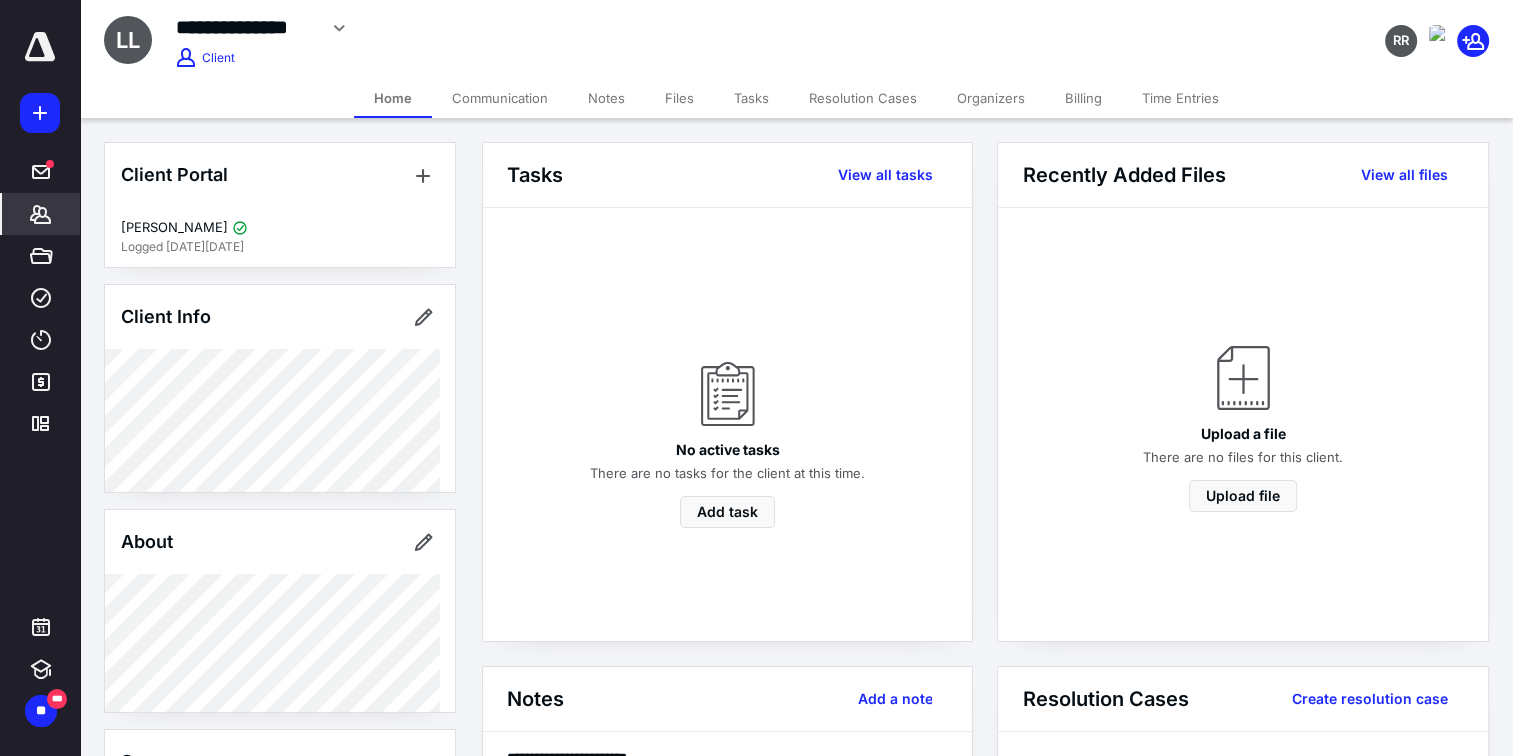 click 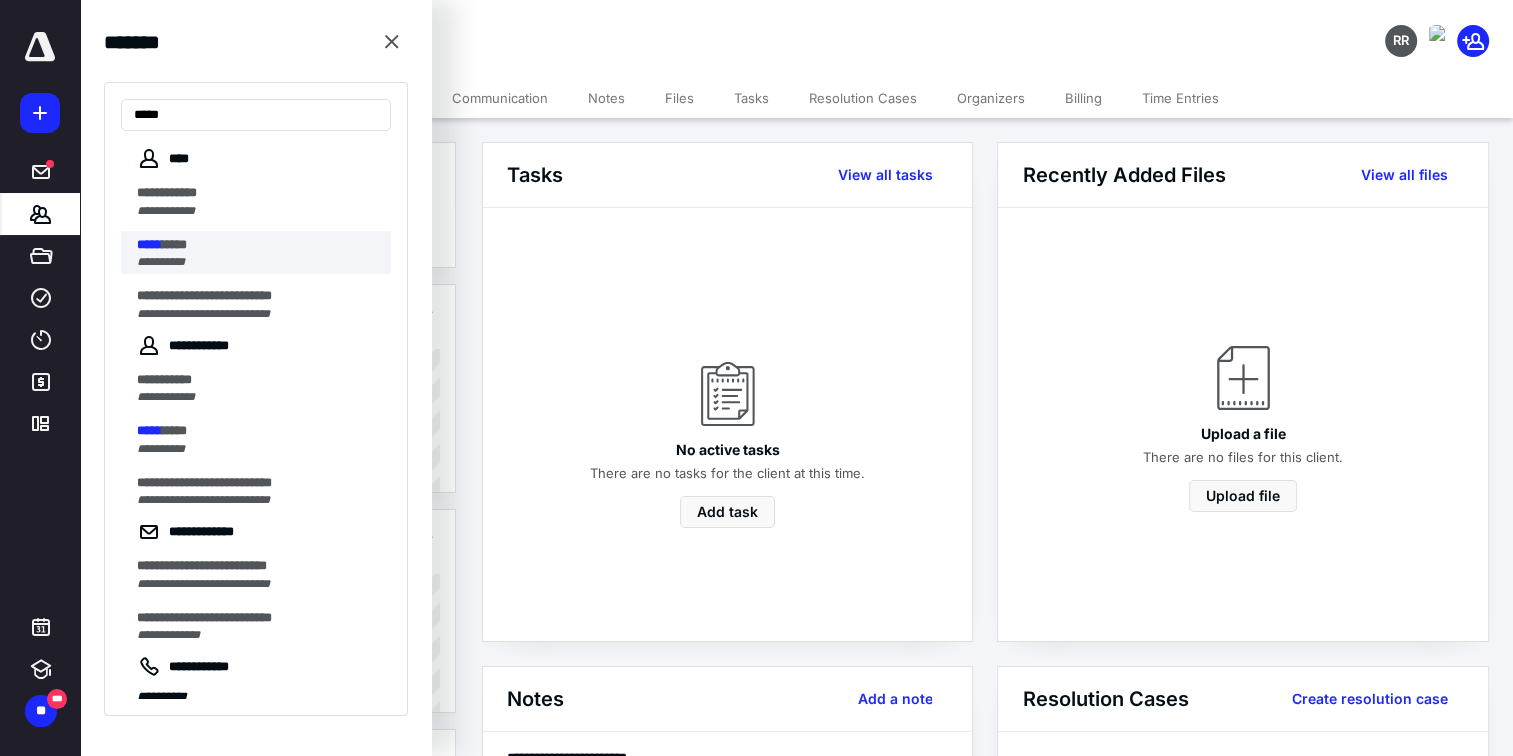 type on "*****" 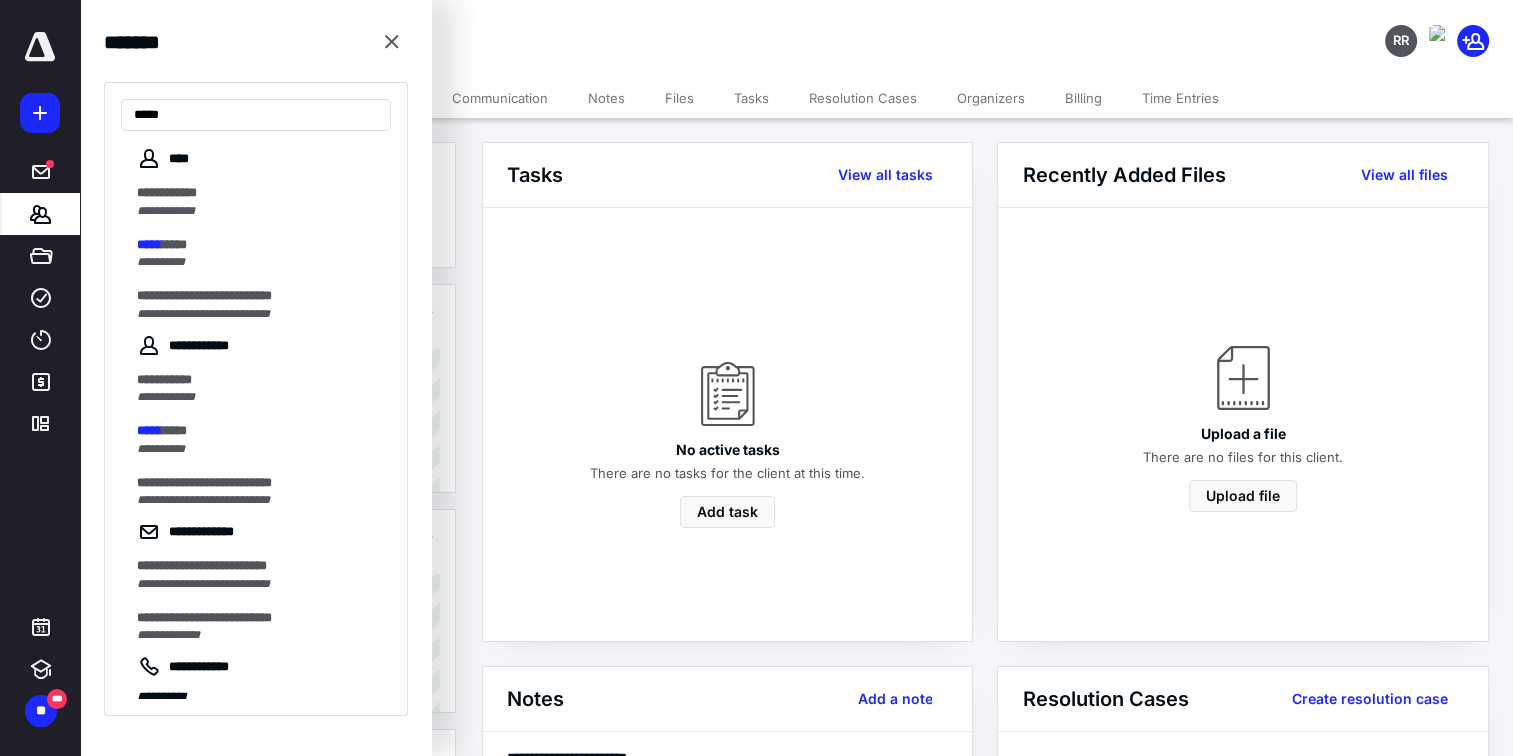 click on "****" at bounding box center [174, 244] 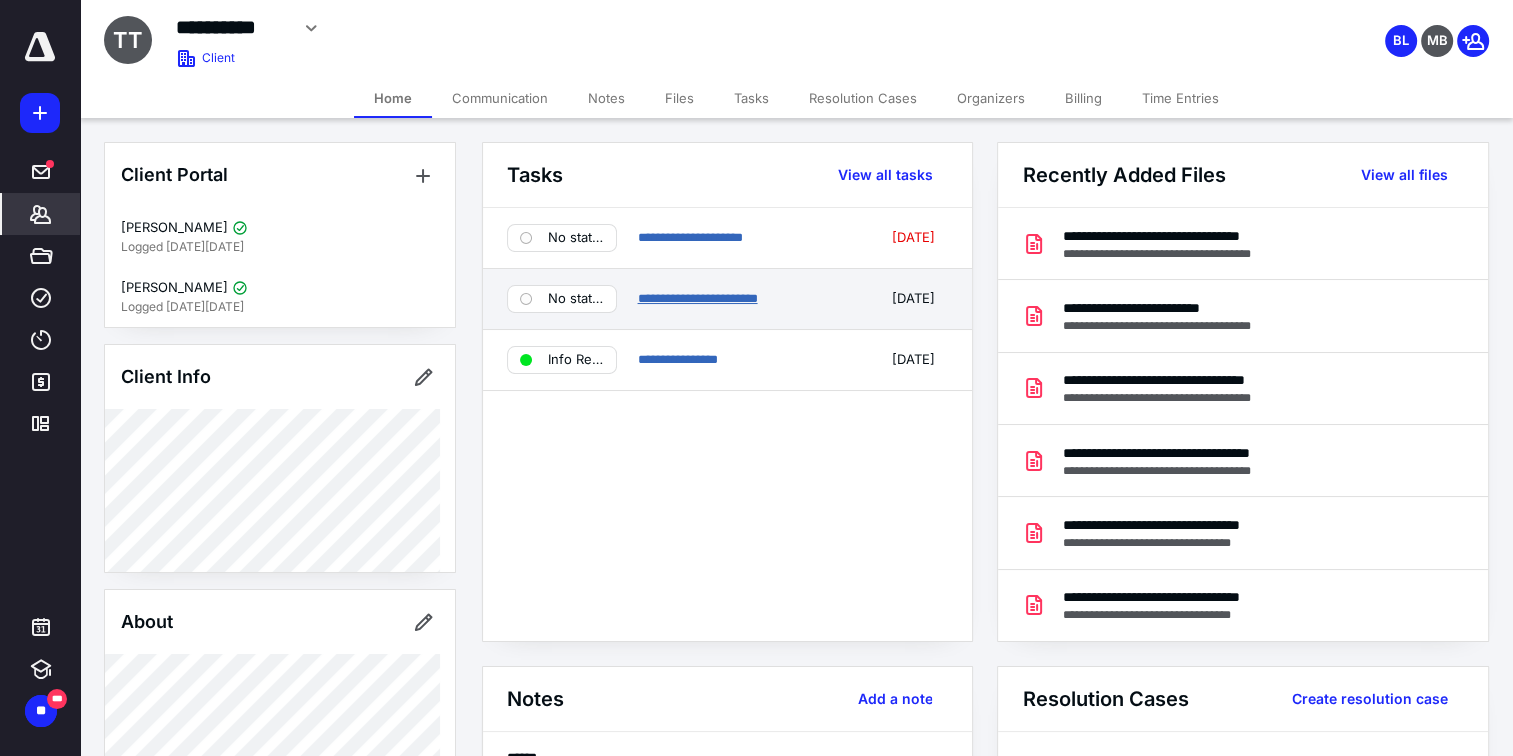 click on "**********" at bounding box center (697, 298) 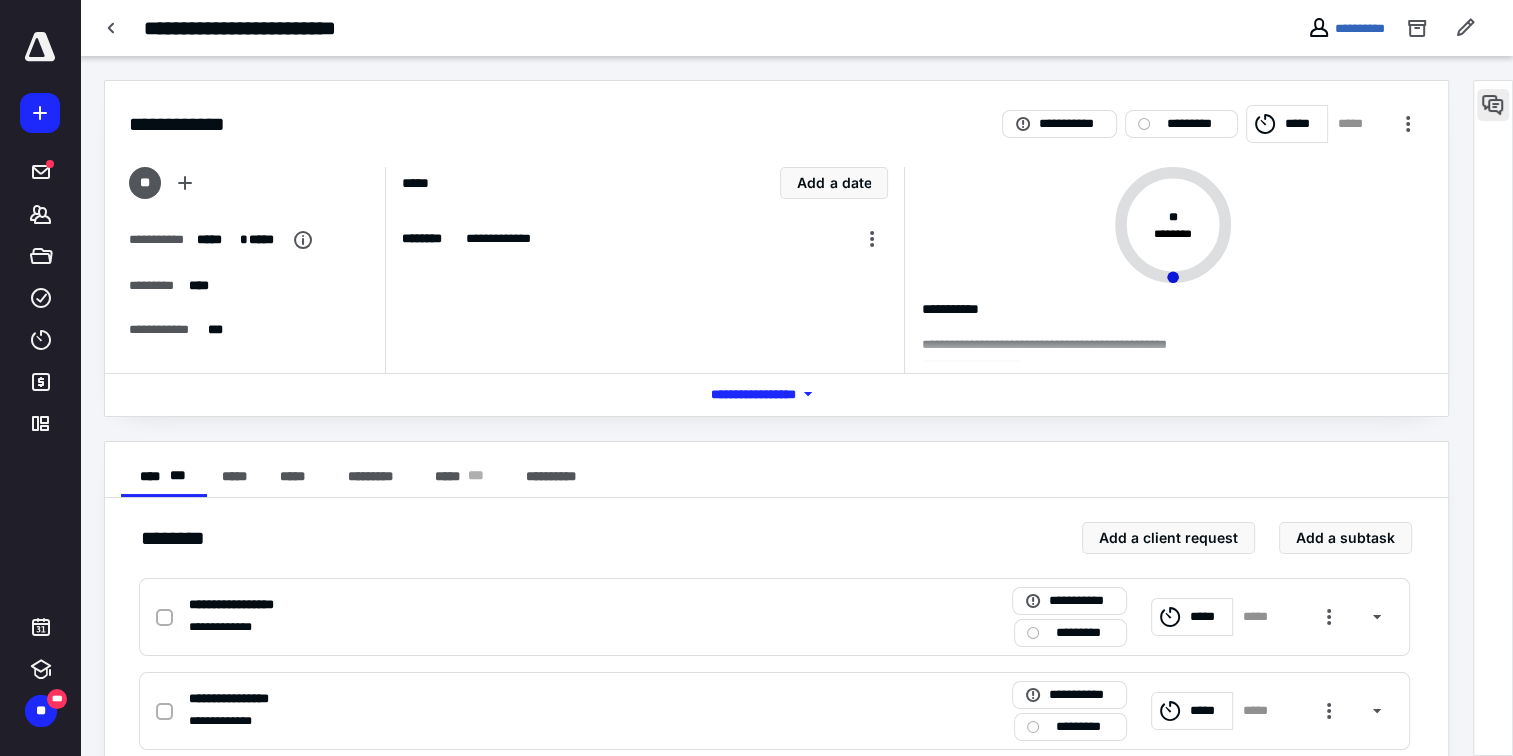 click at bounding box center [1493, 105] 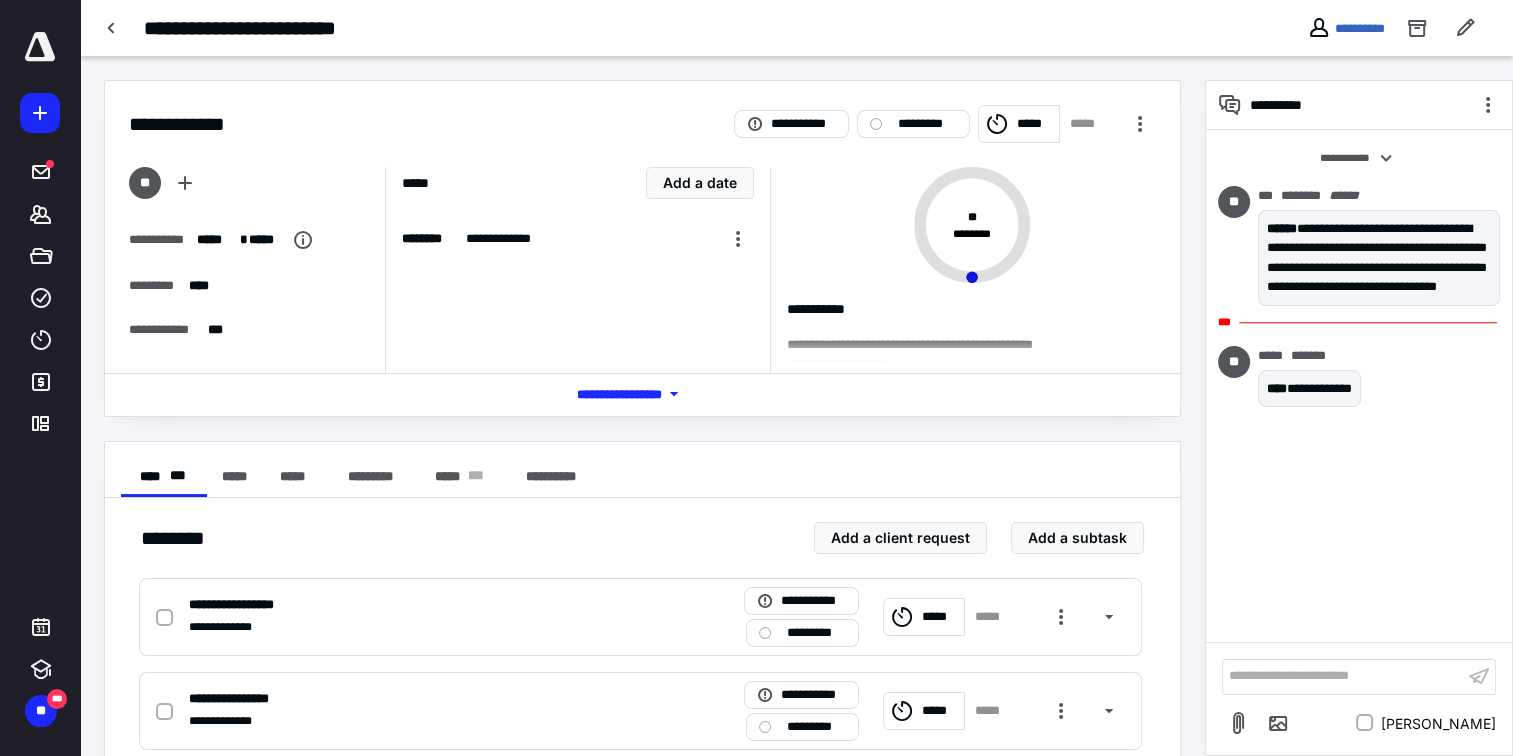 scroll, scrollTop: 230, scrollLeft: 0, axis: vertical 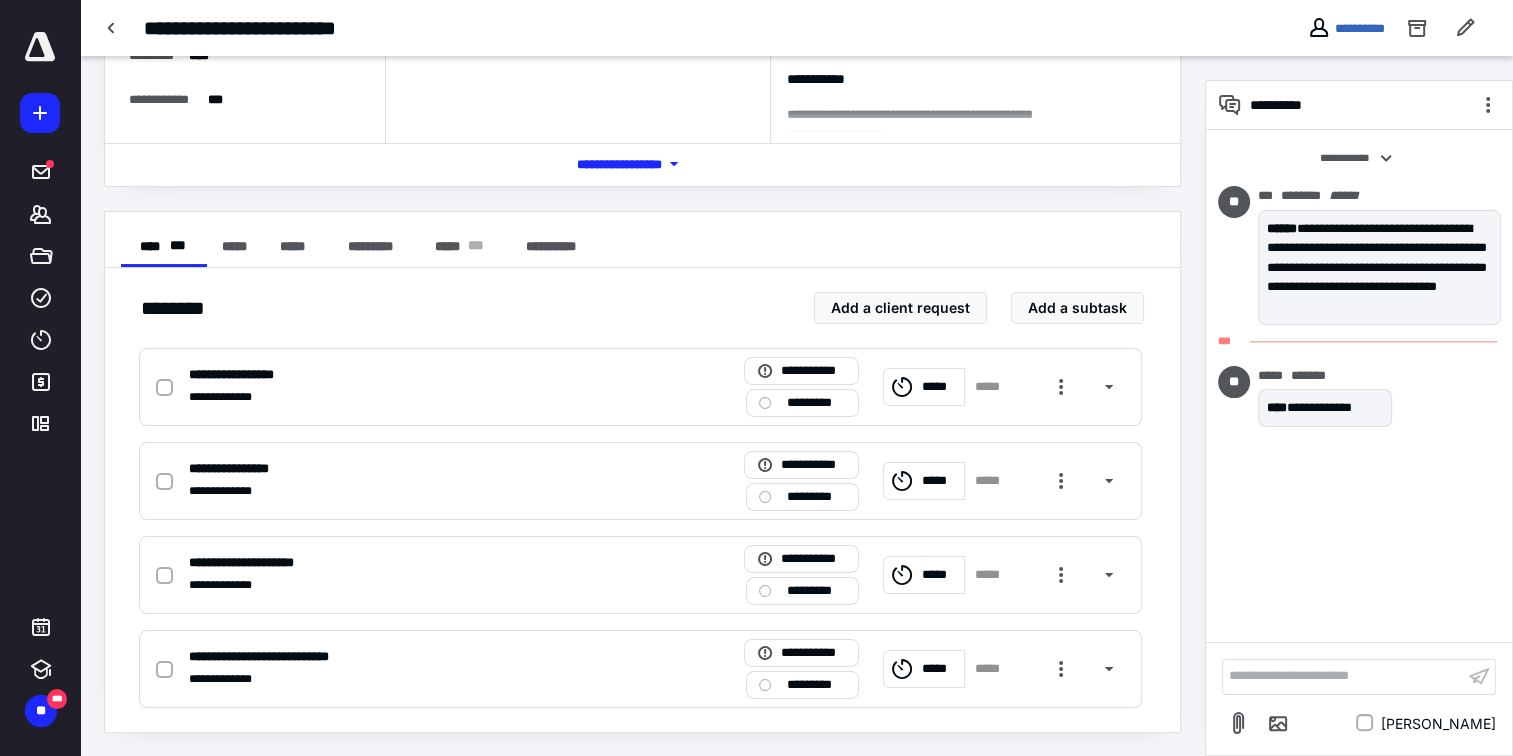 click on "**********" at bounding box center (1343, 676) 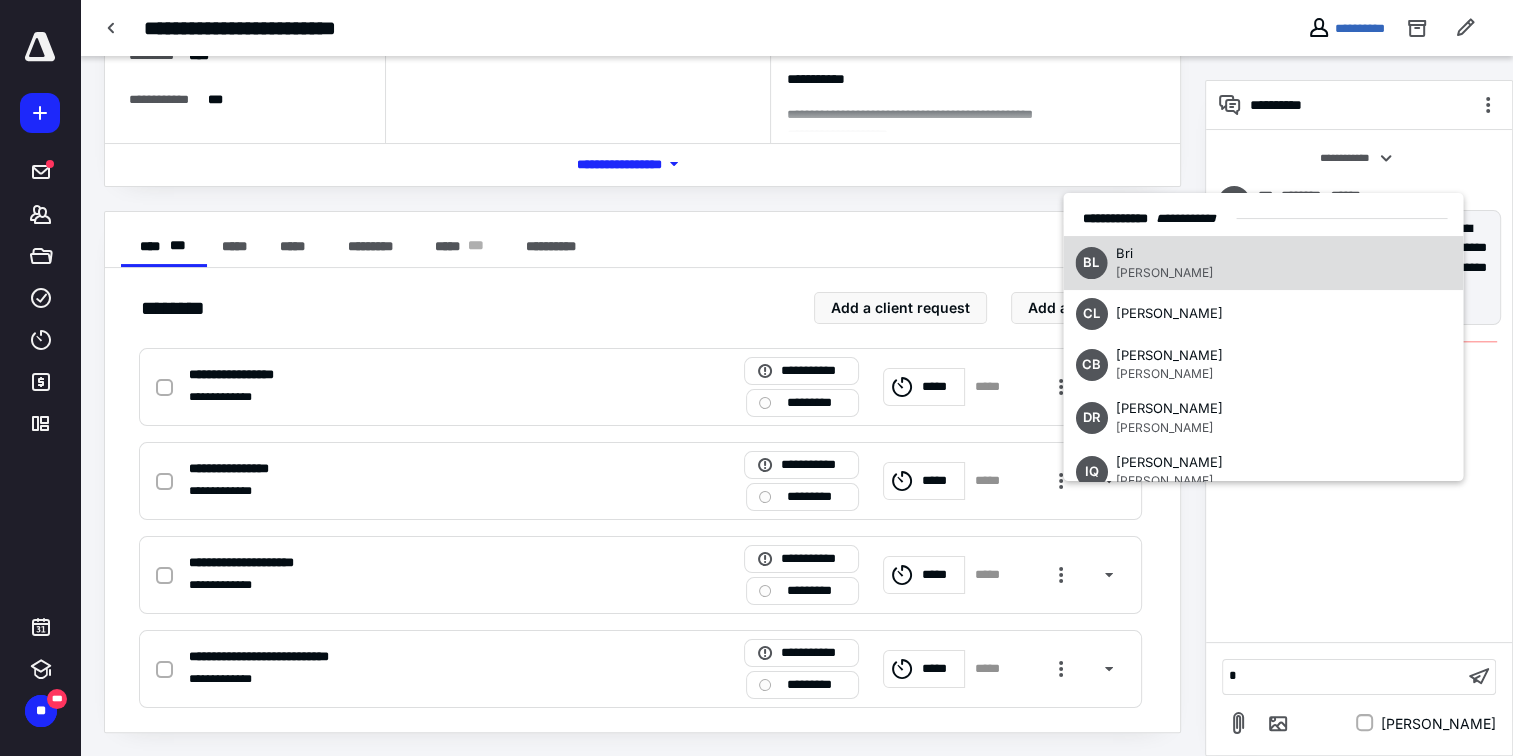 scroll, scrollTop: 44, scrollLeft: 0, axis: vertical 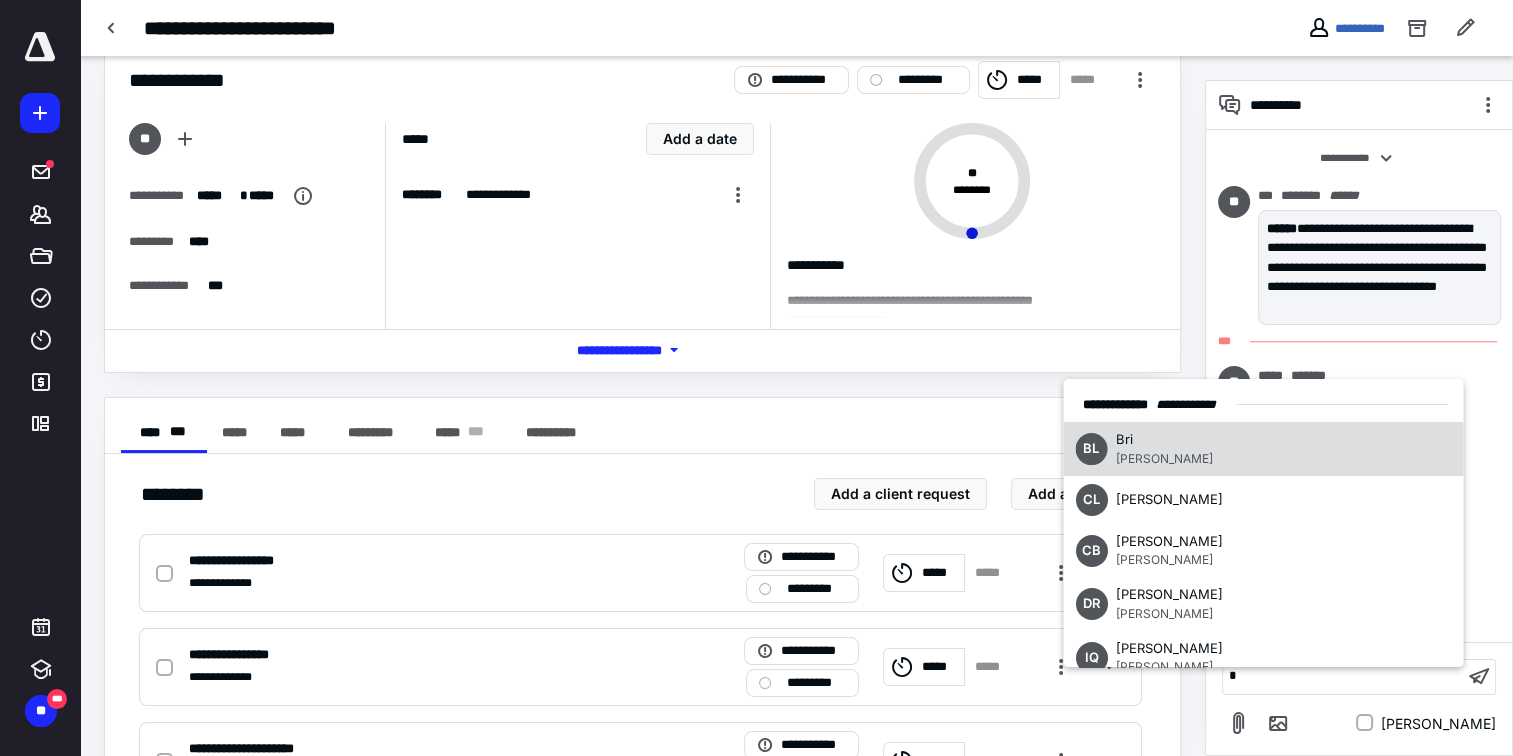 type 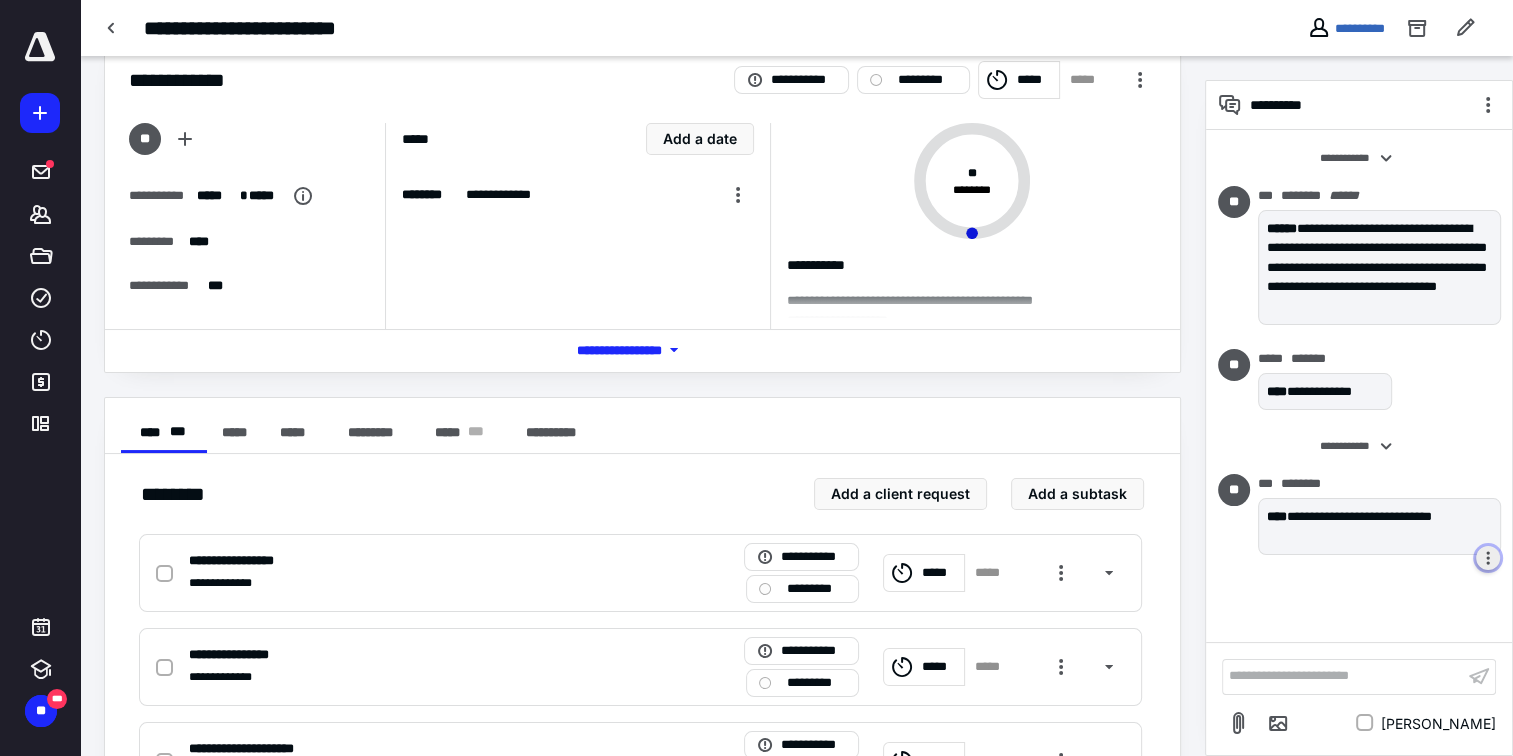 click at bounding box center [1488, 558] 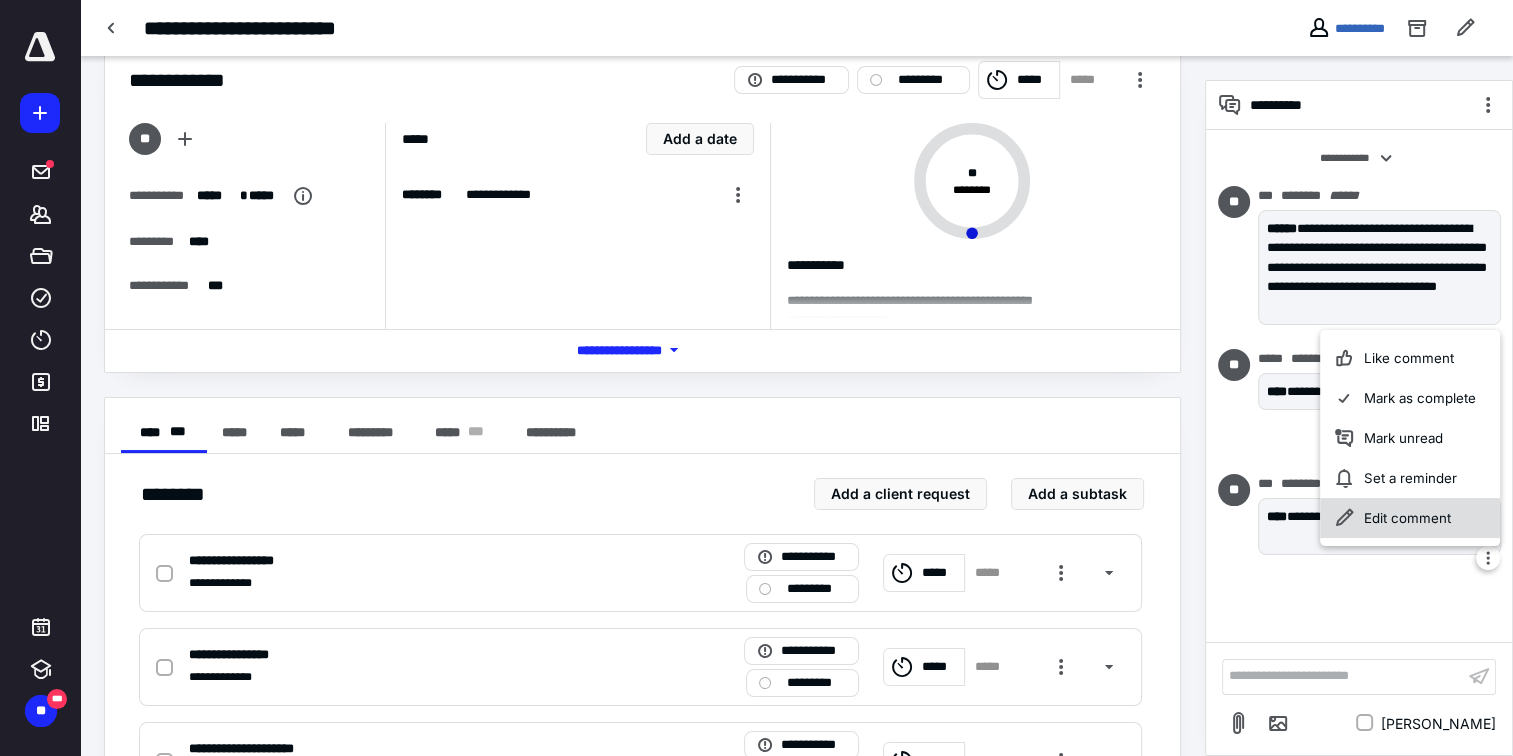 click on "Edit comment" at bounding box center [1410, 518] 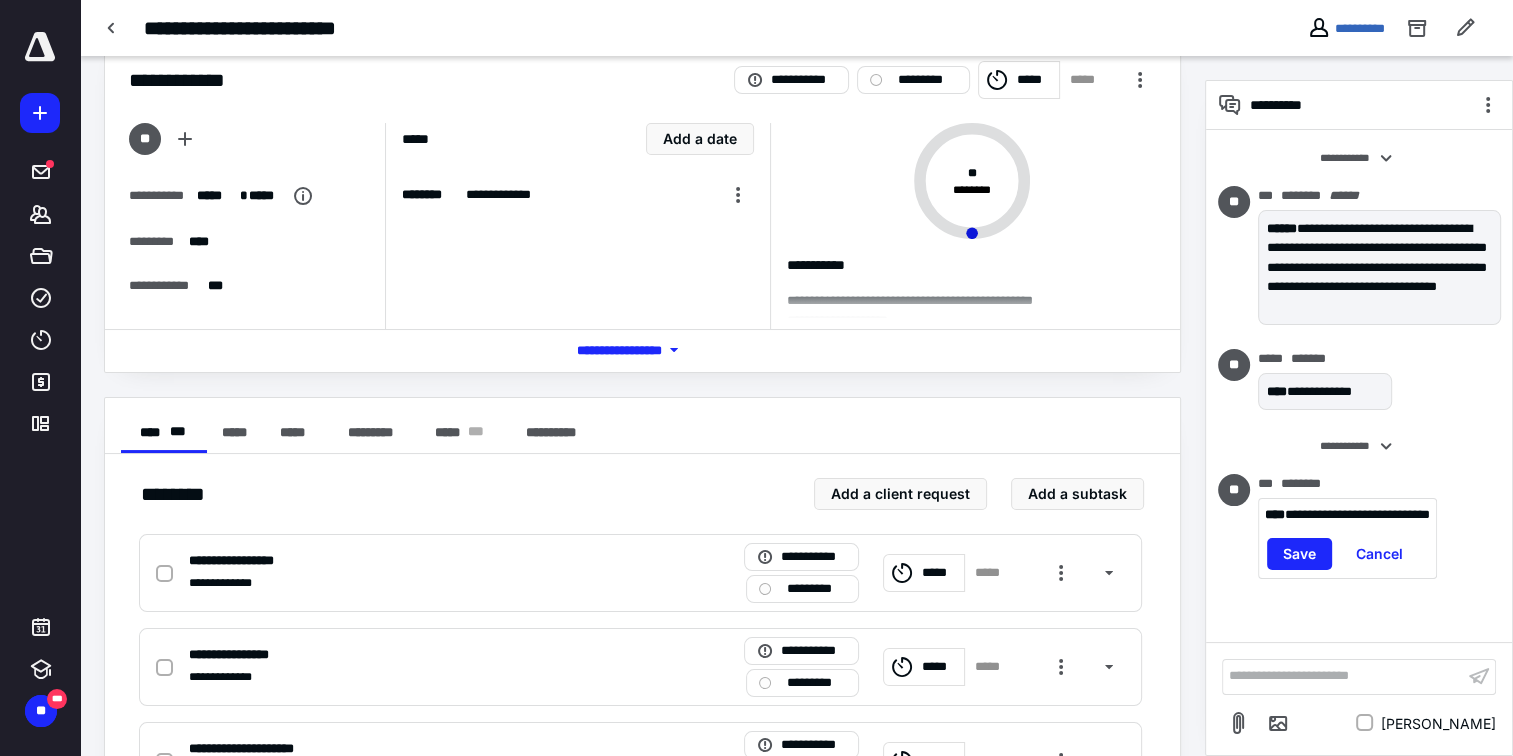 click on "**********" at bounding box center [1357, 514] 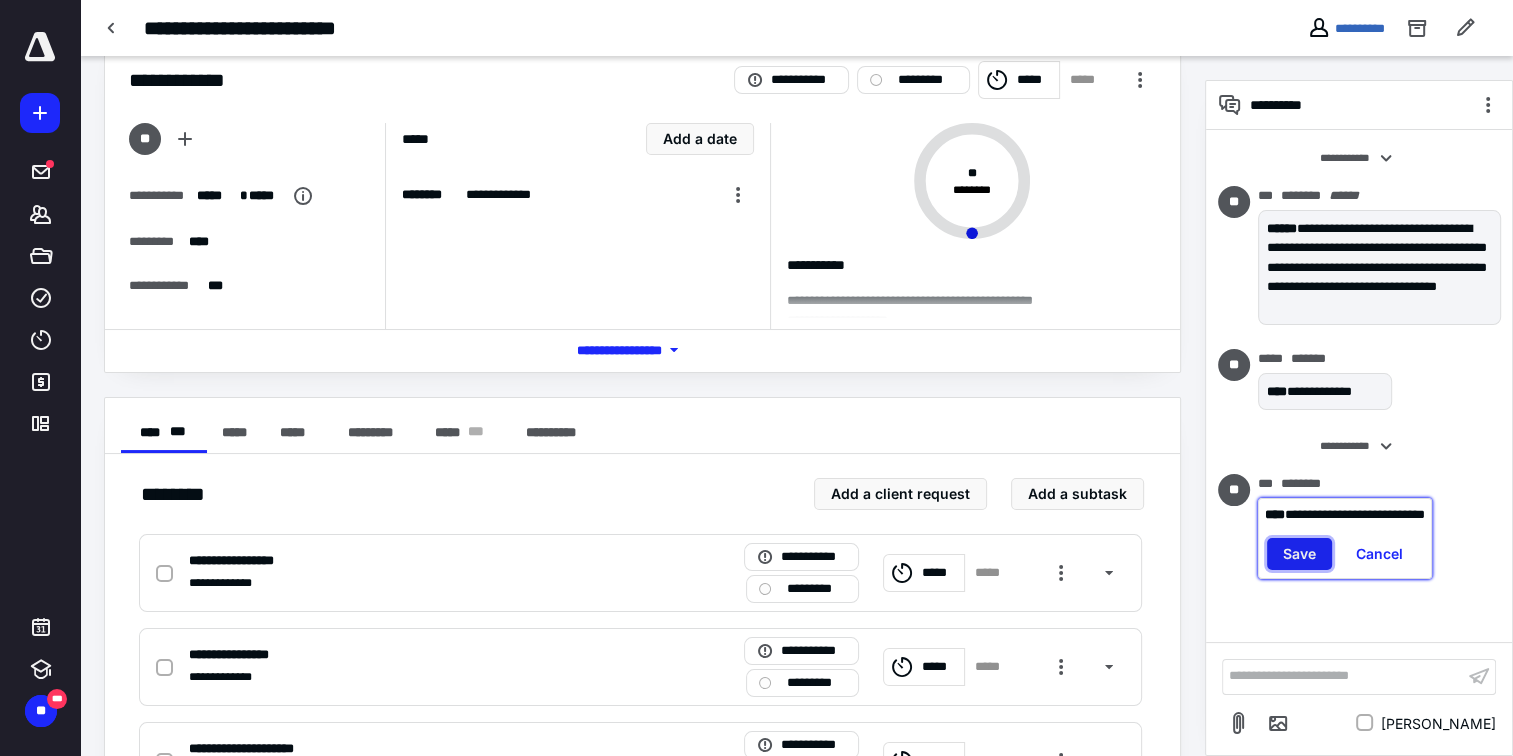 click on "Save" at bounding box center (1299, 554) 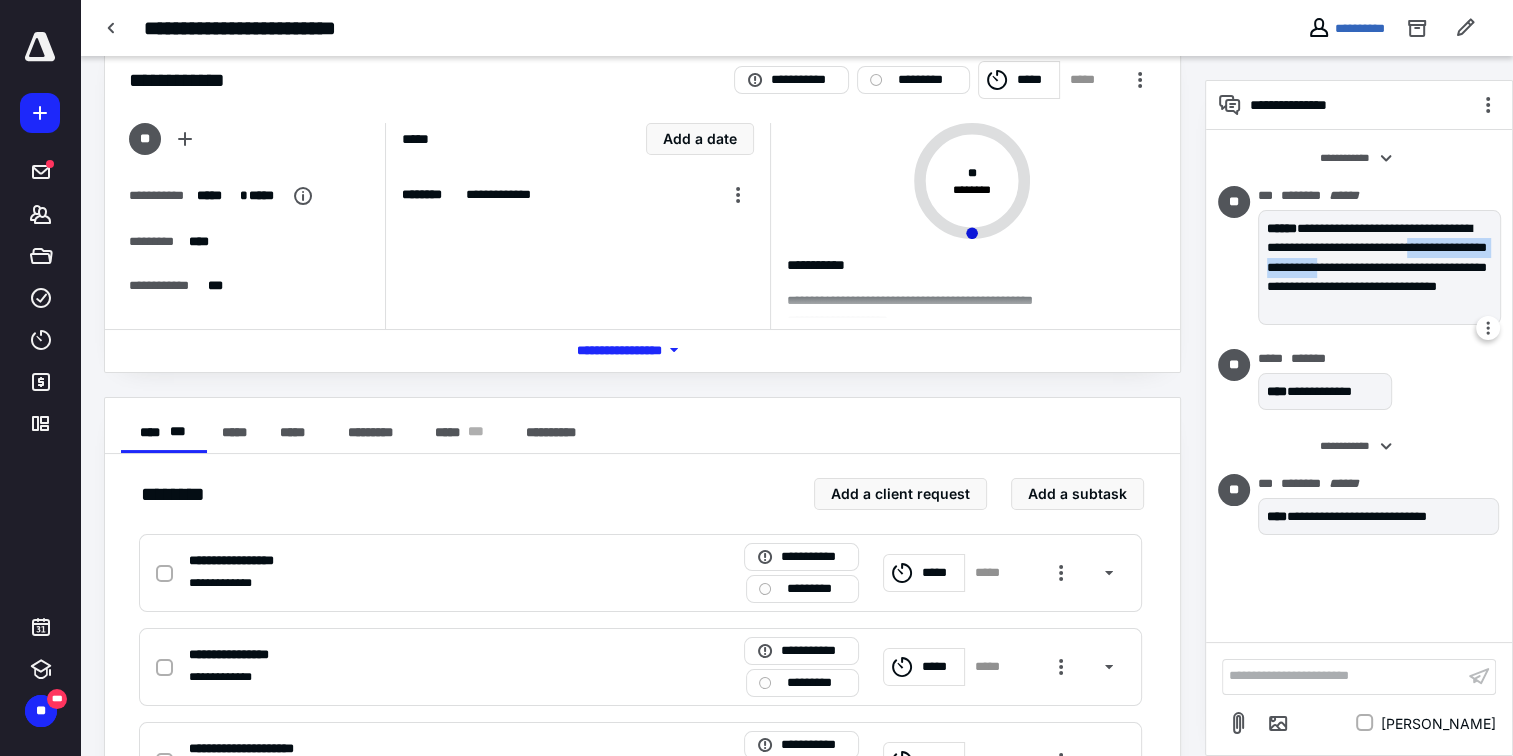 drag, startPoint x: 1268, startPoint y: 266, endPoint x: 1432, endPoint y: 270, distance: 164.04877 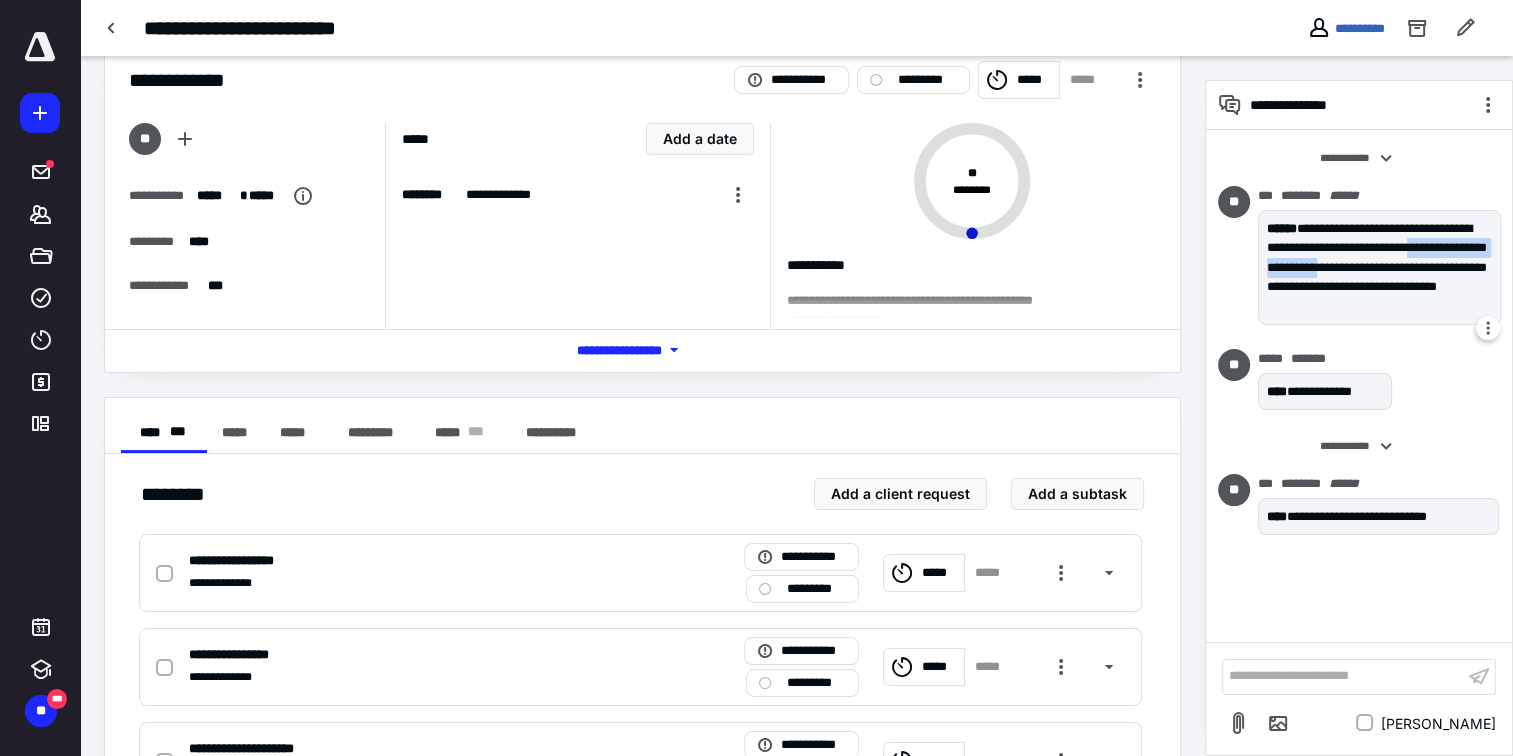 click on "**********" at bounding box center (1379, 268) 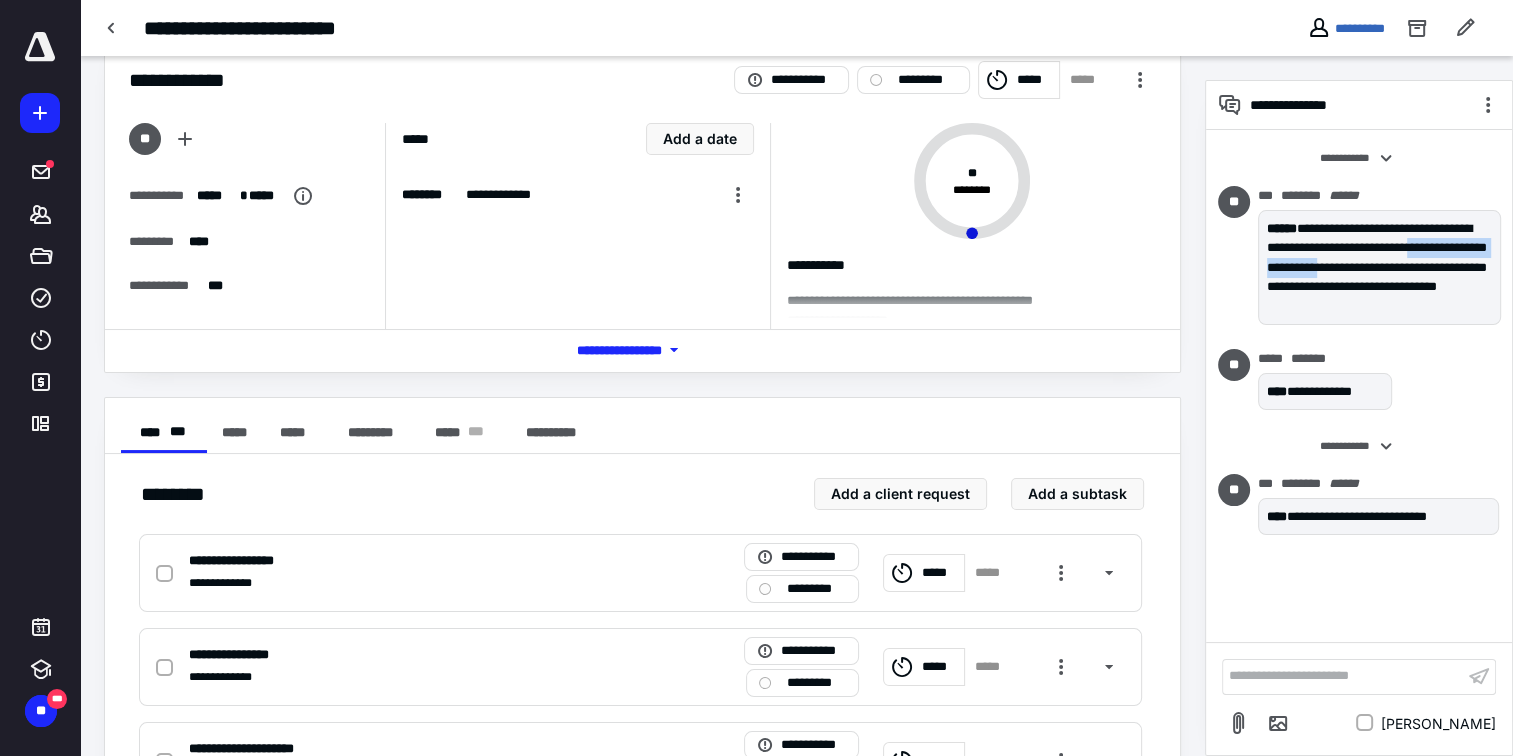 copy on "**********" 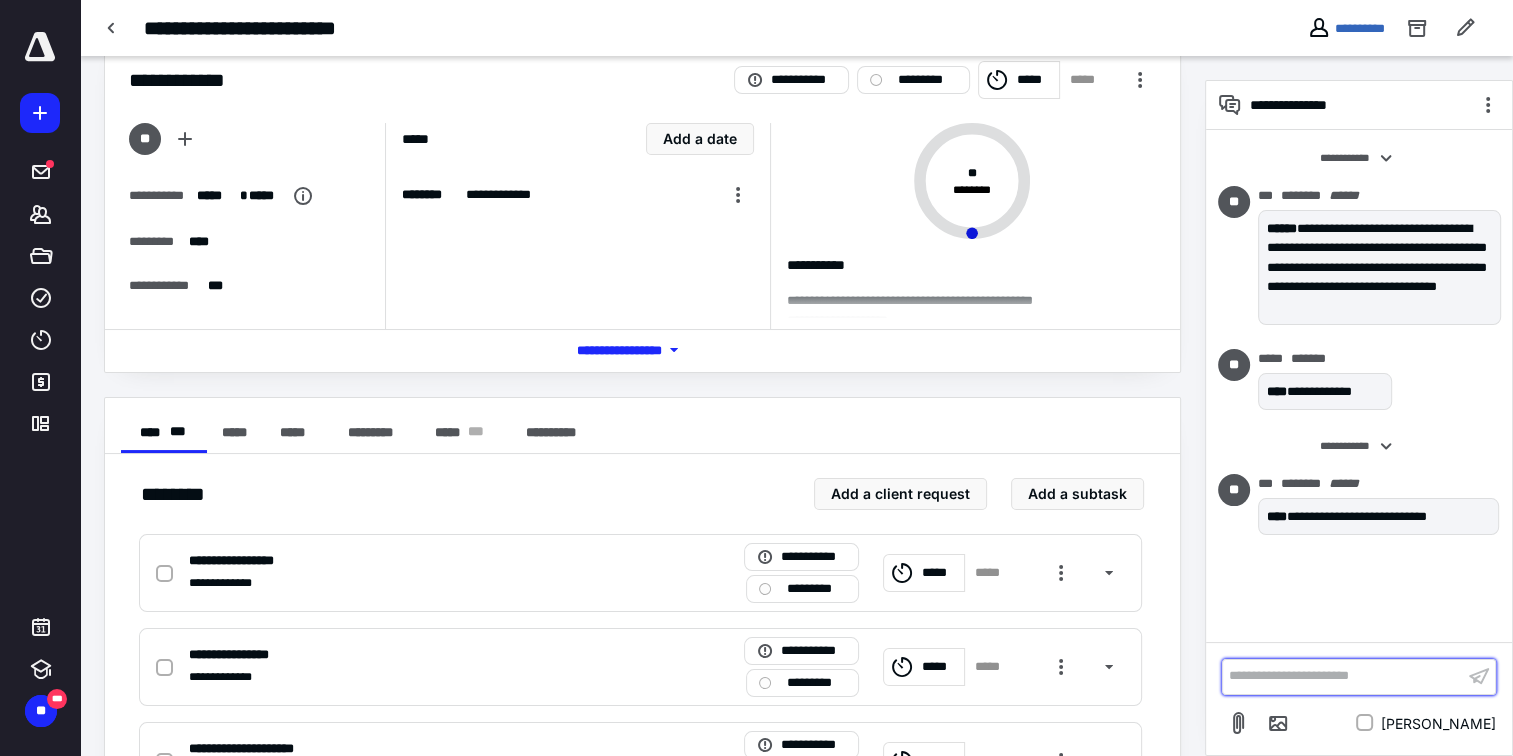 click on "**********" at bounding box center (1343, 676) 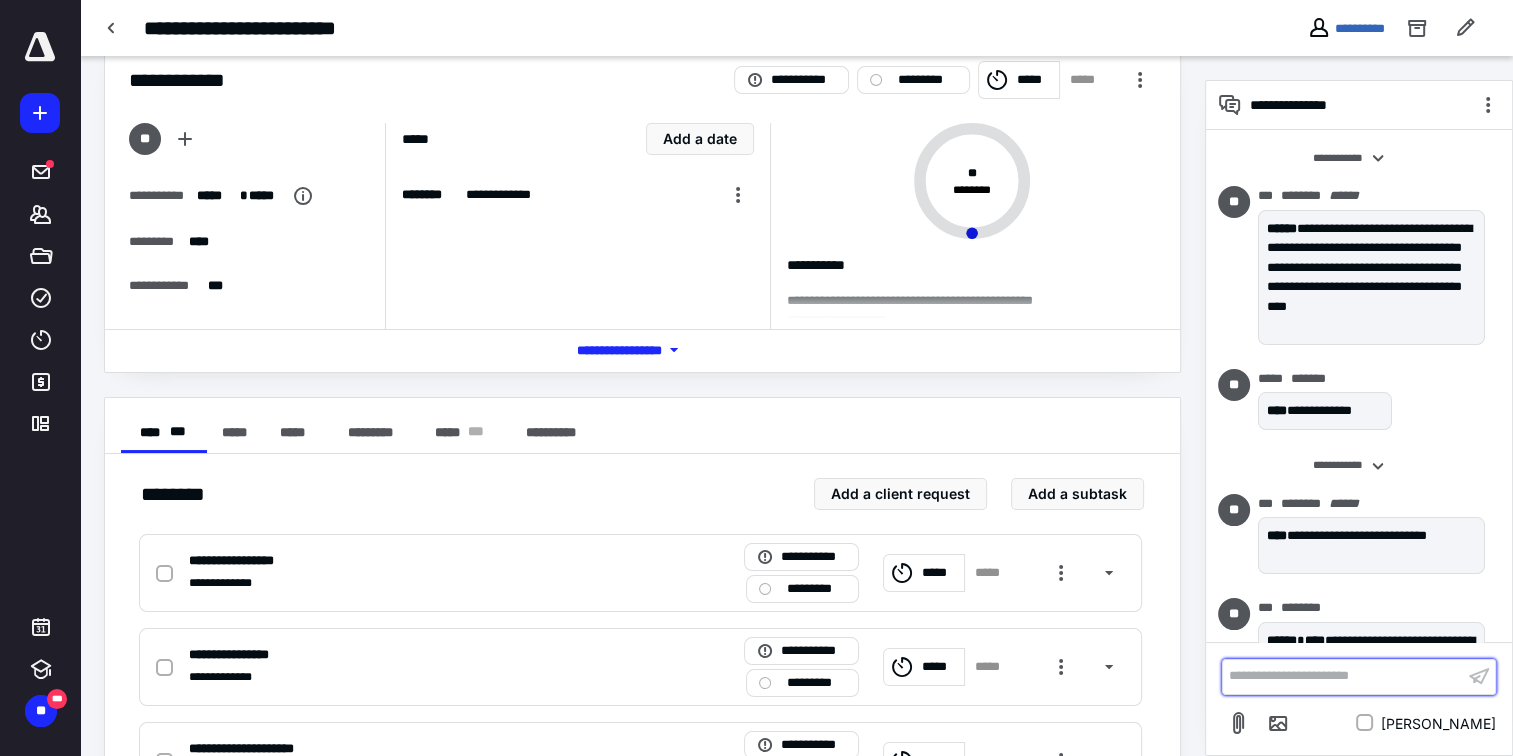 scroll, scrollTop: 209, scrollLeft: 0, axis: vertical 